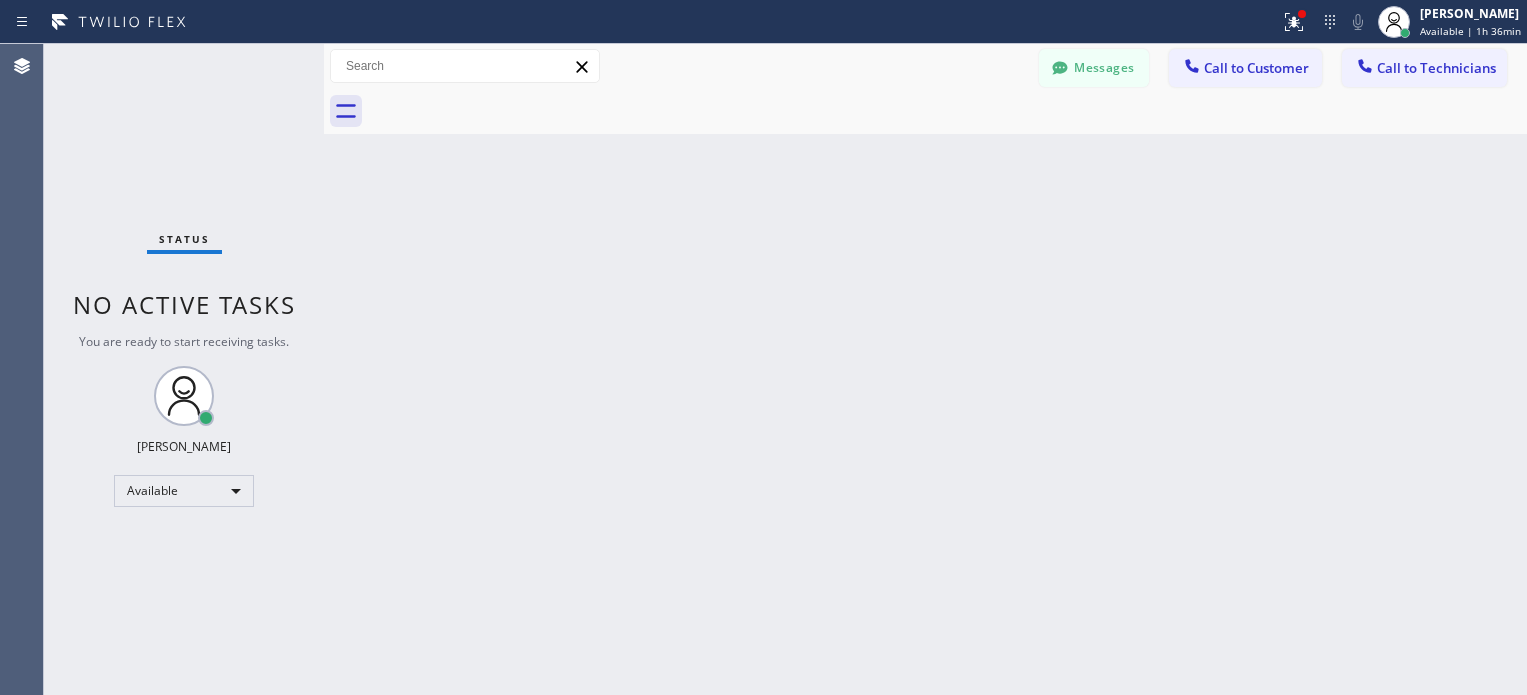 scroll, scrollTop: 0, scrollLeft: 0, axis: both 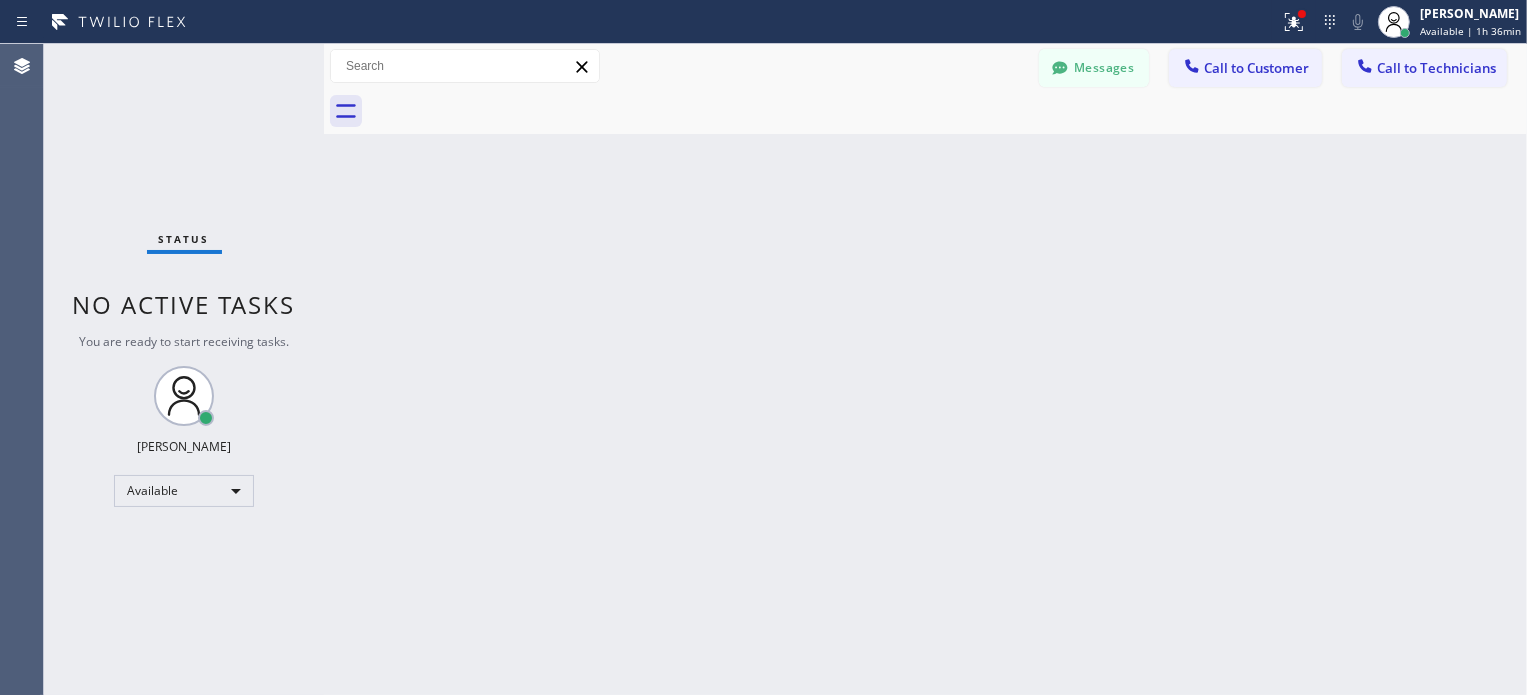 click 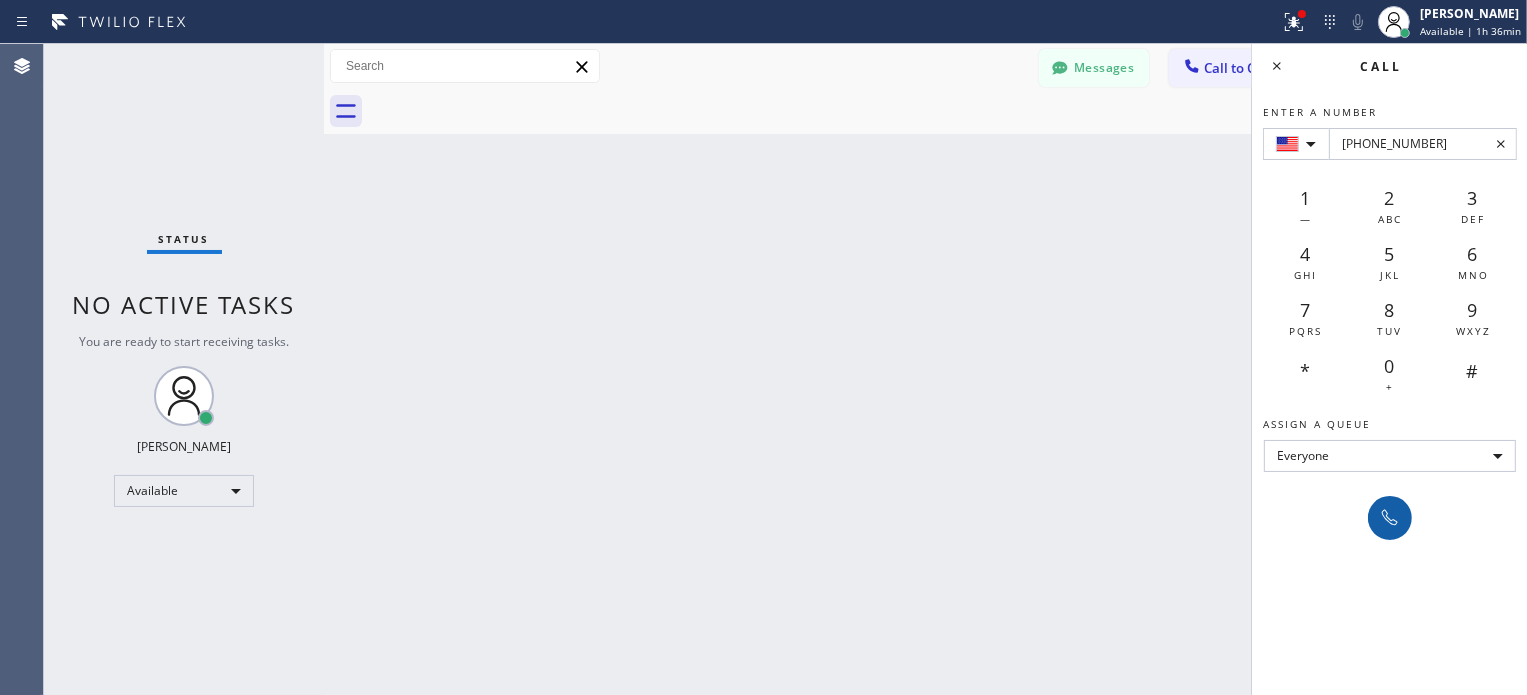 type on "[PHONE_NUMBER]" 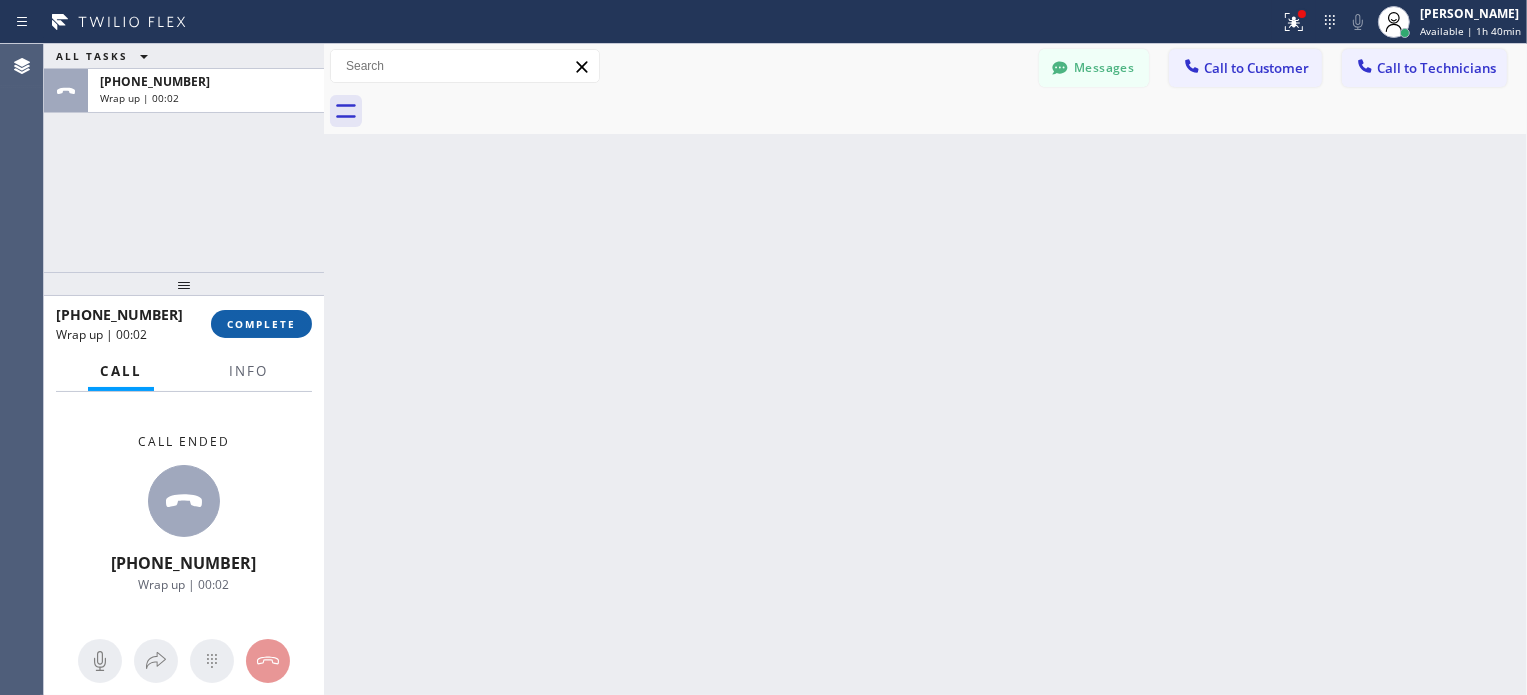 click on "COMPLETE" at bounding box center [261, 324] 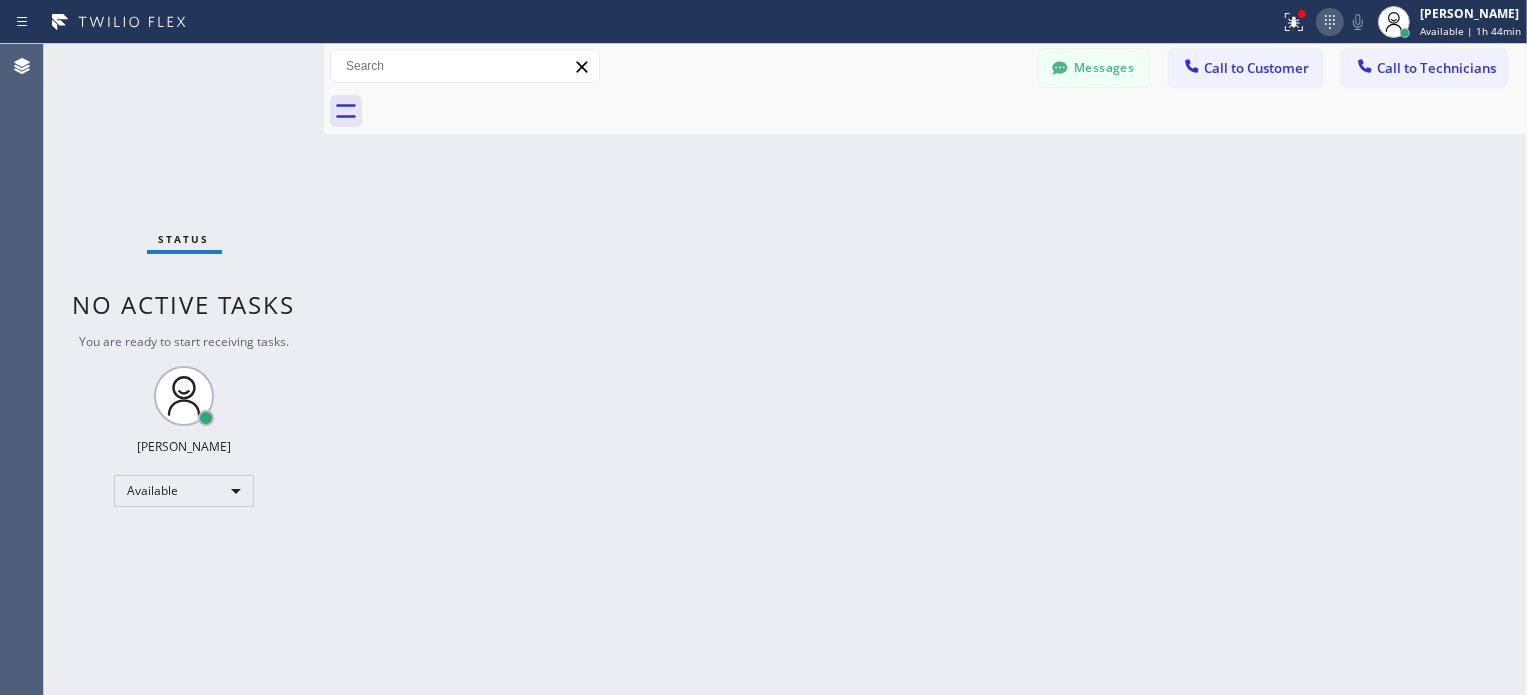 click 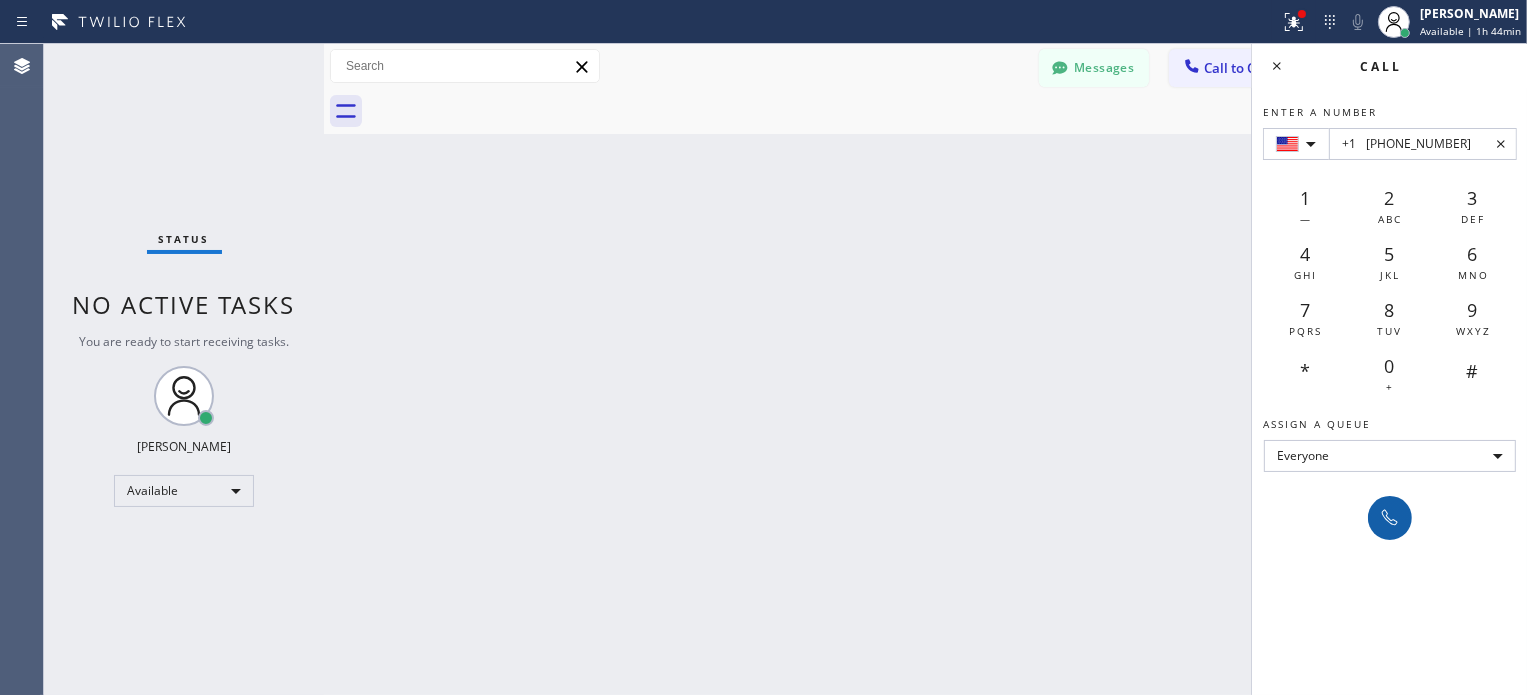 type on "+1	[PHONE_NUMBER]" 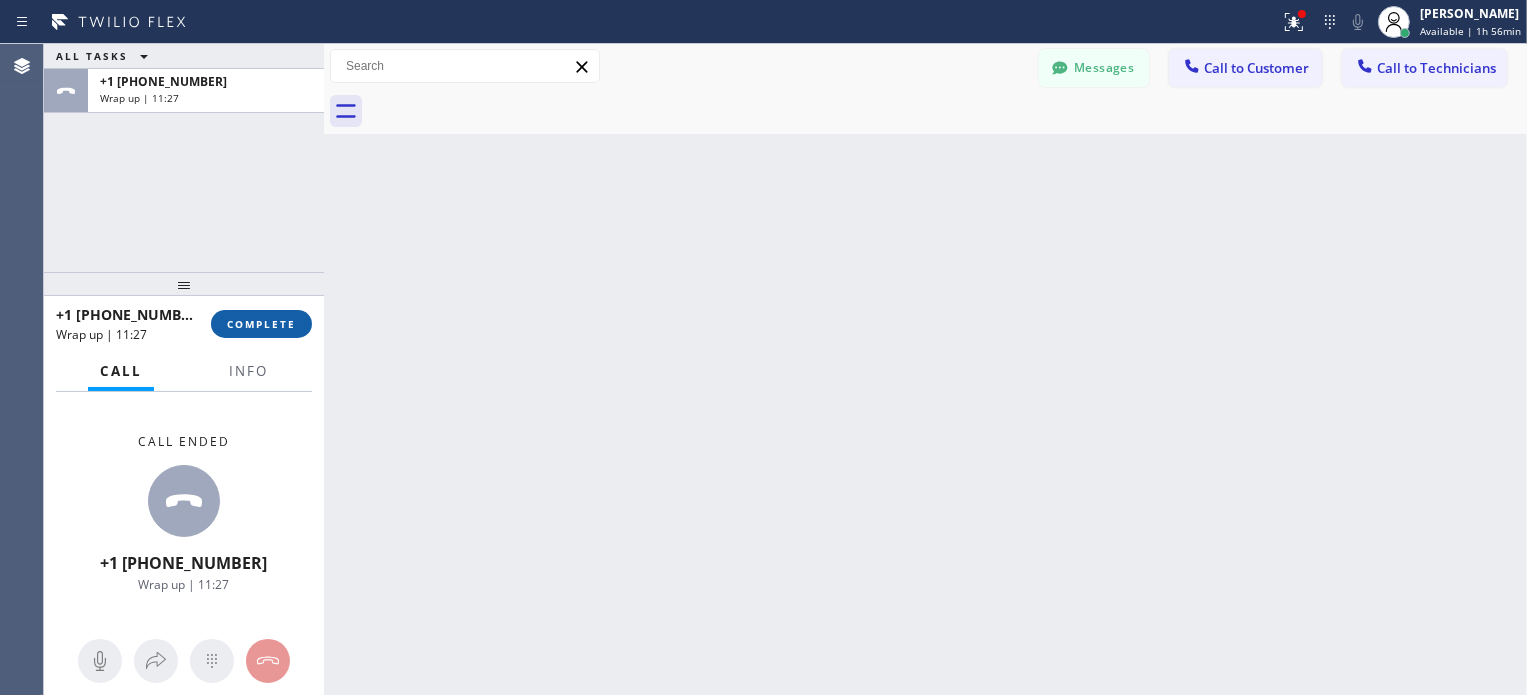 click on "COMPLETE" at bounding box center [261, 324] 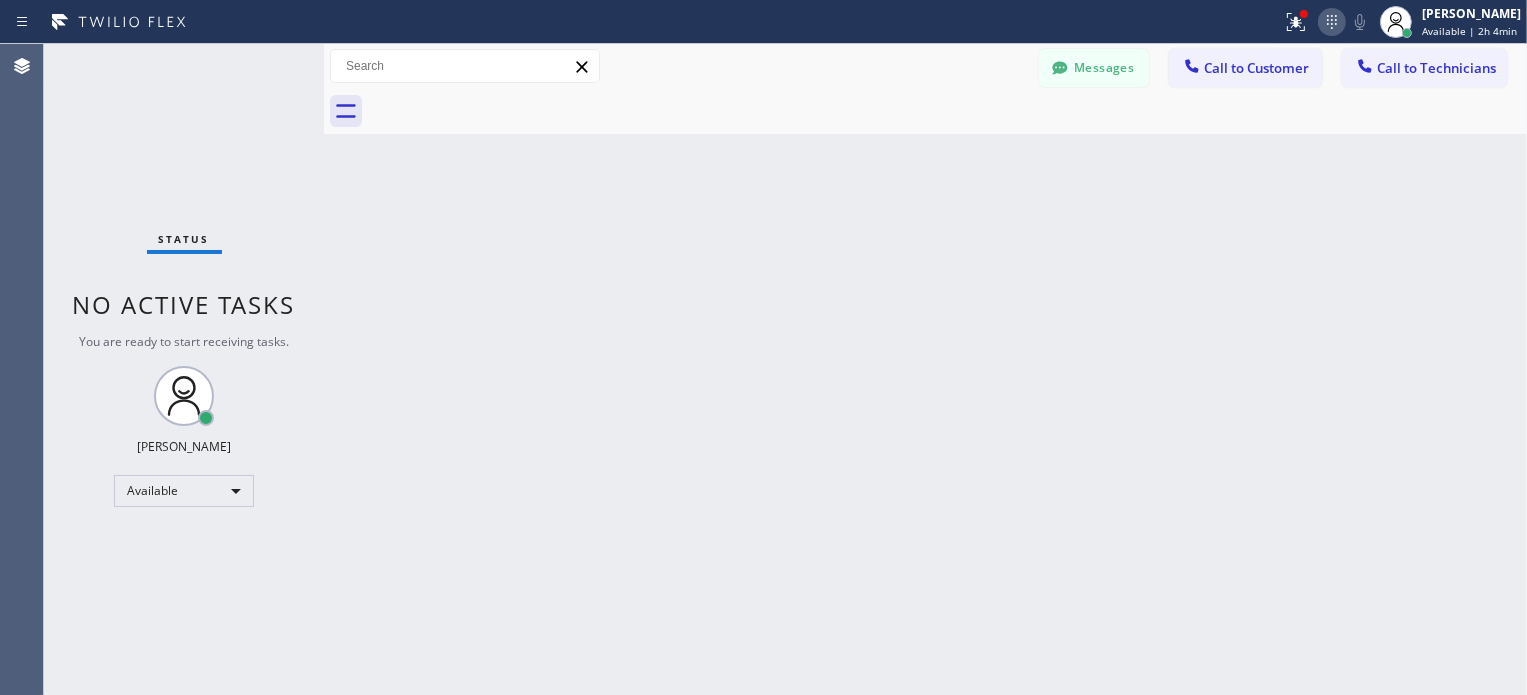 click 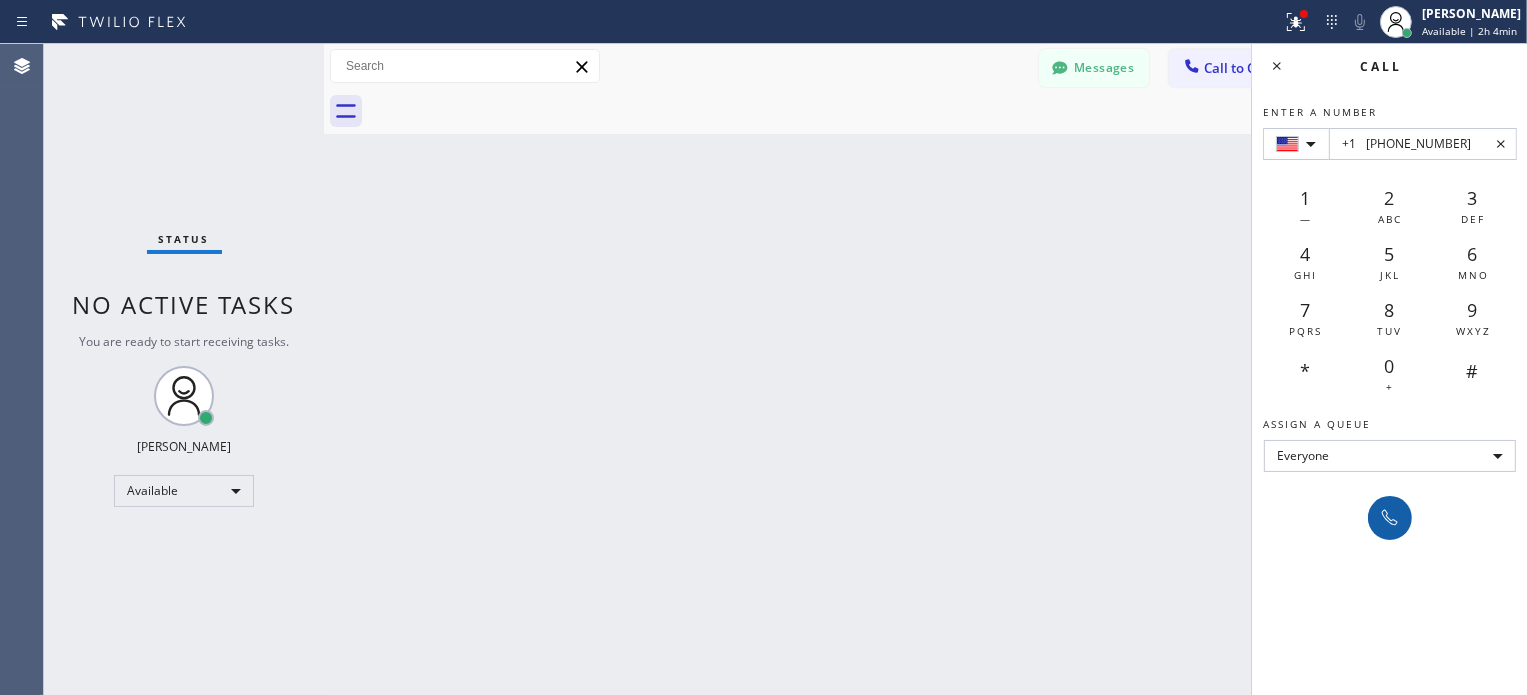 type on "+1	[PHONE_NUMBER]" 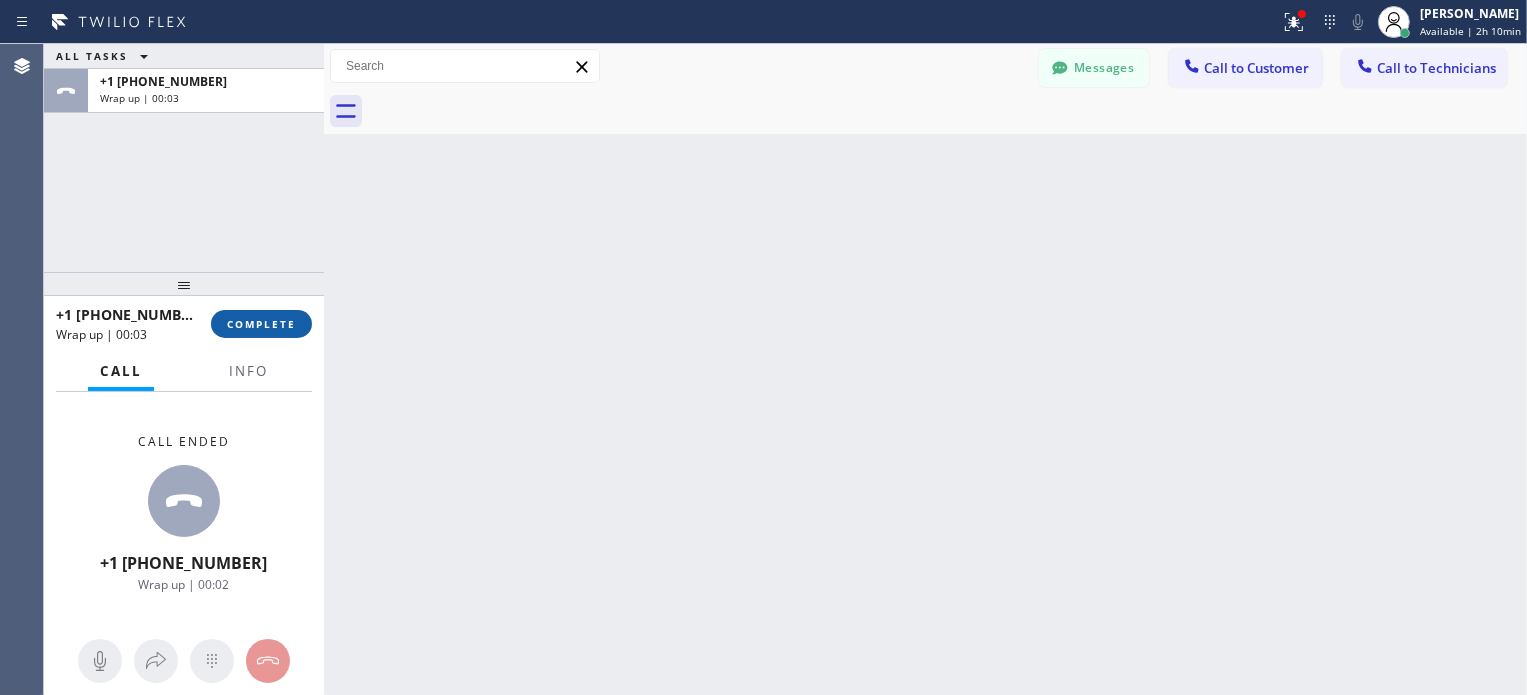 click on "COMPLETE" at bounding box center [261, 324] 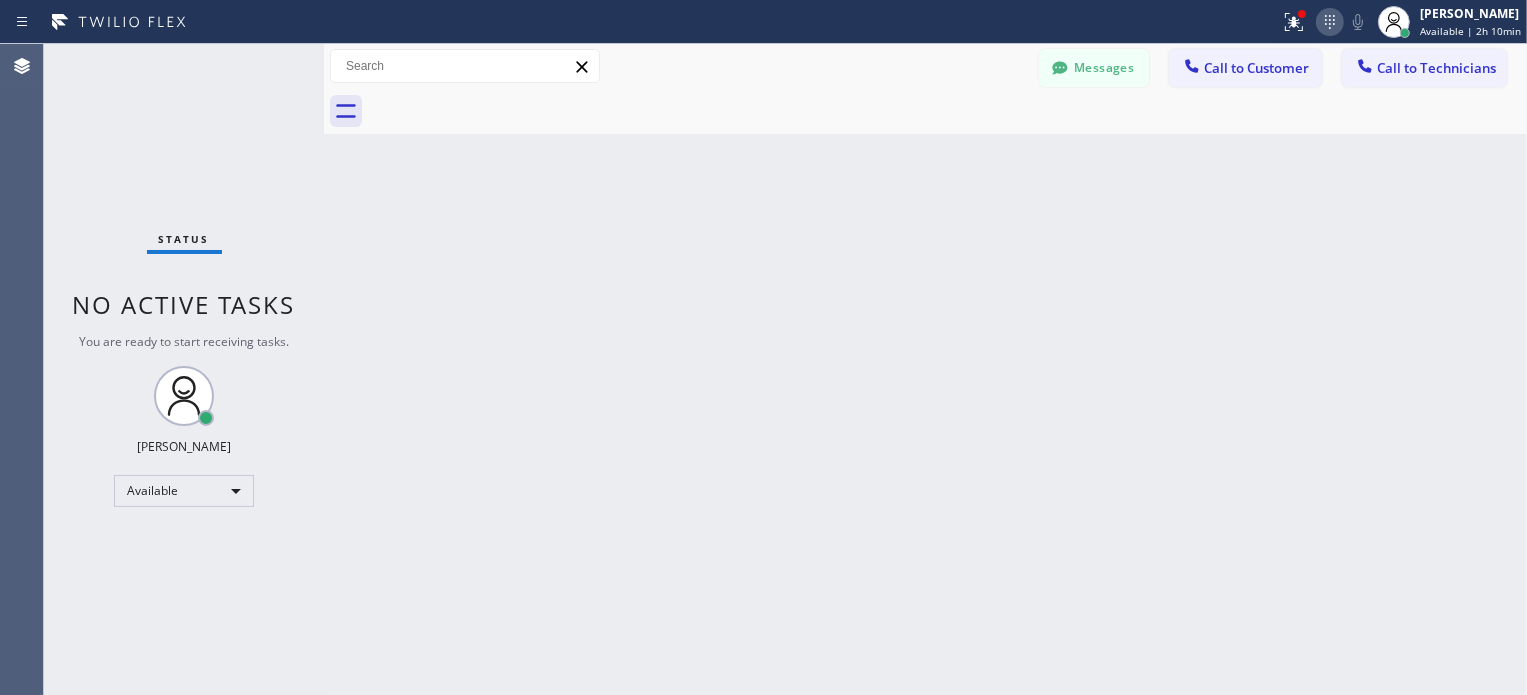 click 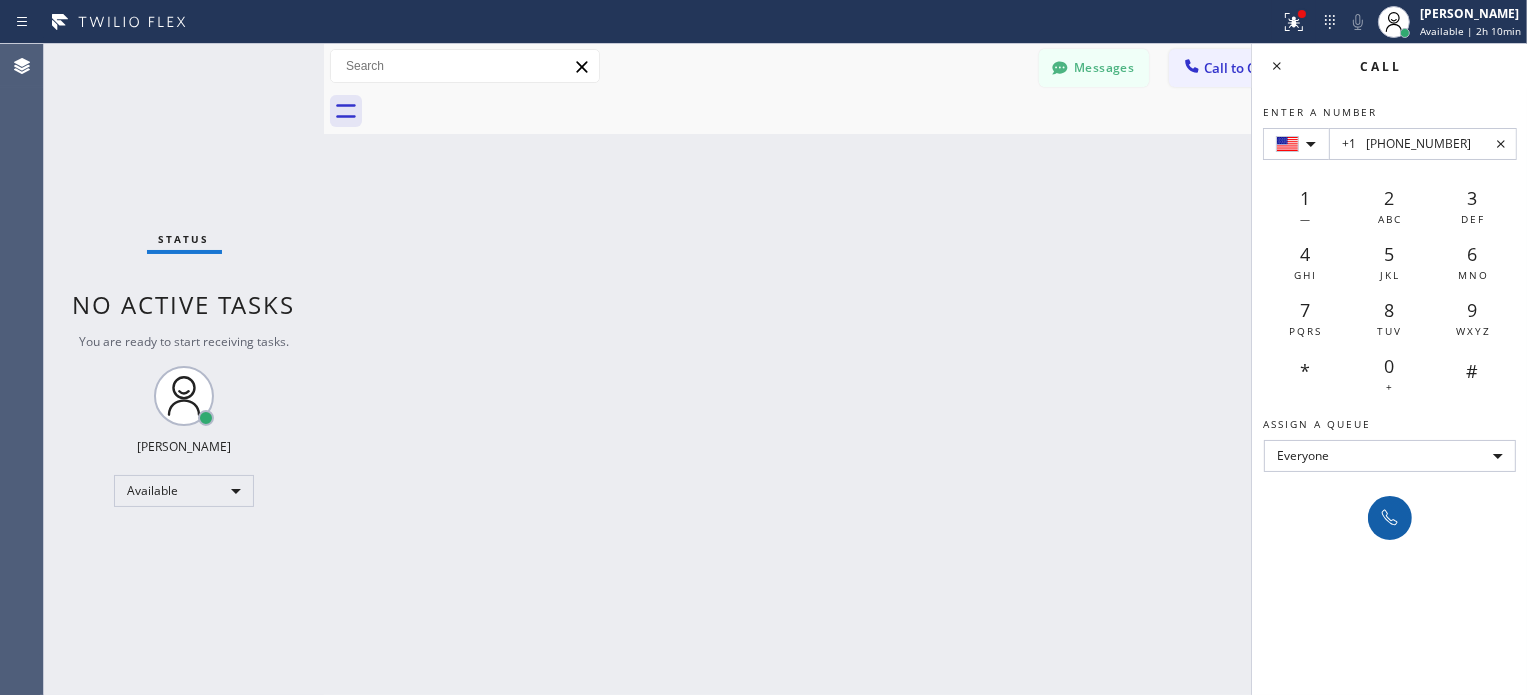 type on "+1	[PHONE_NUMBER]" 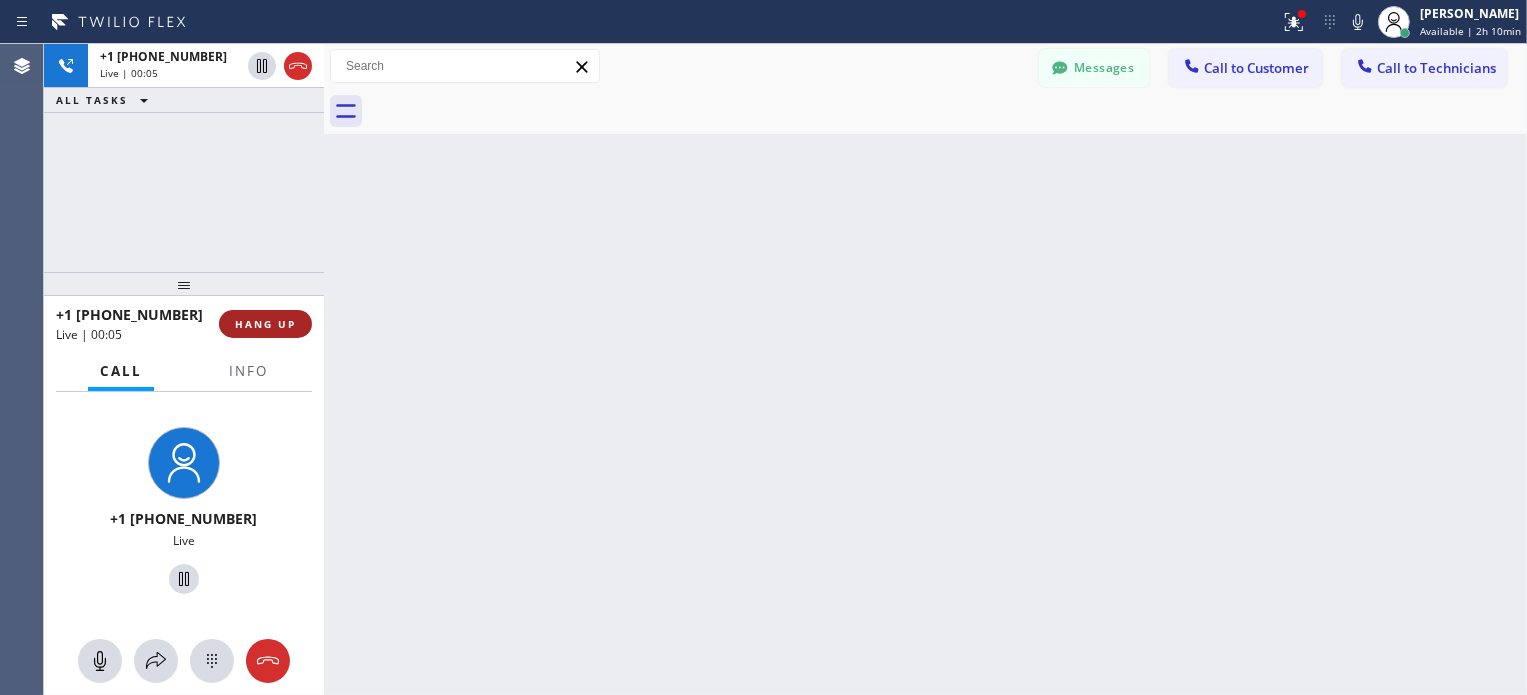 click on "HANG UP" at bounding box center (265, 324) 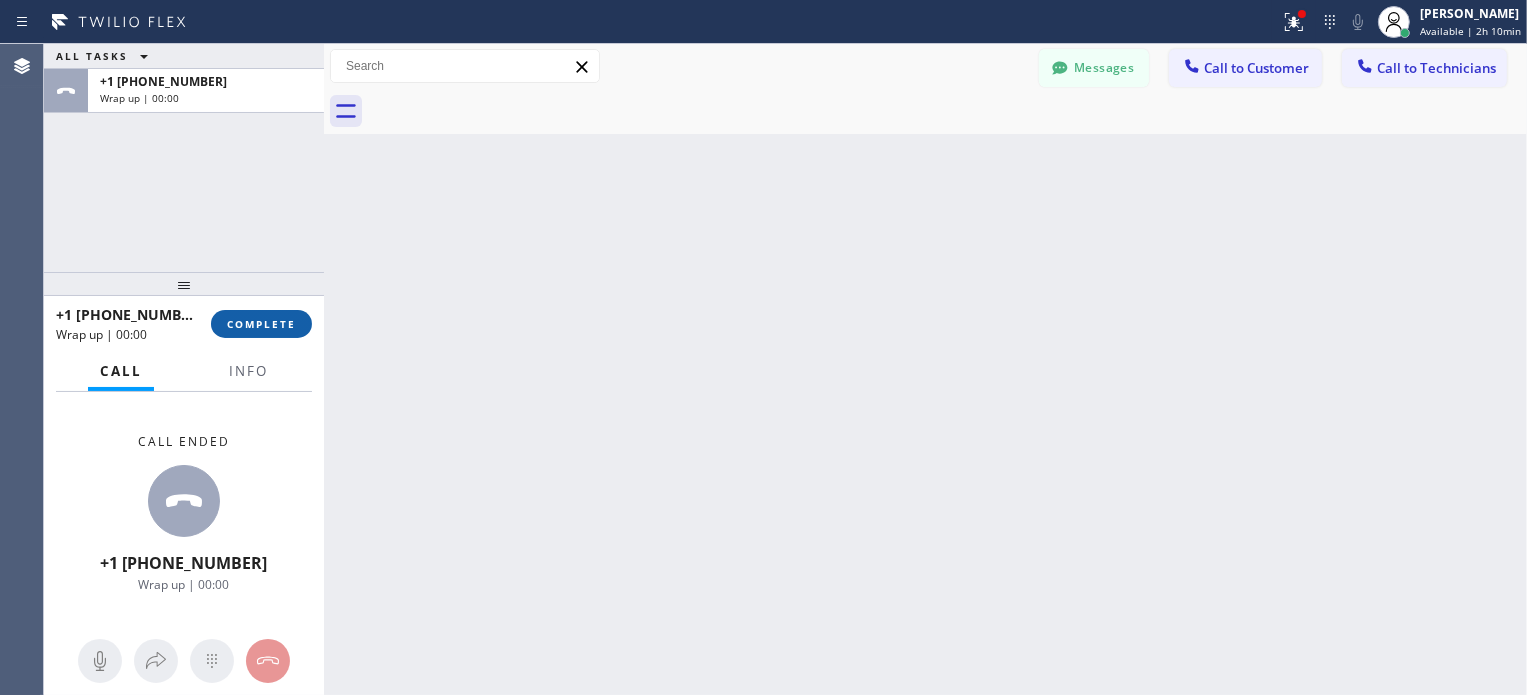 click on "COMPLETE" at bounding box center [261, 324] 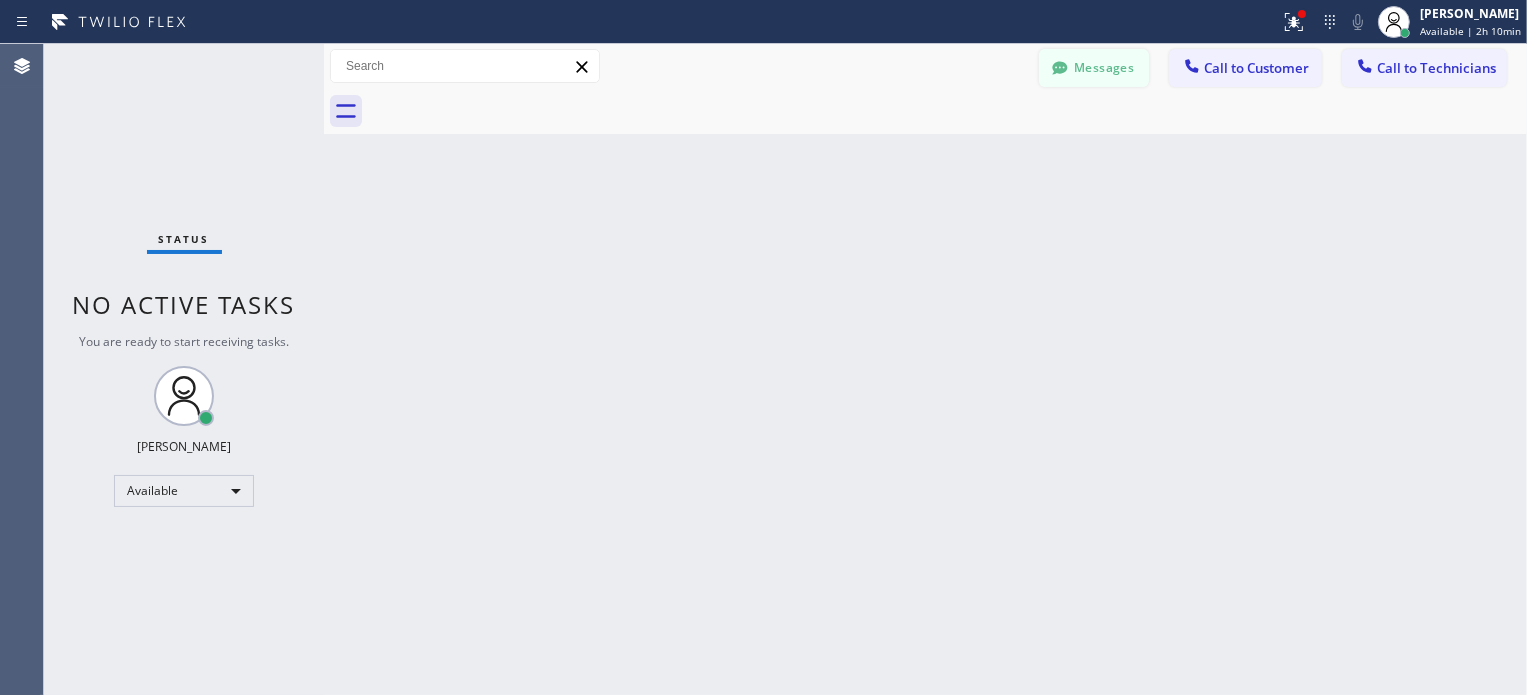 click on "Messages" at bounding box center [1094, 68] 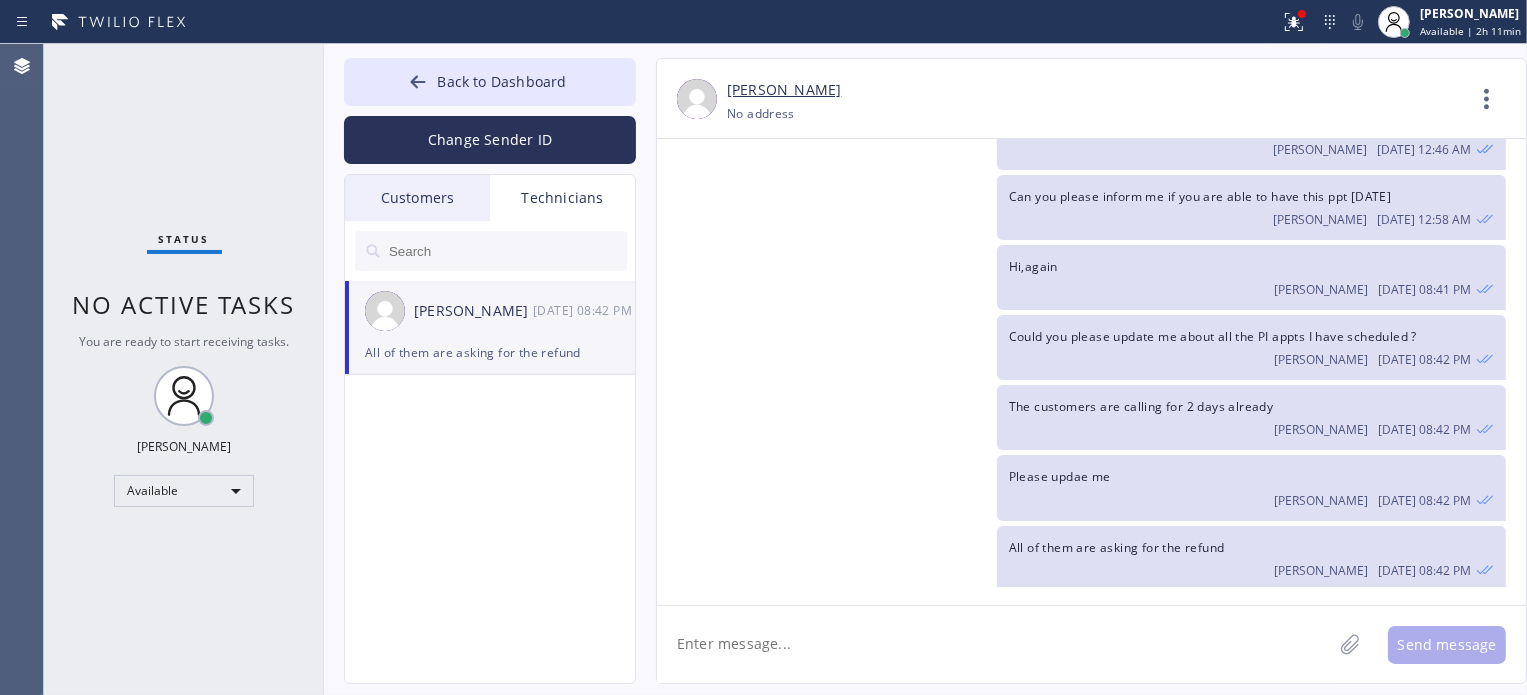 click on "Customers" at bounding box center (417, 198) 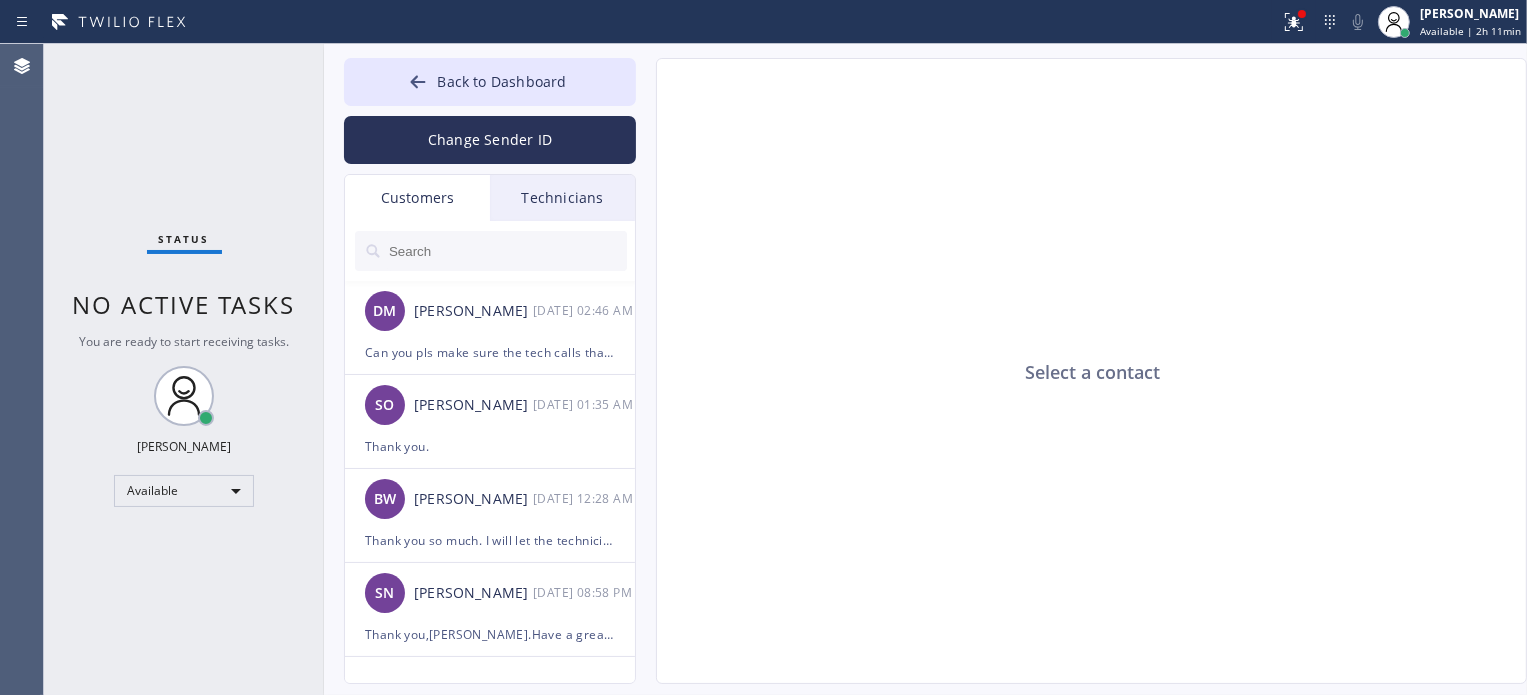 click at bounding box center (507, 251) 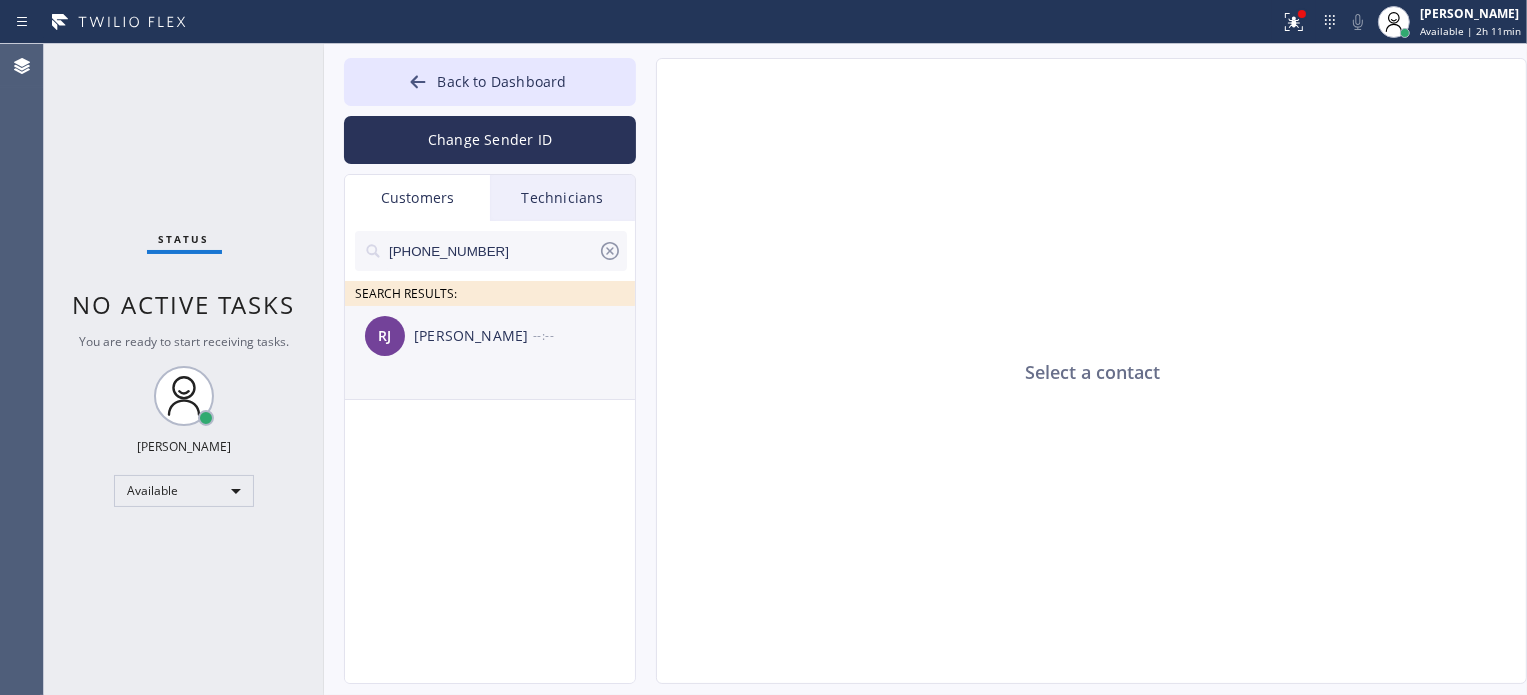 click on "[PERSON_NAME]  --:--" at bounding box center [491, 336] 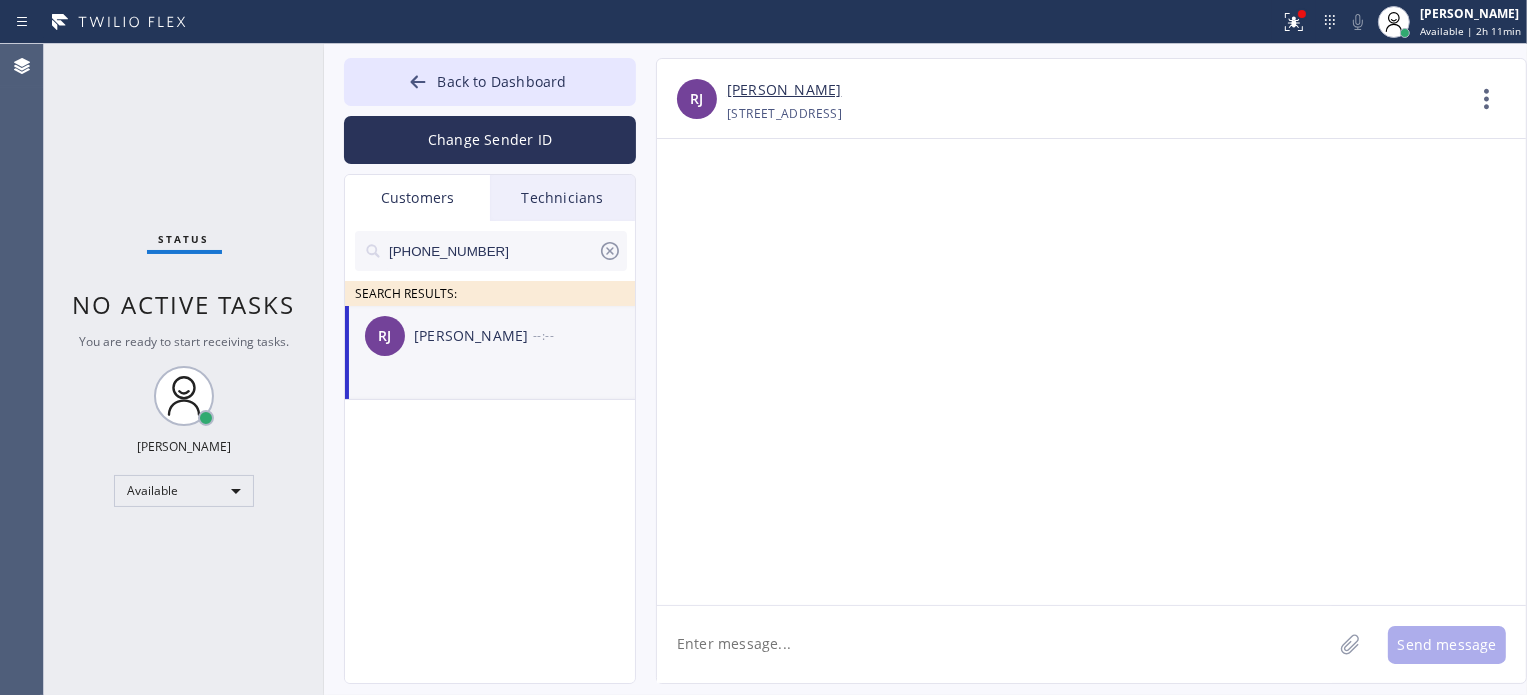 click 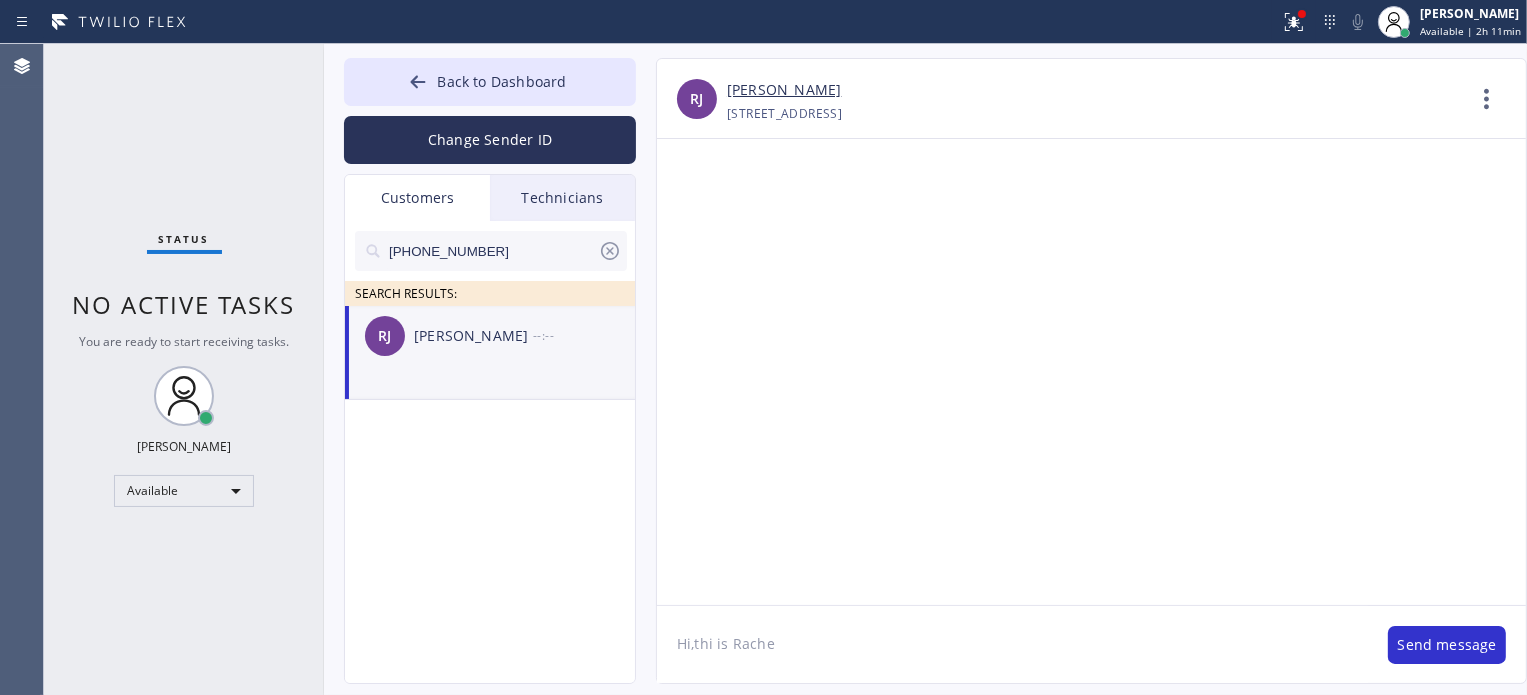 type on "Hi,thi is [PERSON_NAME]" 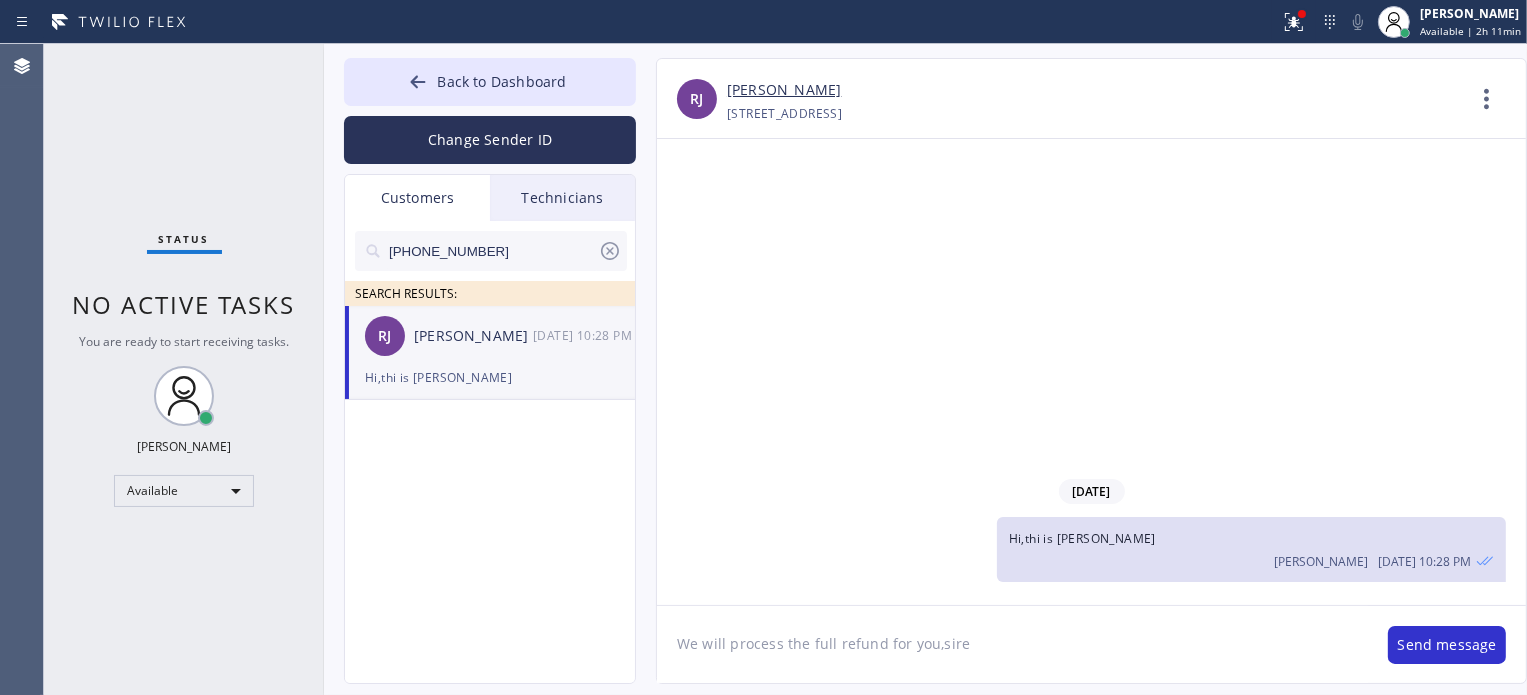type on "We will process the full refund for you,sir" 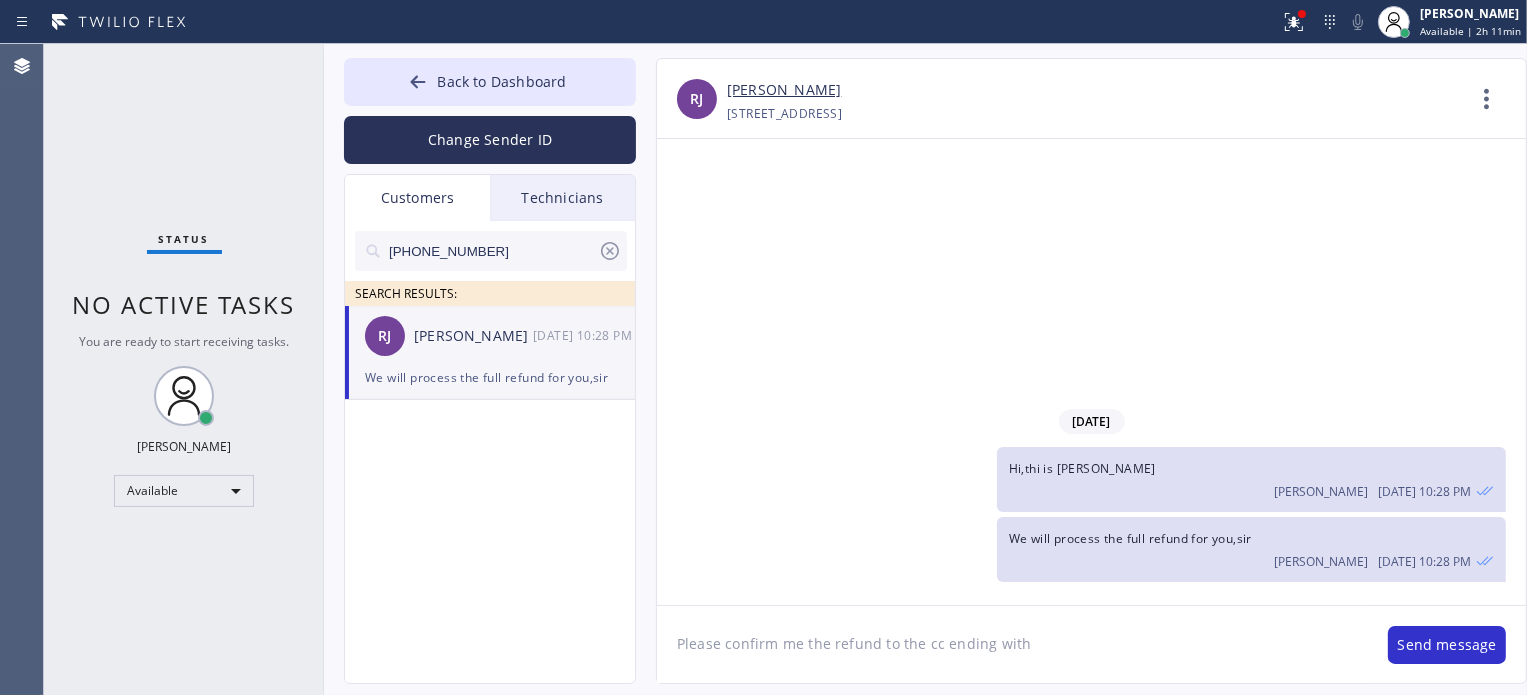 paste on "8523" 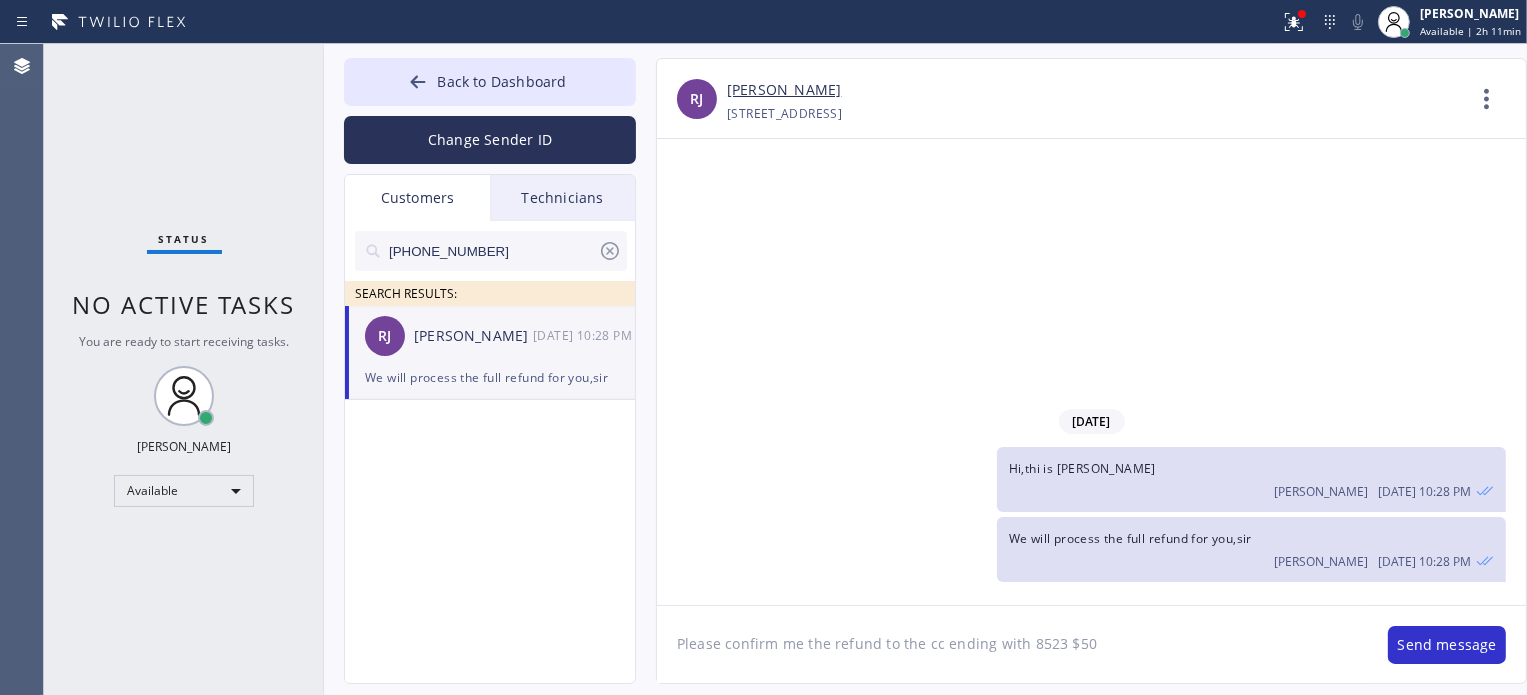 type on "Please confirm me the refund to the cc ending with 8523 $500" 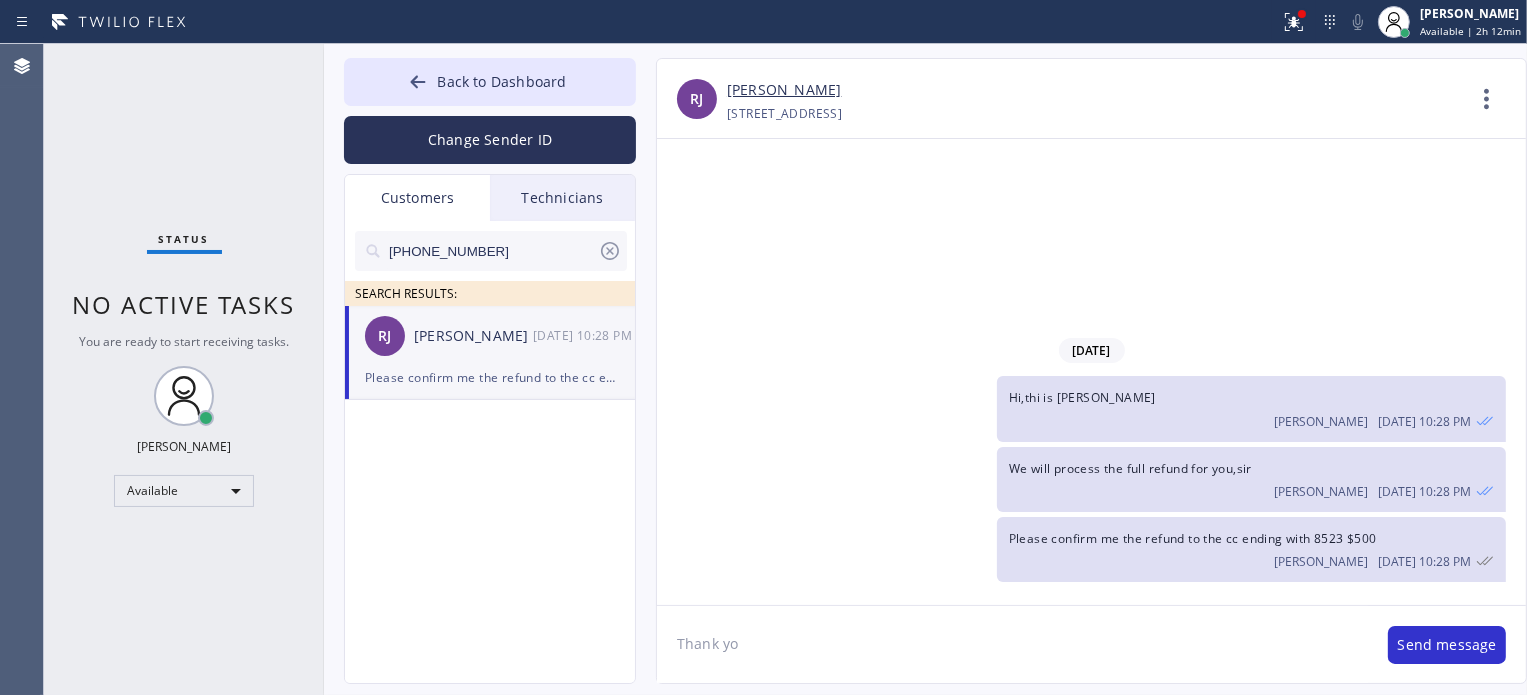 type on "Thank you" 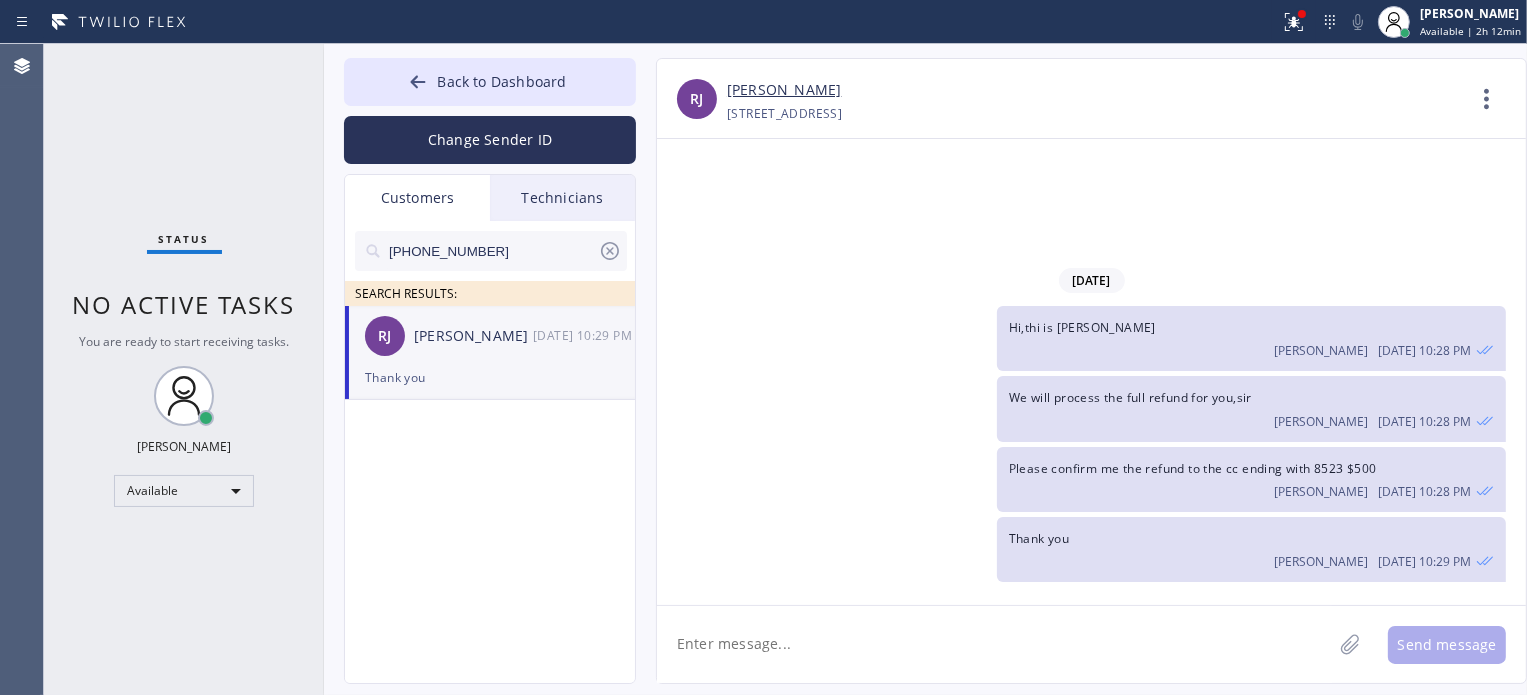 type 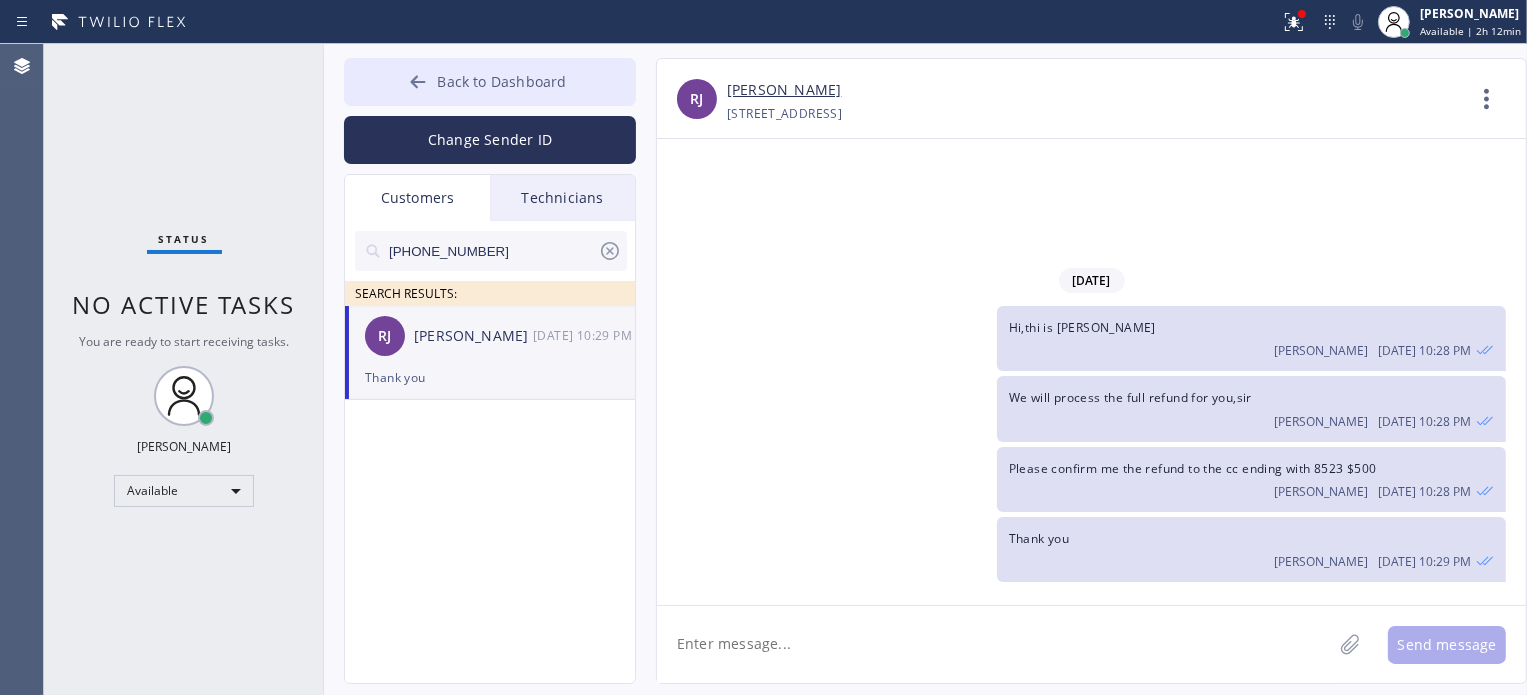click on "Back to Dashboard" at bounding box center (490, 82) 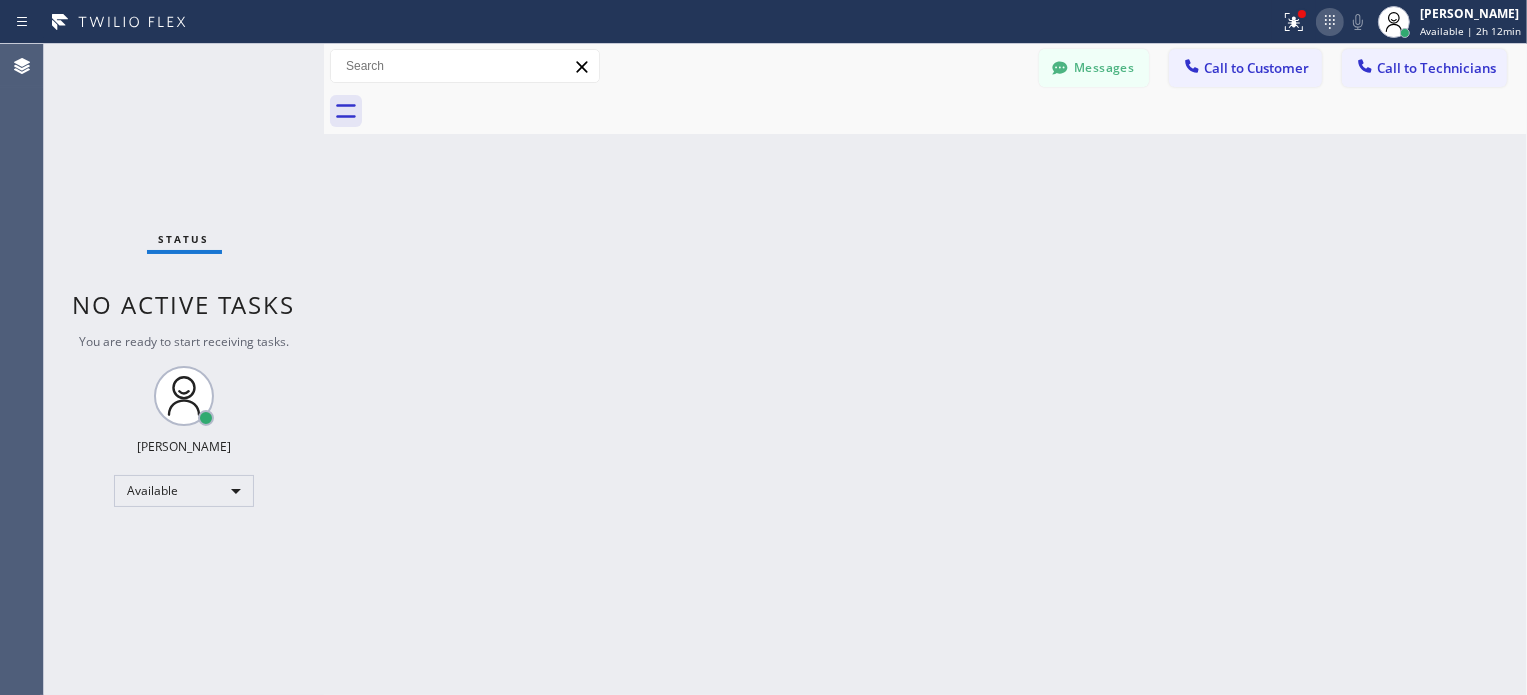 click 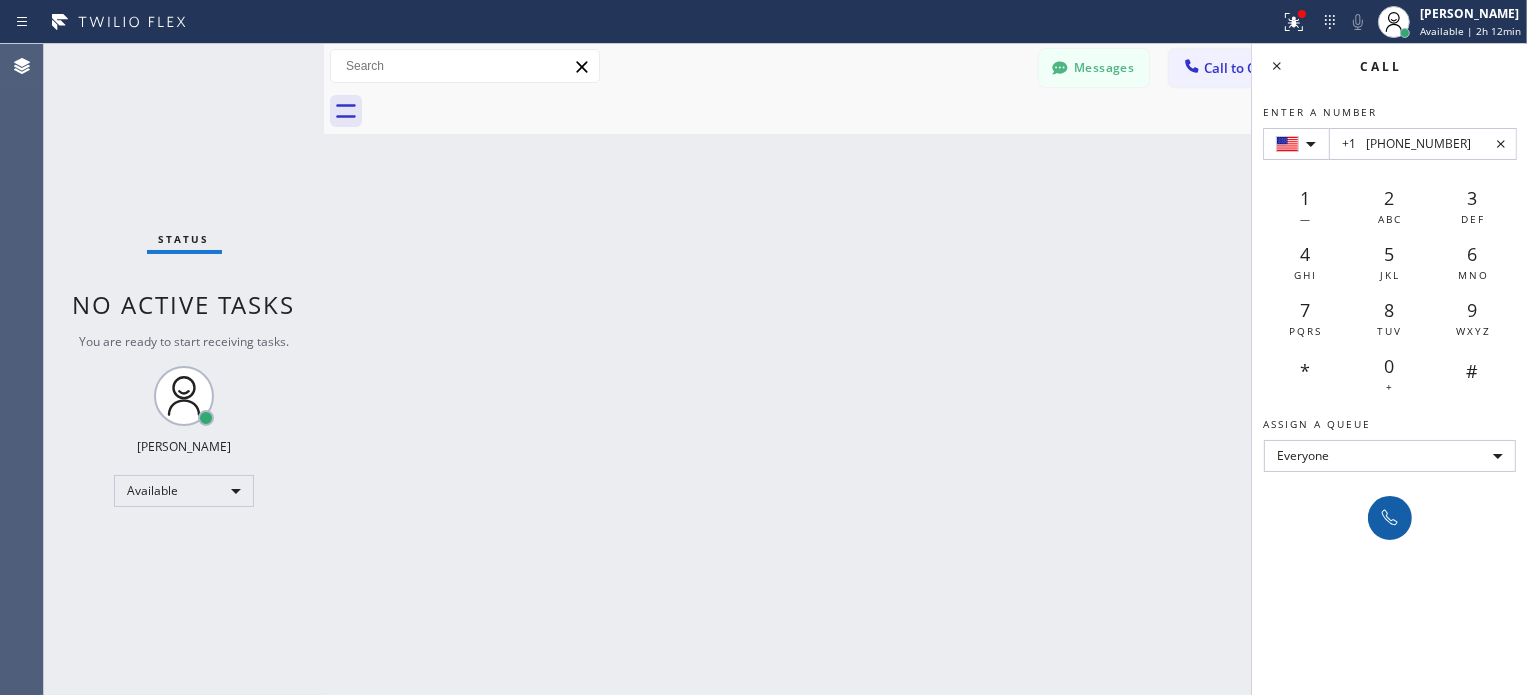 type on "+1	[PHONE_NUMBER]" 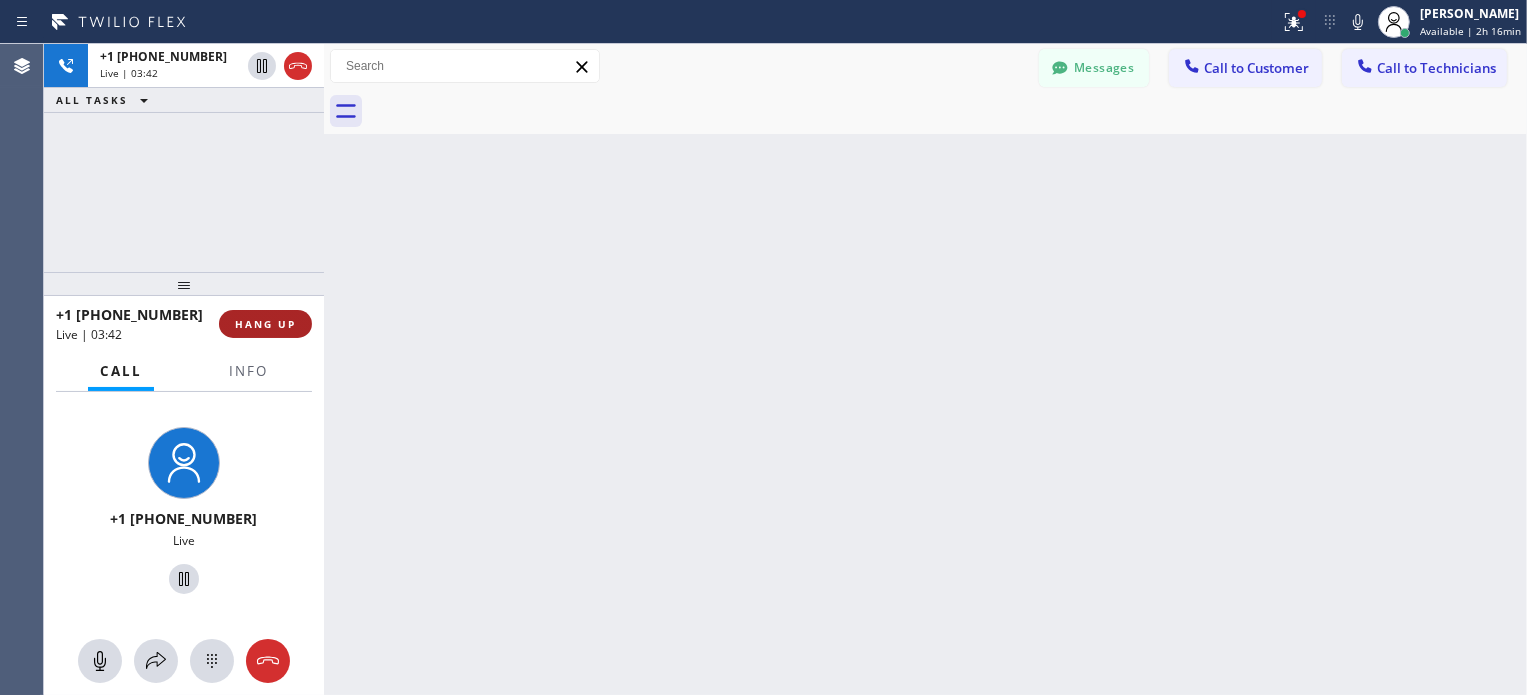 click on "HANG UP" at bounding box center (265, 324) 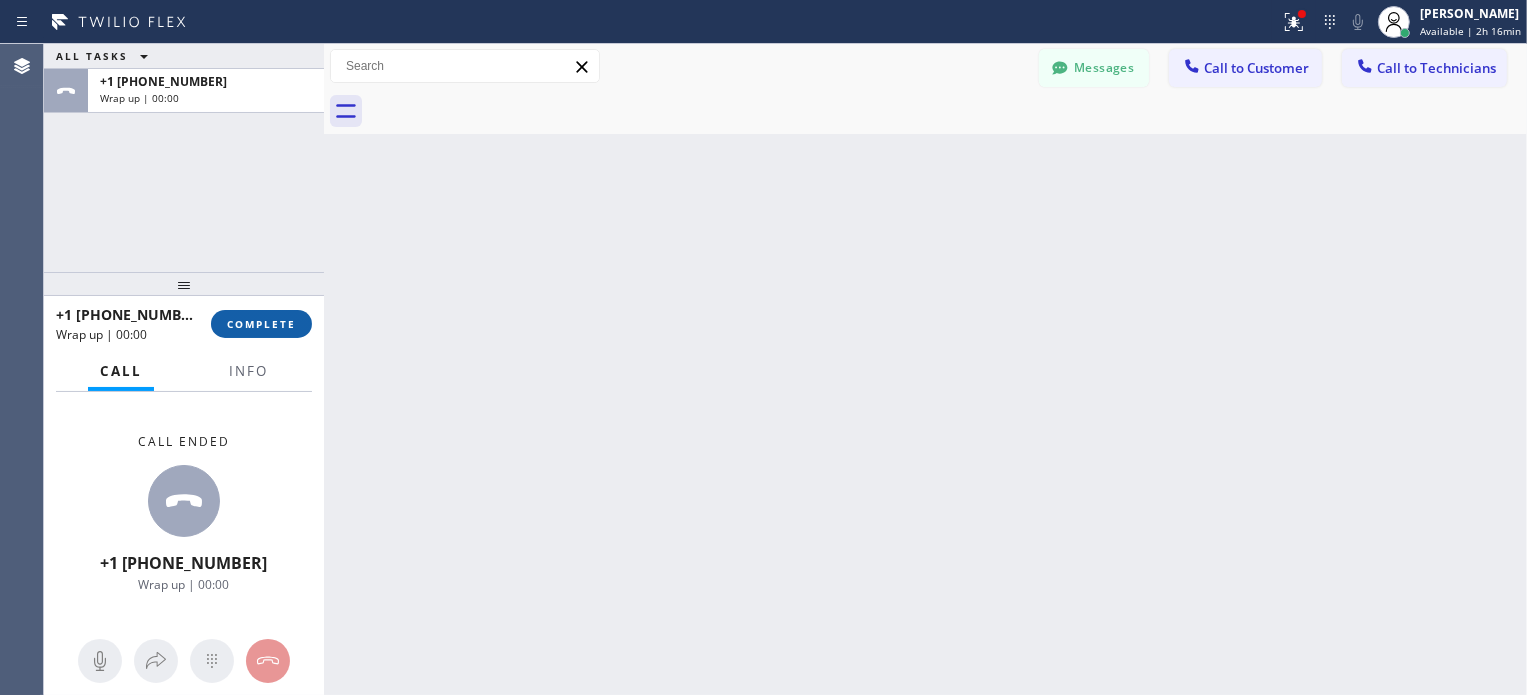 click on "COMPLETE" at bounding box center [261, 324] 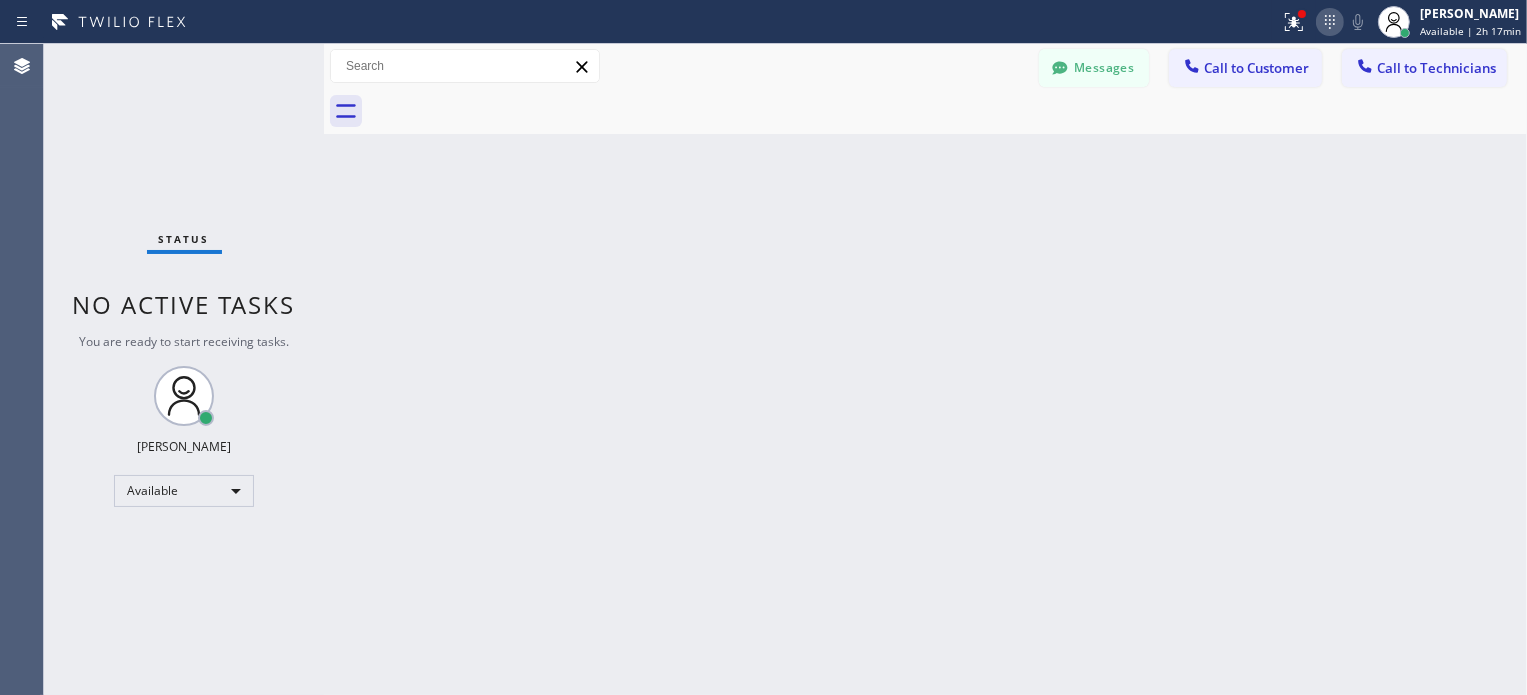 click 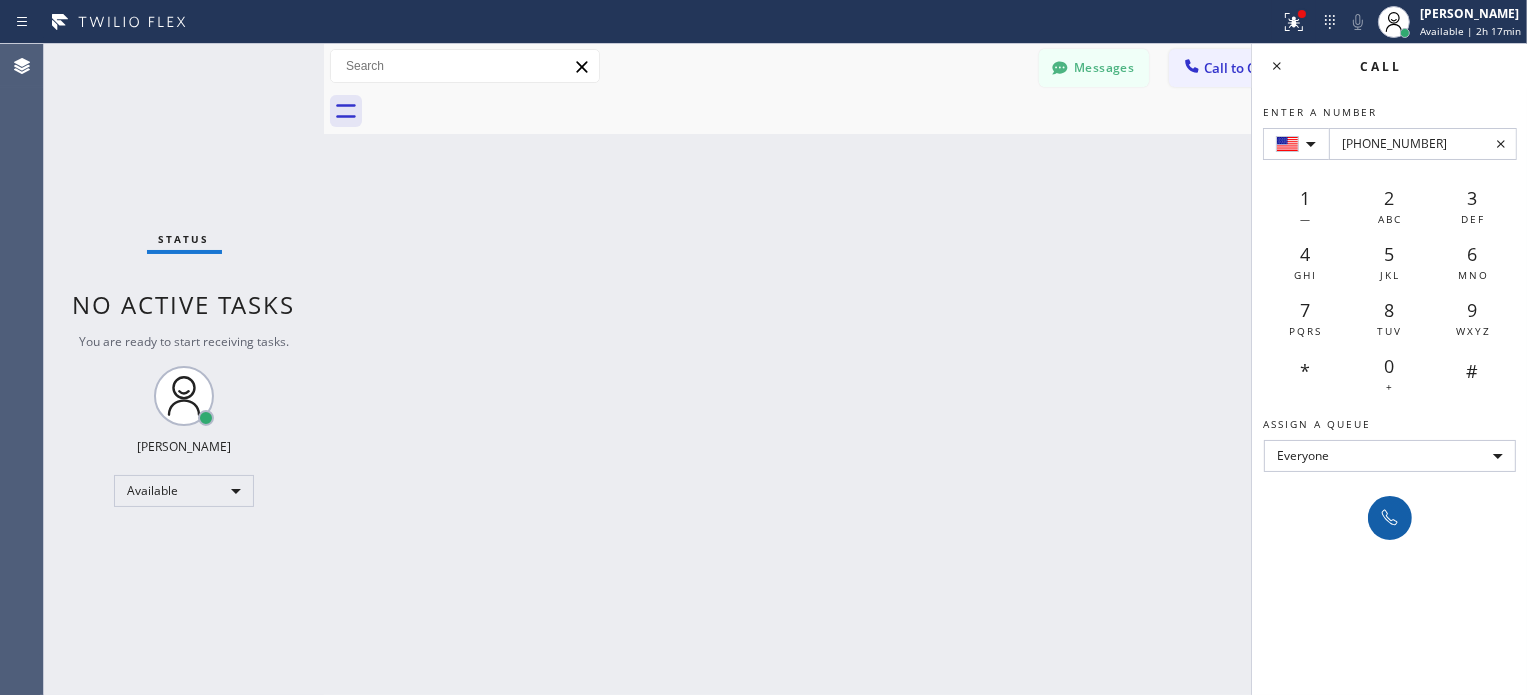 type on "[PHONE_NUMBER]" 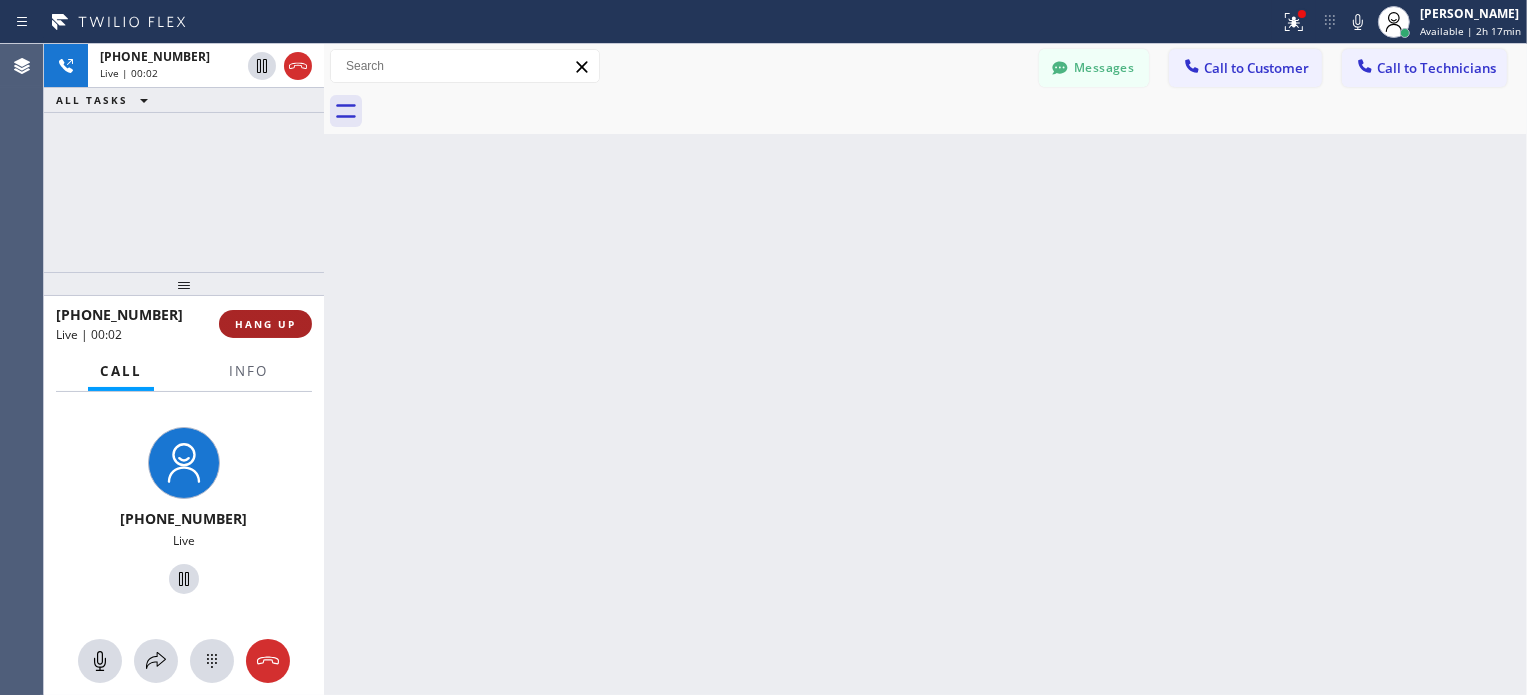 click on "HANG UP" at bounding box center (265, 324) 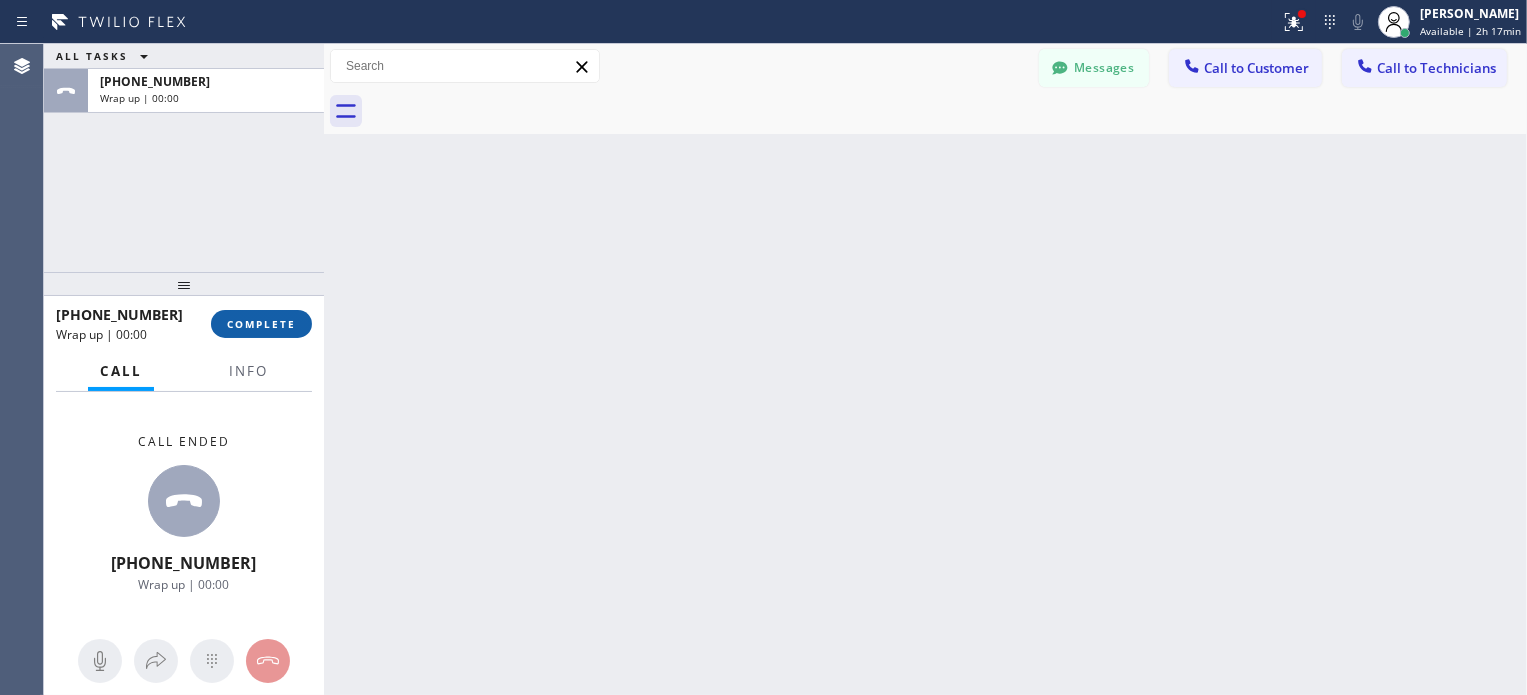 click on "COMPLETE" at bounding box center (261, 324) 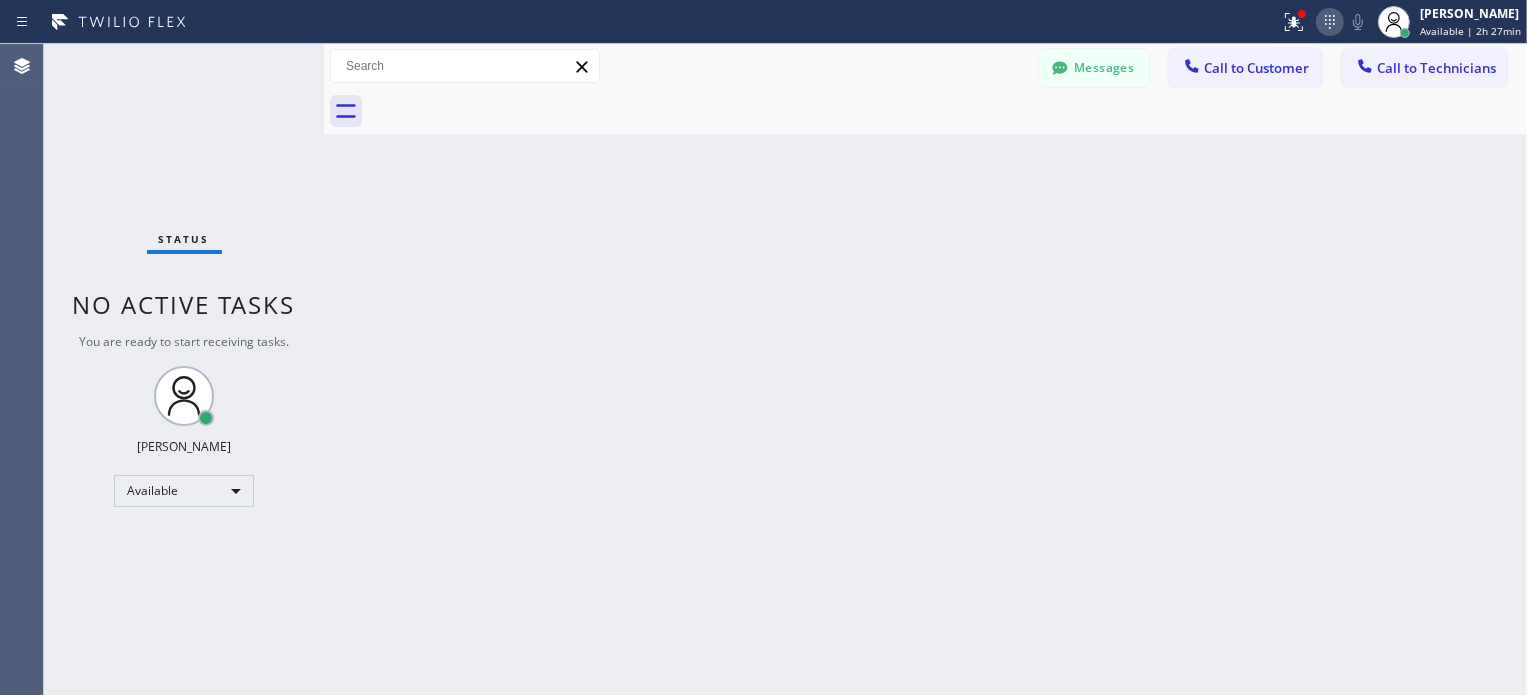 click 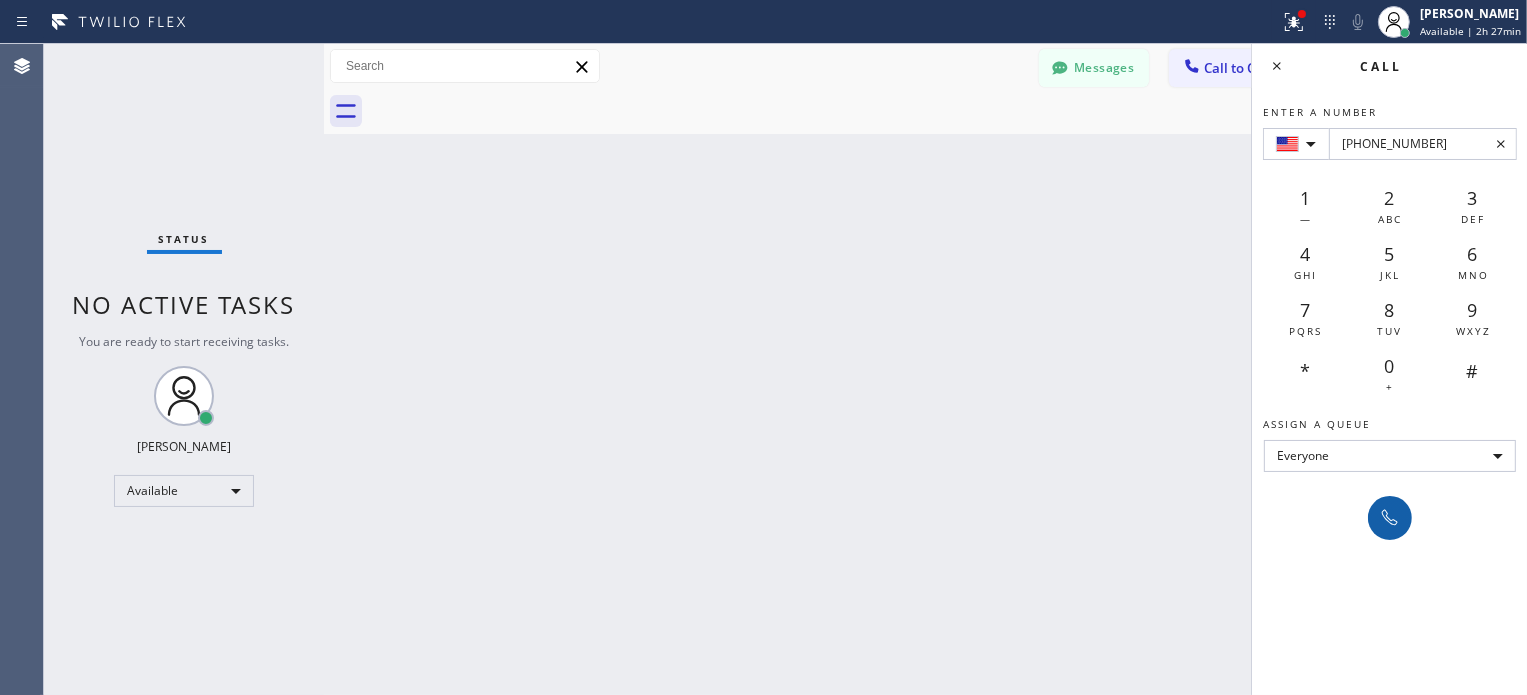 type on "[PHONE_NUMBER]" 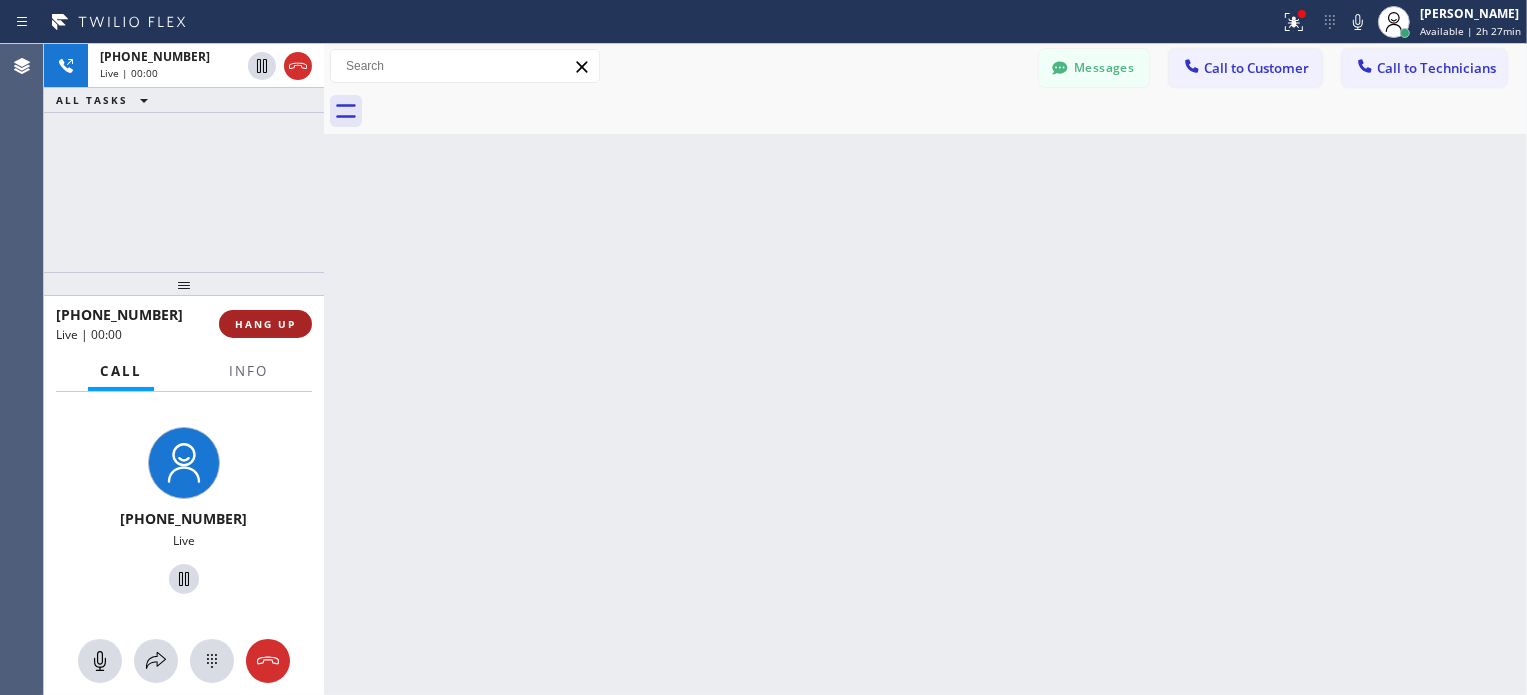 click on "HANG UP" at bounding box center [265, 324] 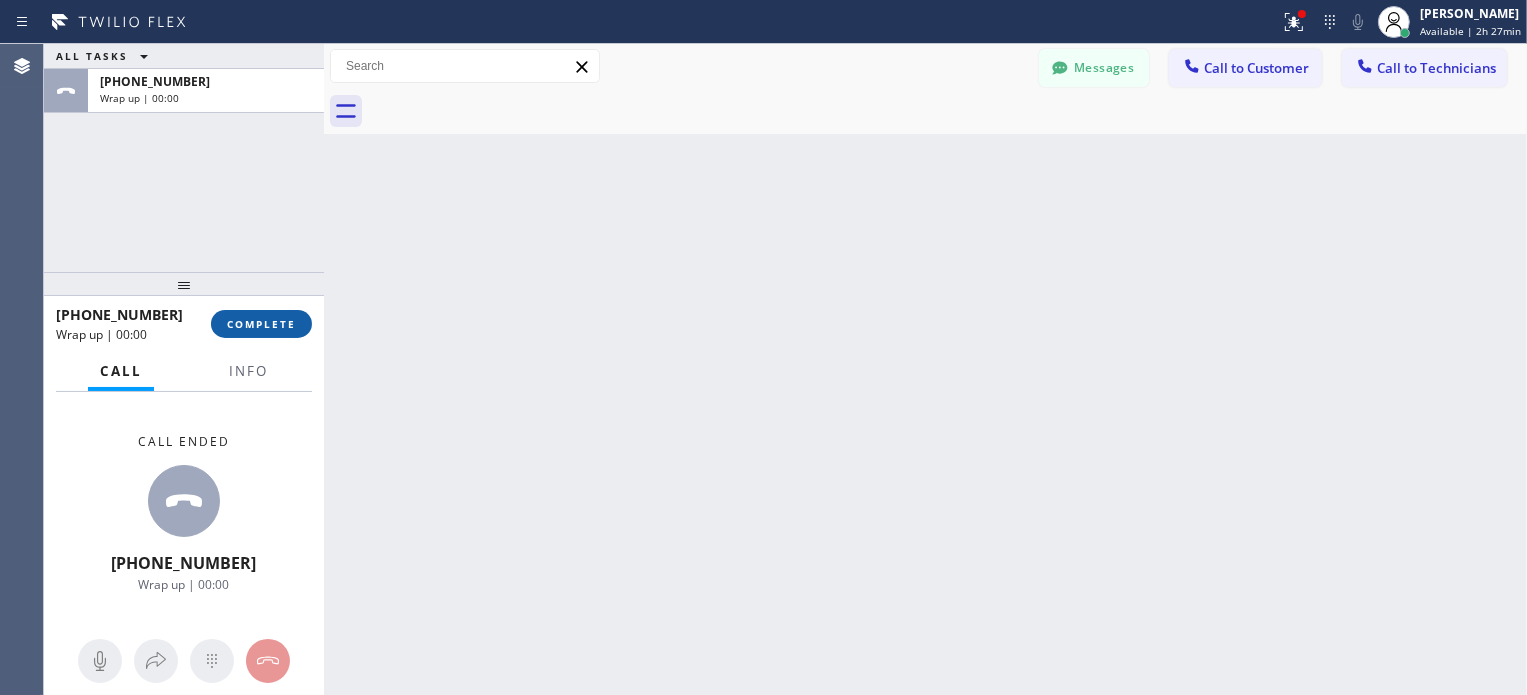 click on "COMPLETE" at bounding box center [261, 324] 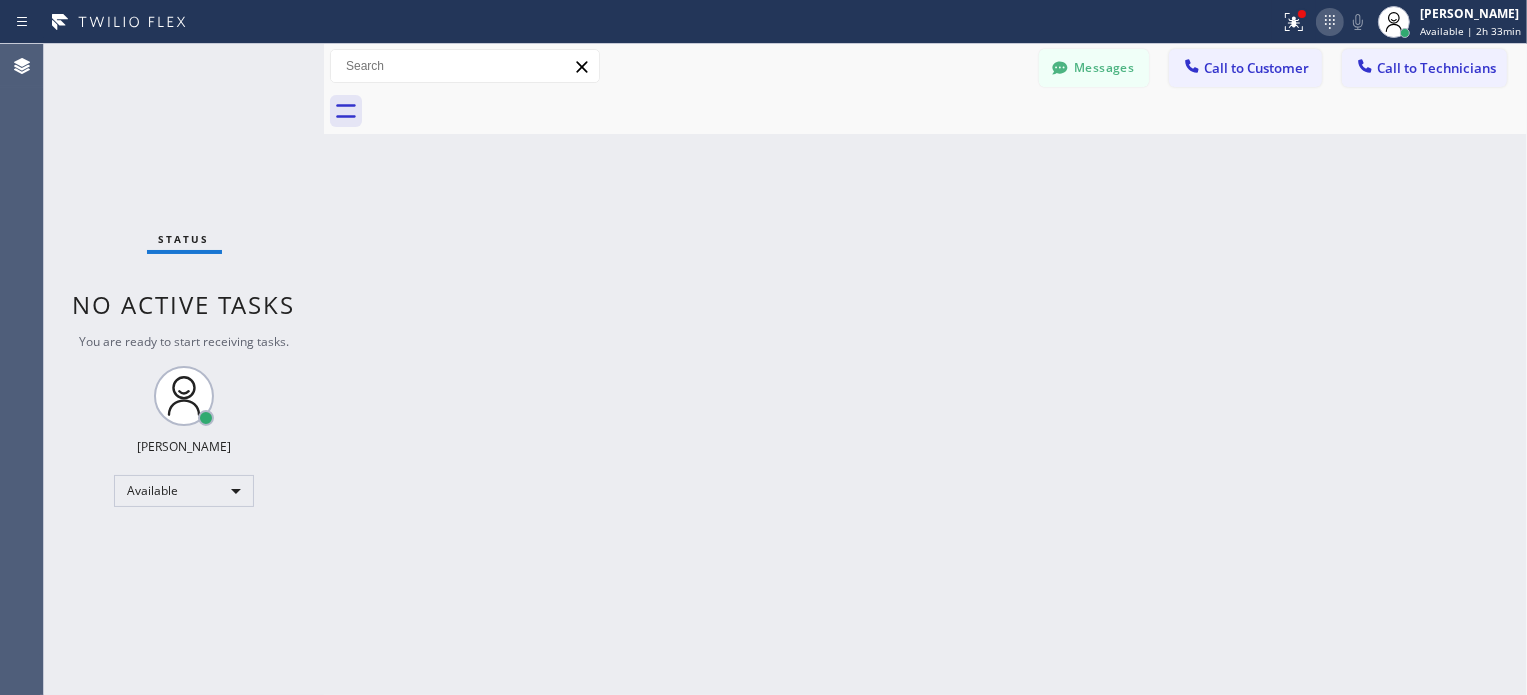 click 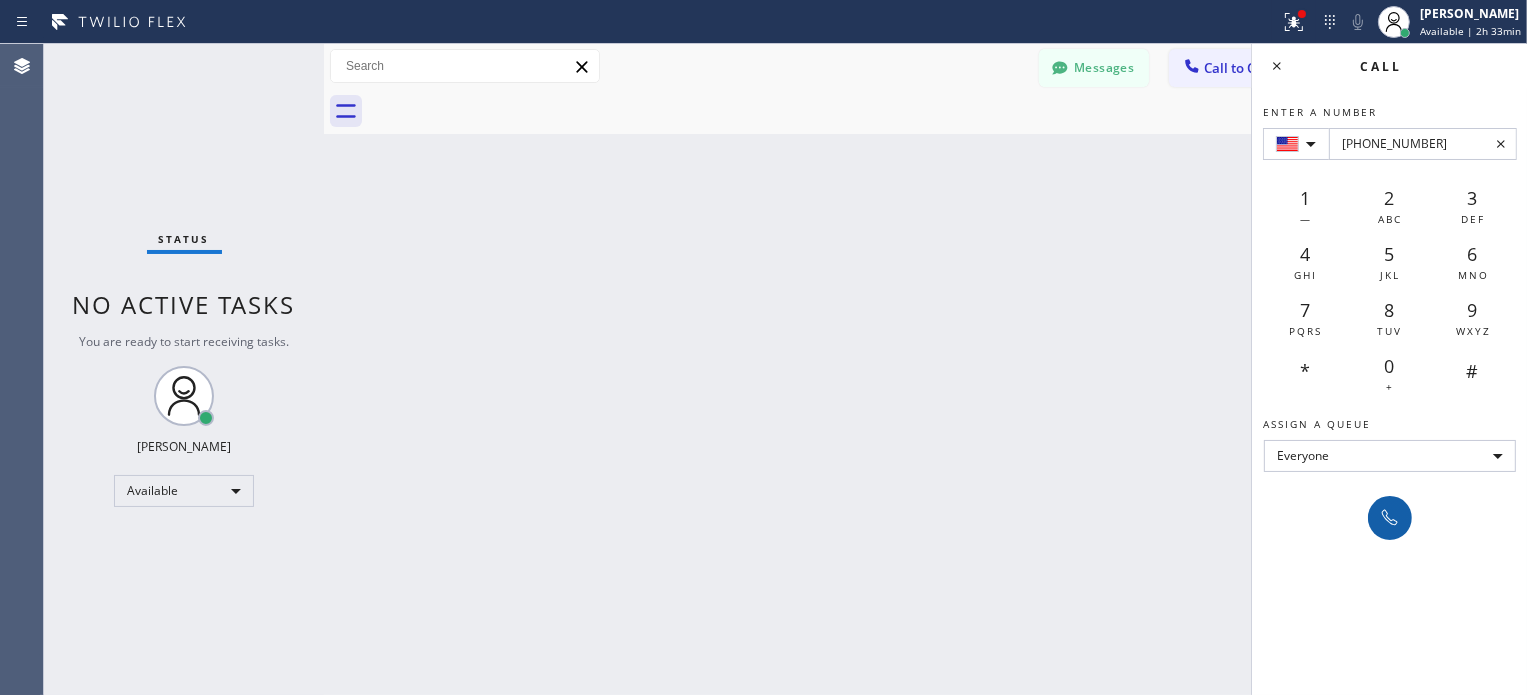 type on "[PHONE_NUMBER]" 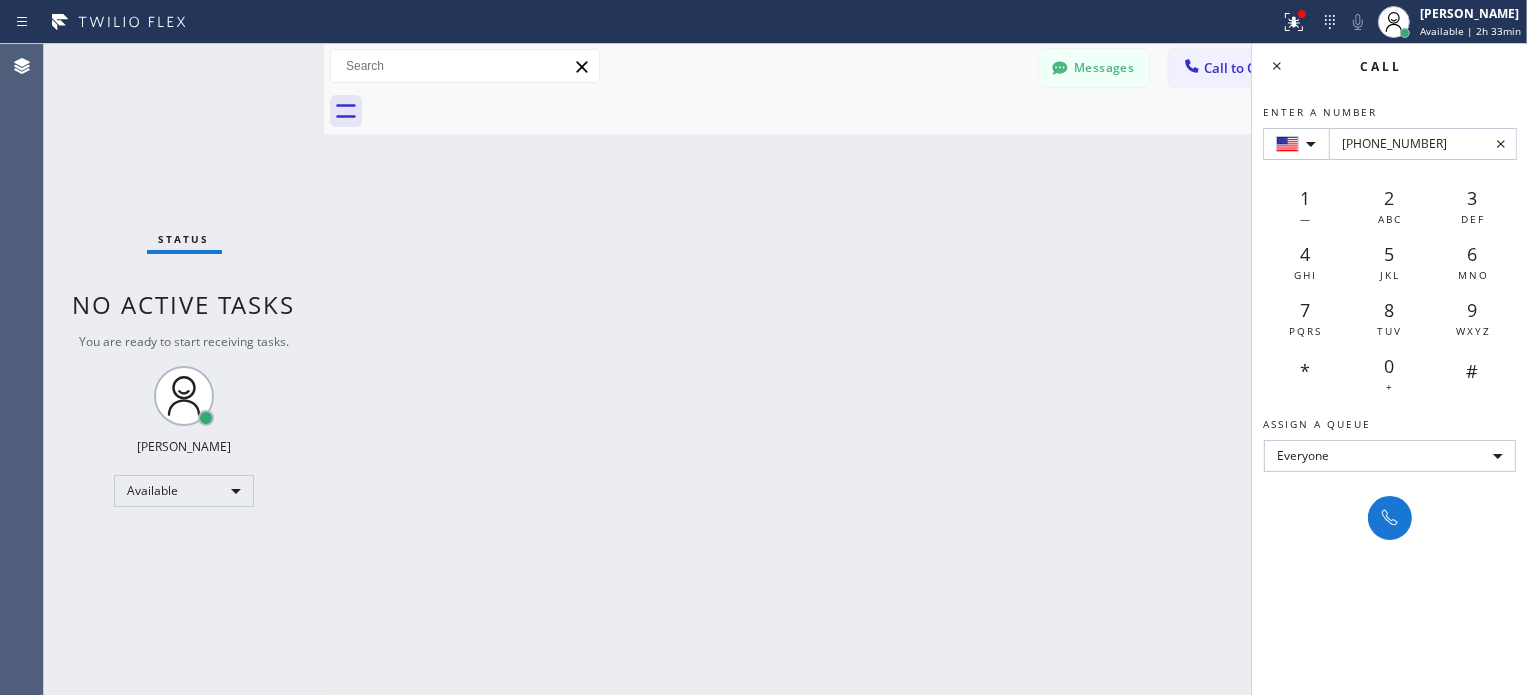 drag, startPoint x: 1380, startPoint y: 503, endPoint x: 1260, endPoint y: 222, distance: 305.55032 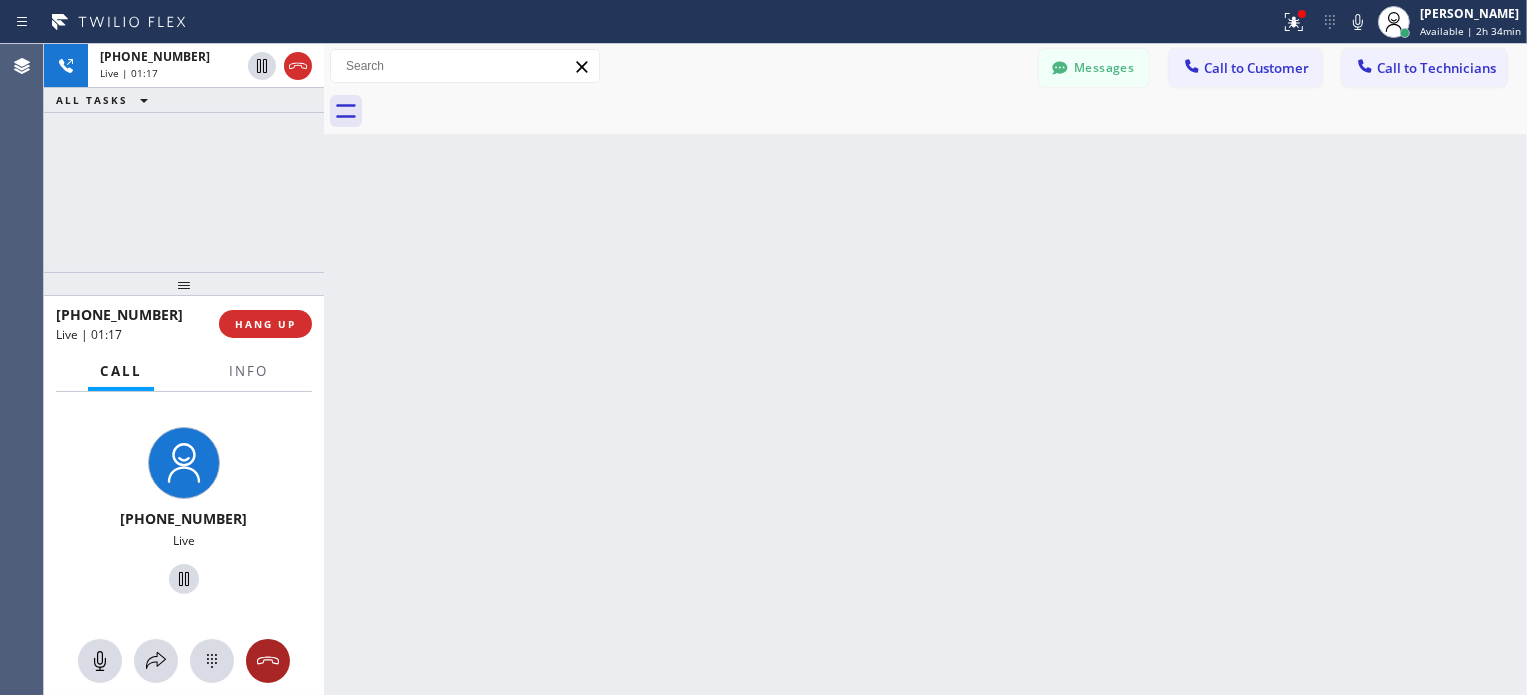 click 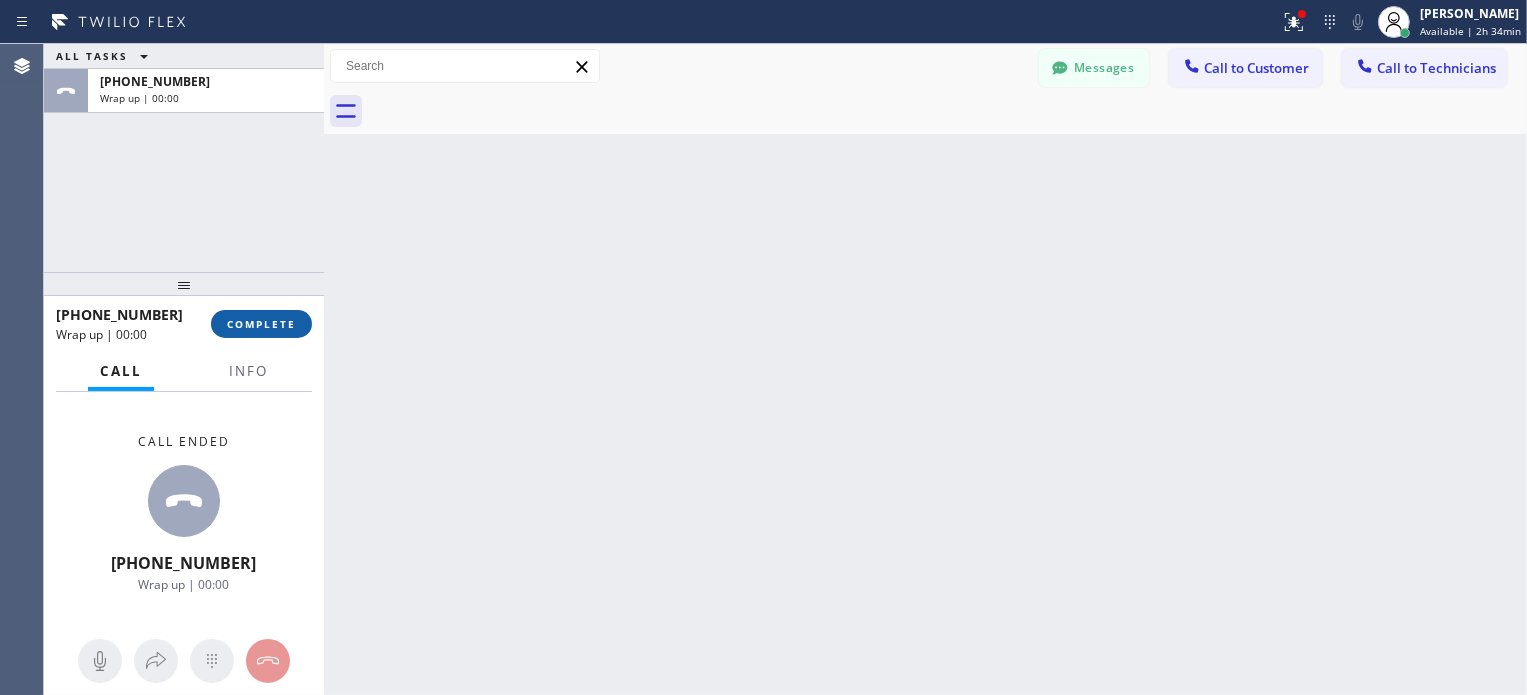 click on "COMPLETE" at bounding box center (261, 324) 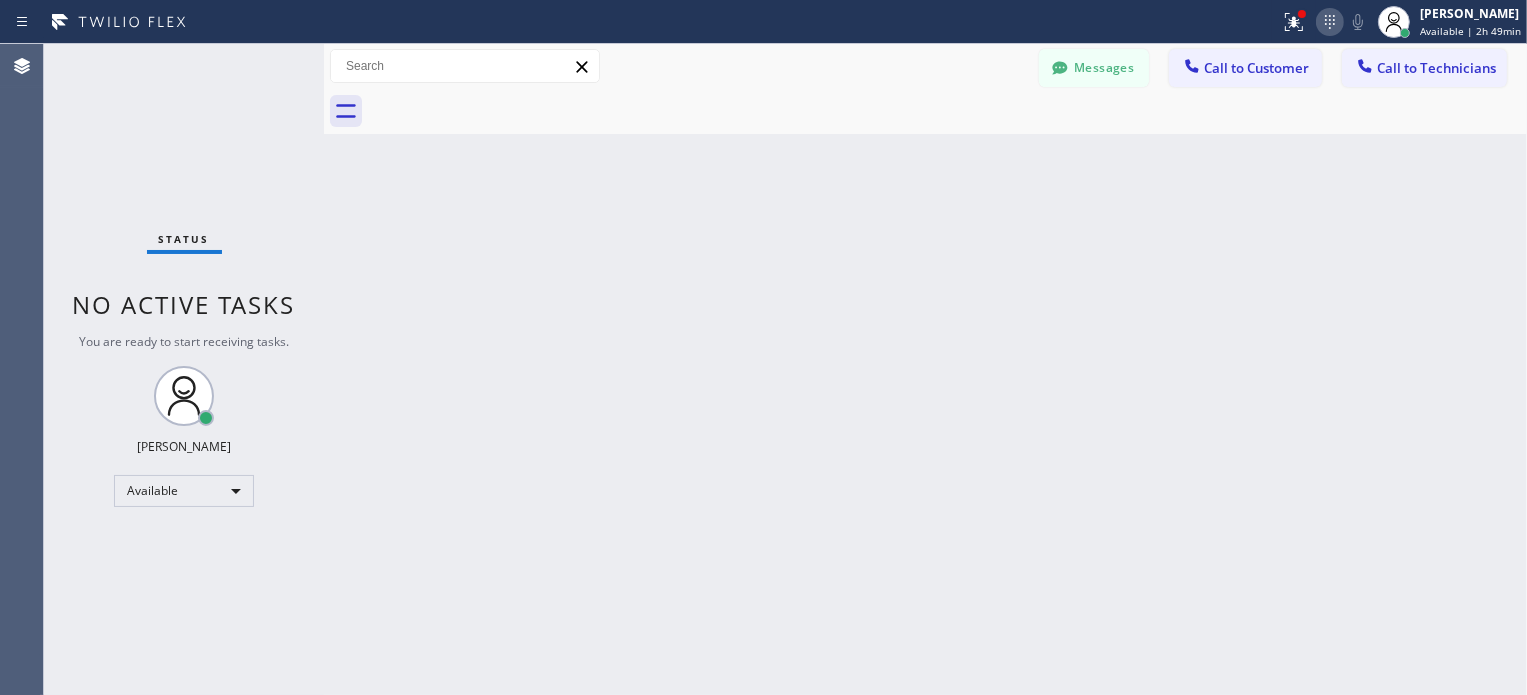 click 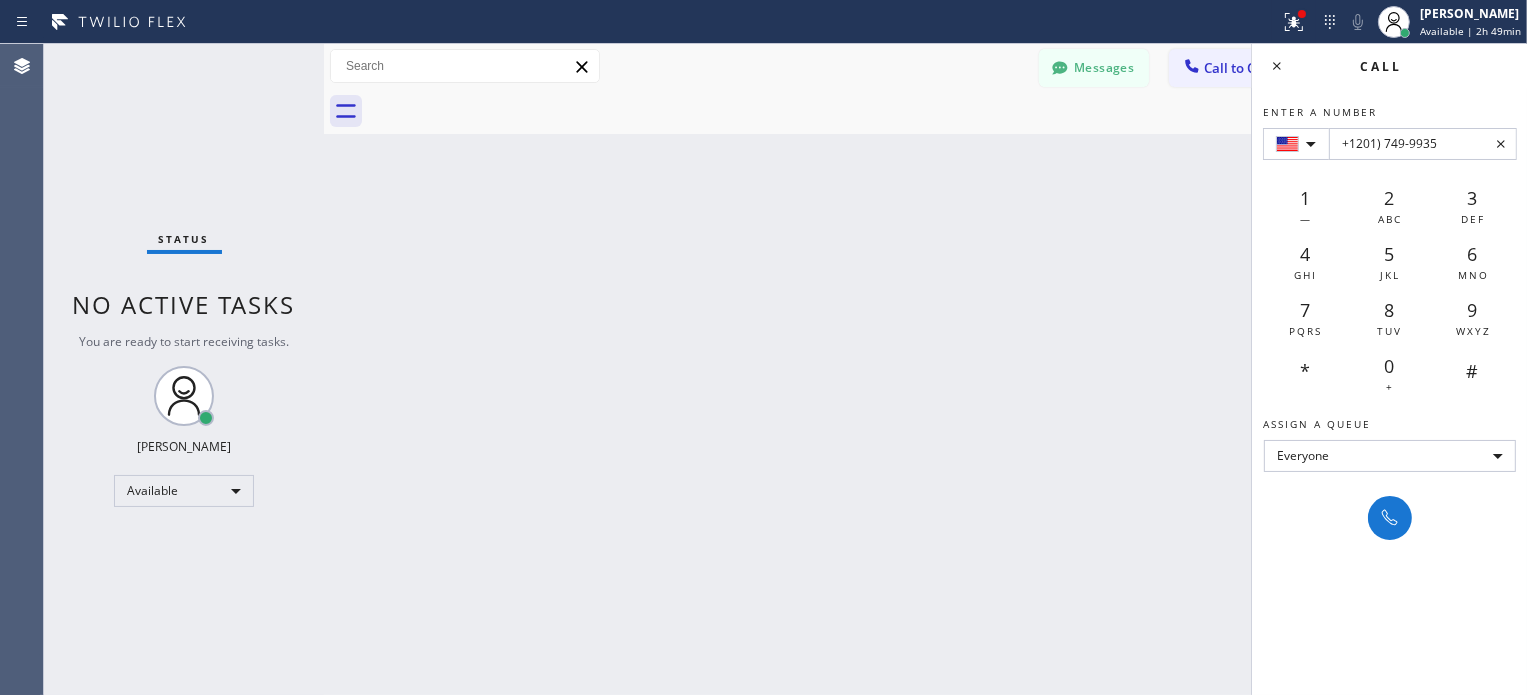 click on "+1201) 749-9935" at bounding box center [1423, 144] 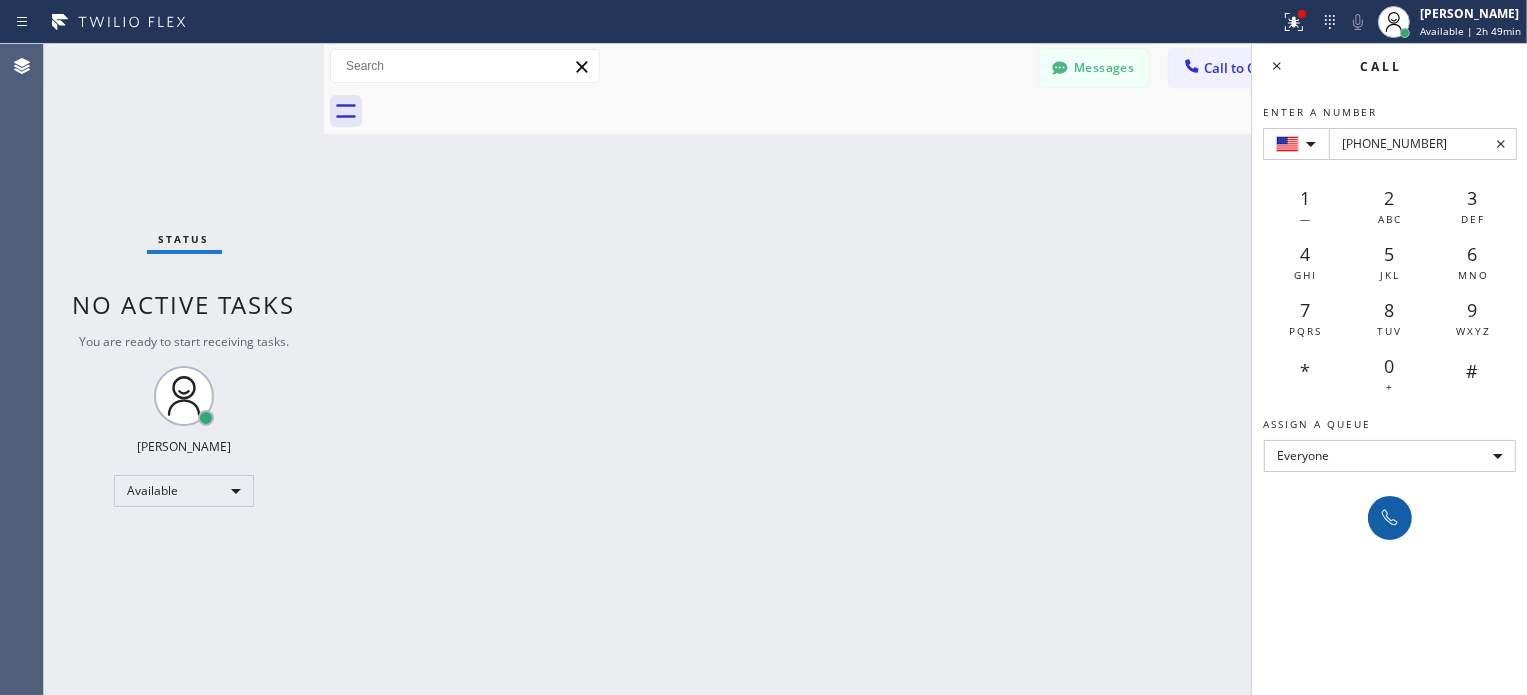 type on "[PHONE_NUMBER]" 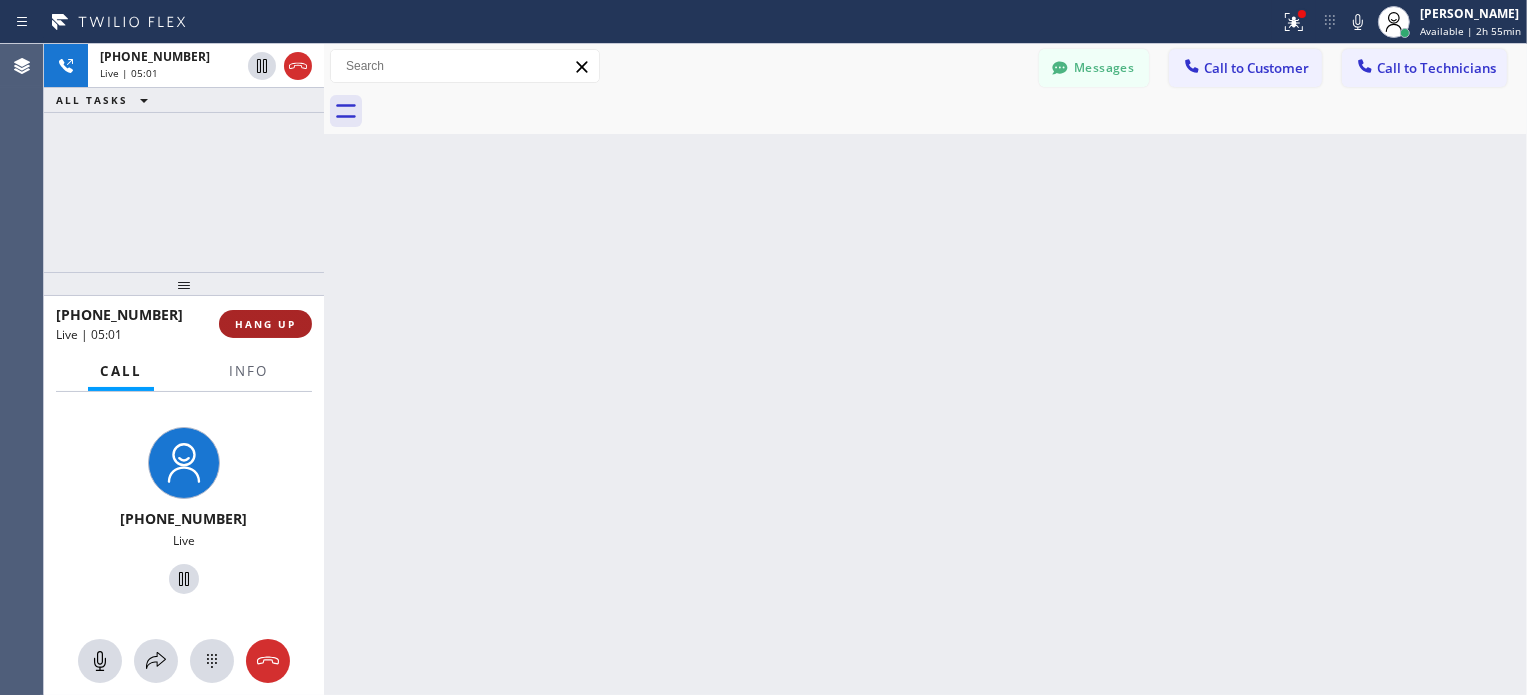 click on "HANG UP" at bounding box center [265, 324] 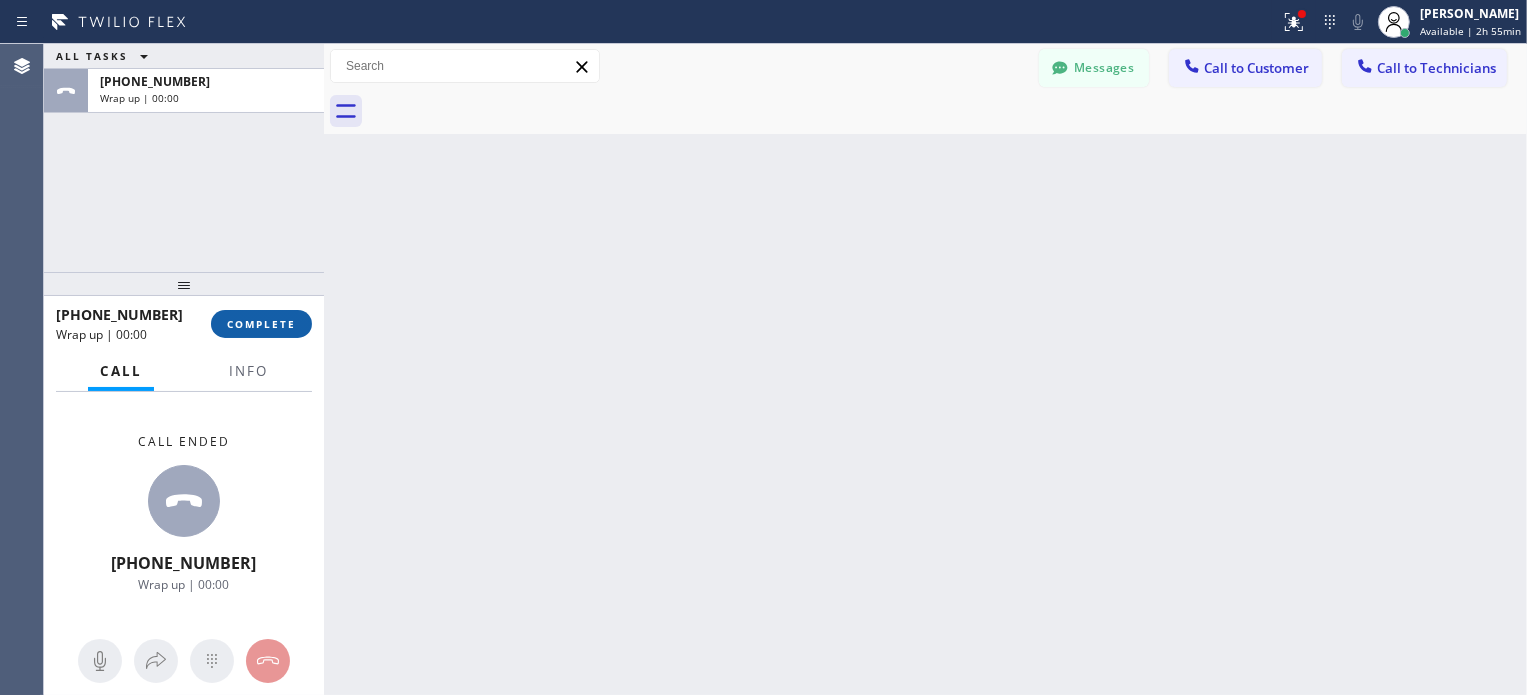 click on "COMPLETE" at bounding box center (261, 324) 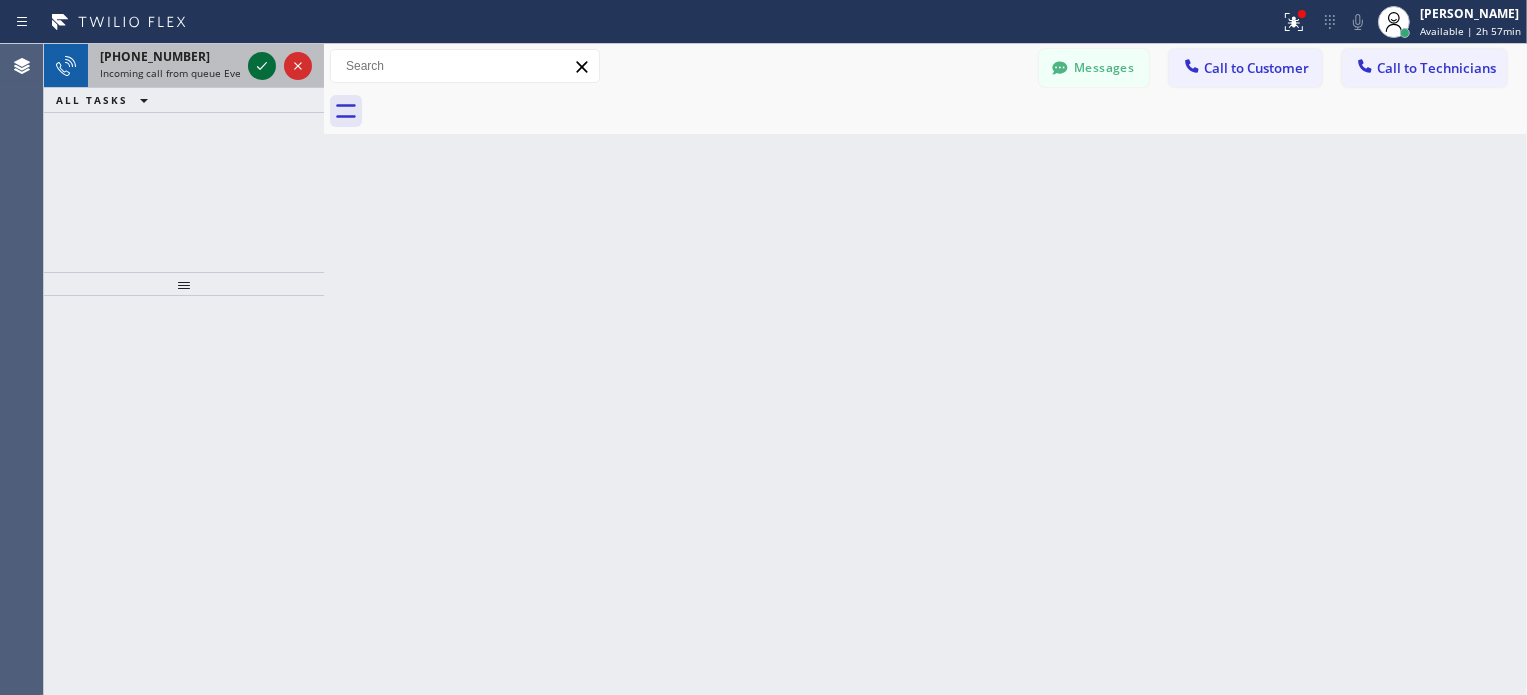 click 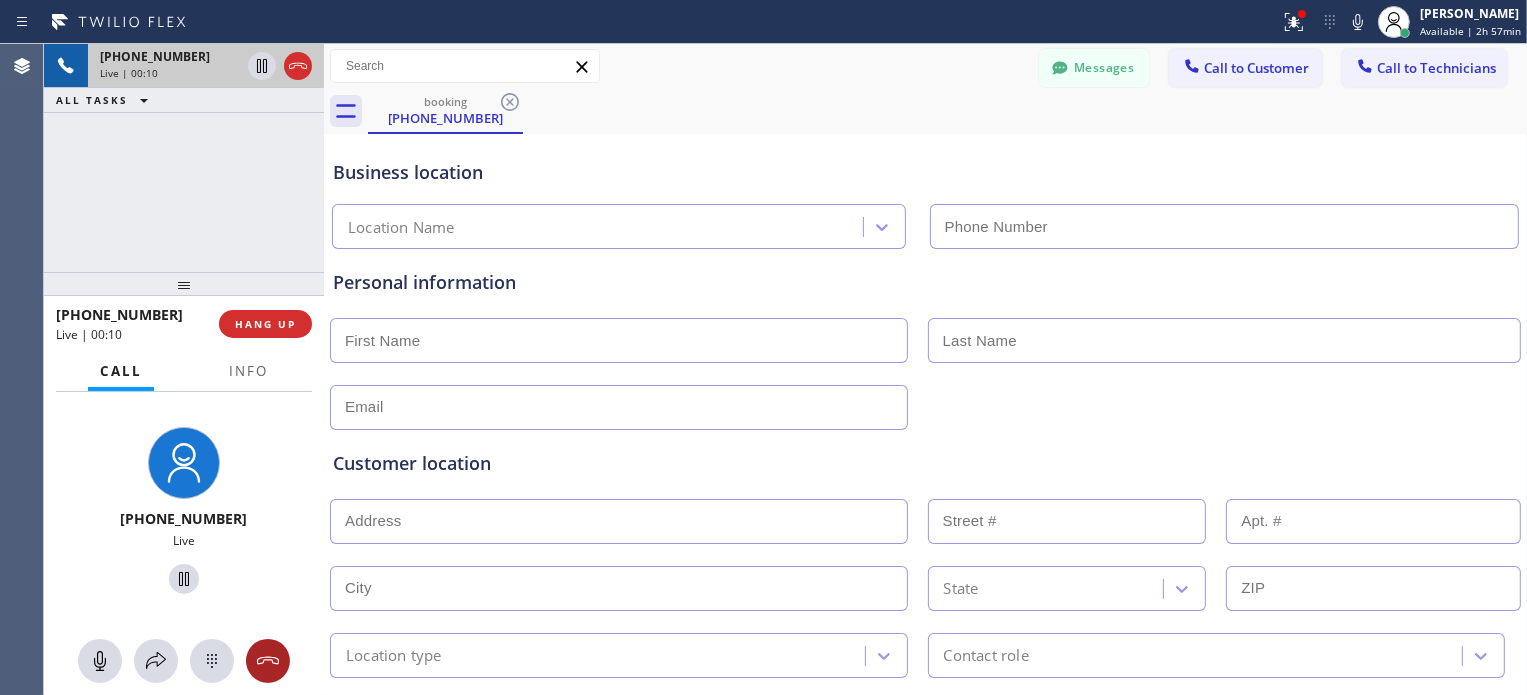 click at bounding box center [268, 661] 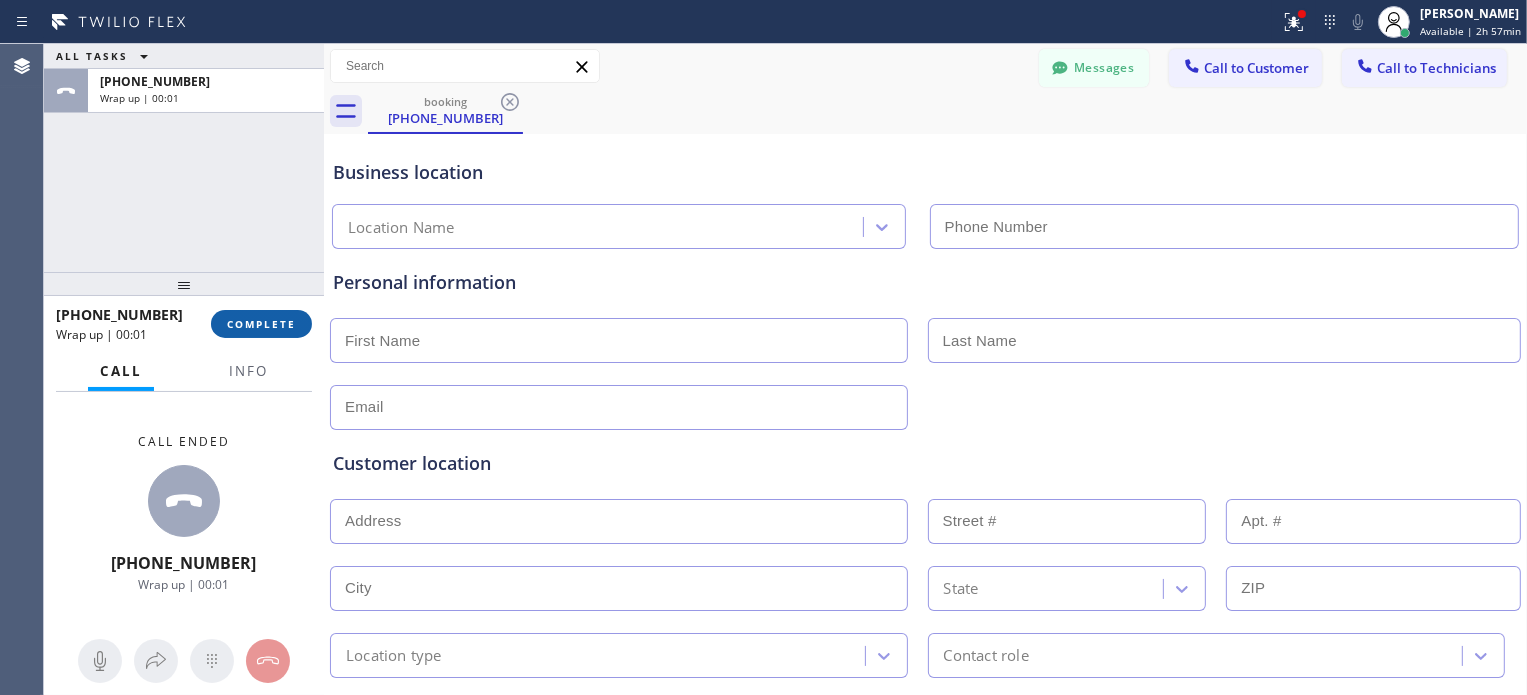 click on "COMPLETE" at bounding box center [261, 324] 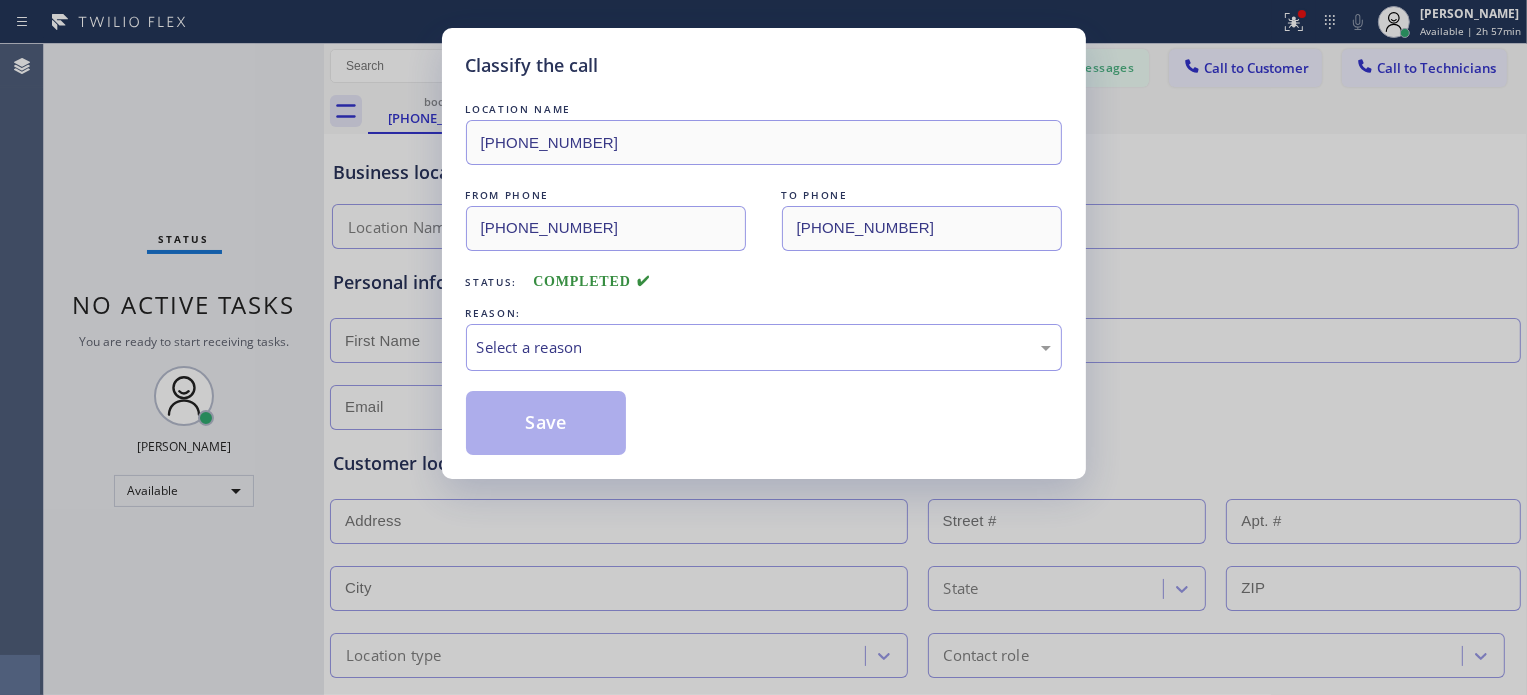 click on "REASON:" at bounding box center [764, 313] 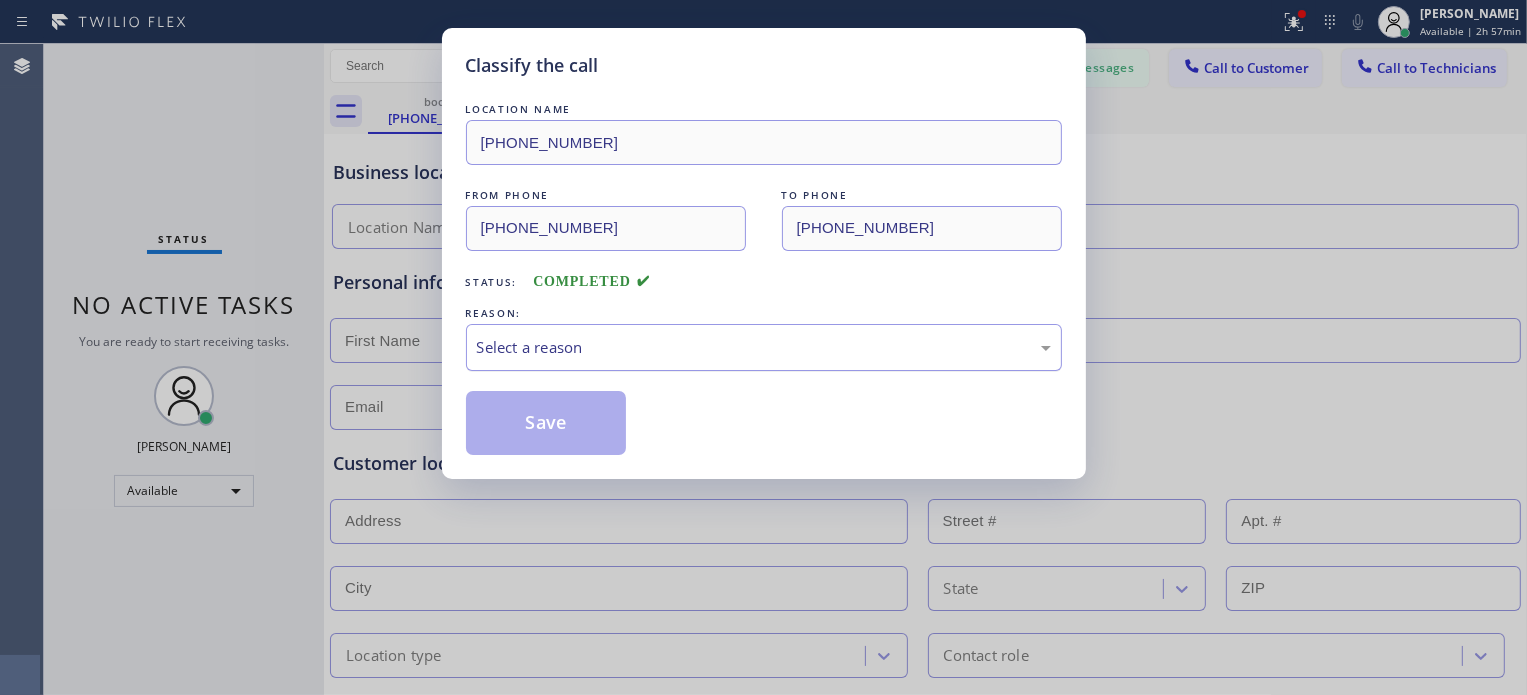 click on "Select a reason" at bounding box center (764, 347) 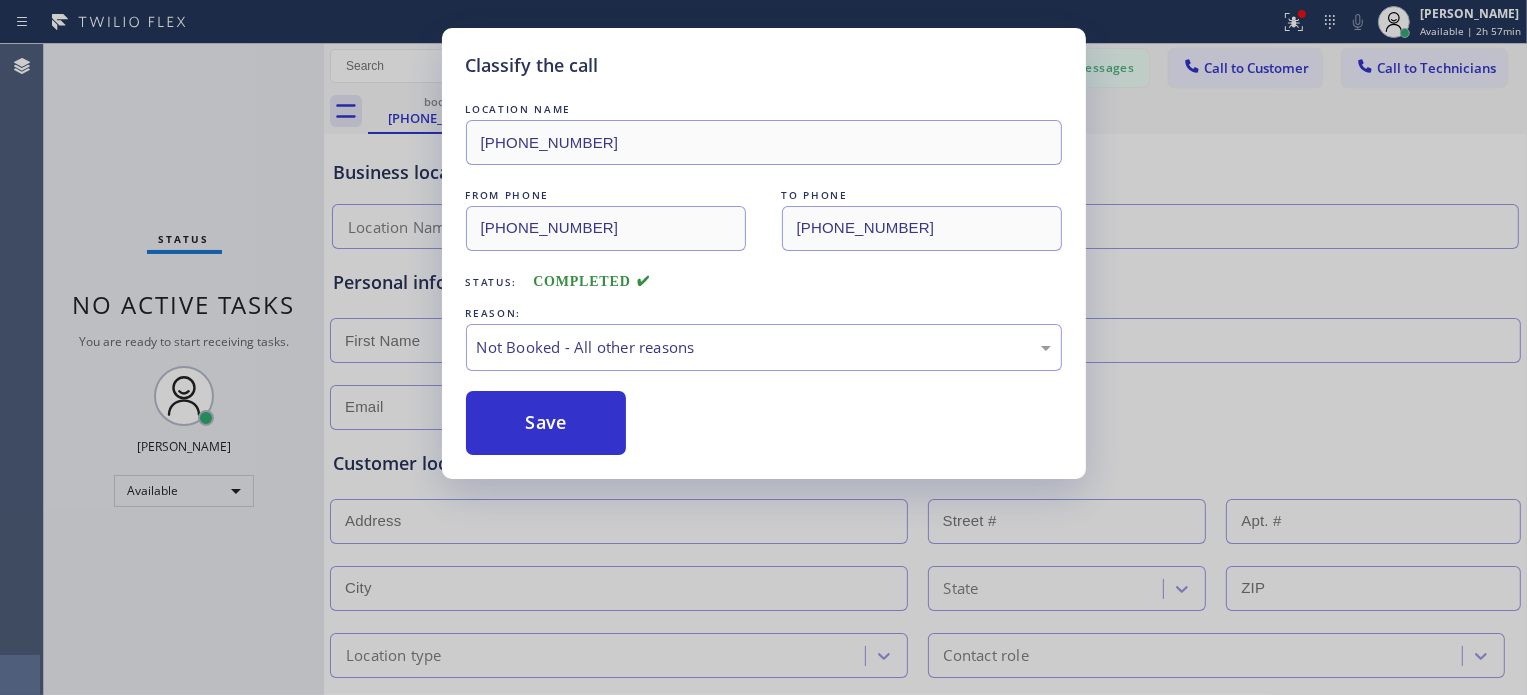 click on "Save" at bounding box center [546, 423] 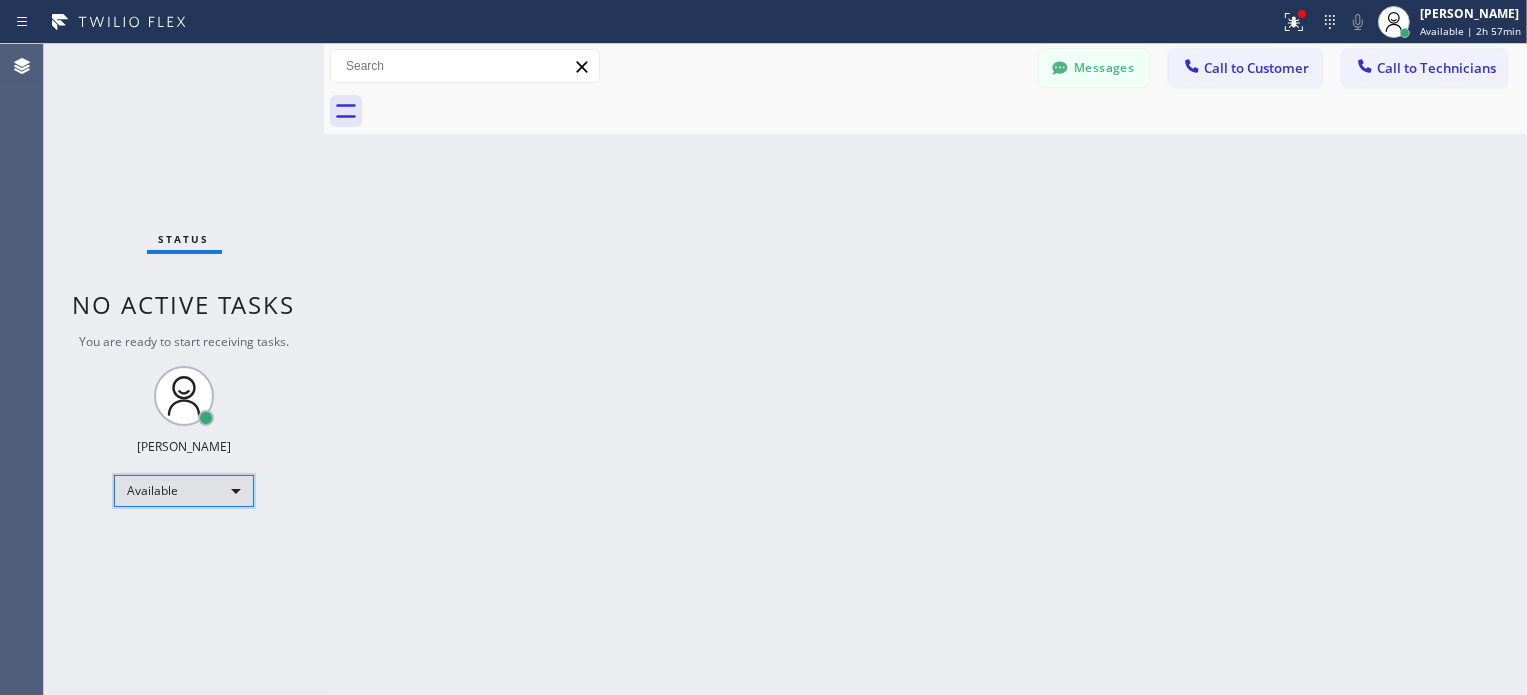 click on "Available" at bounding box center [184, 491] 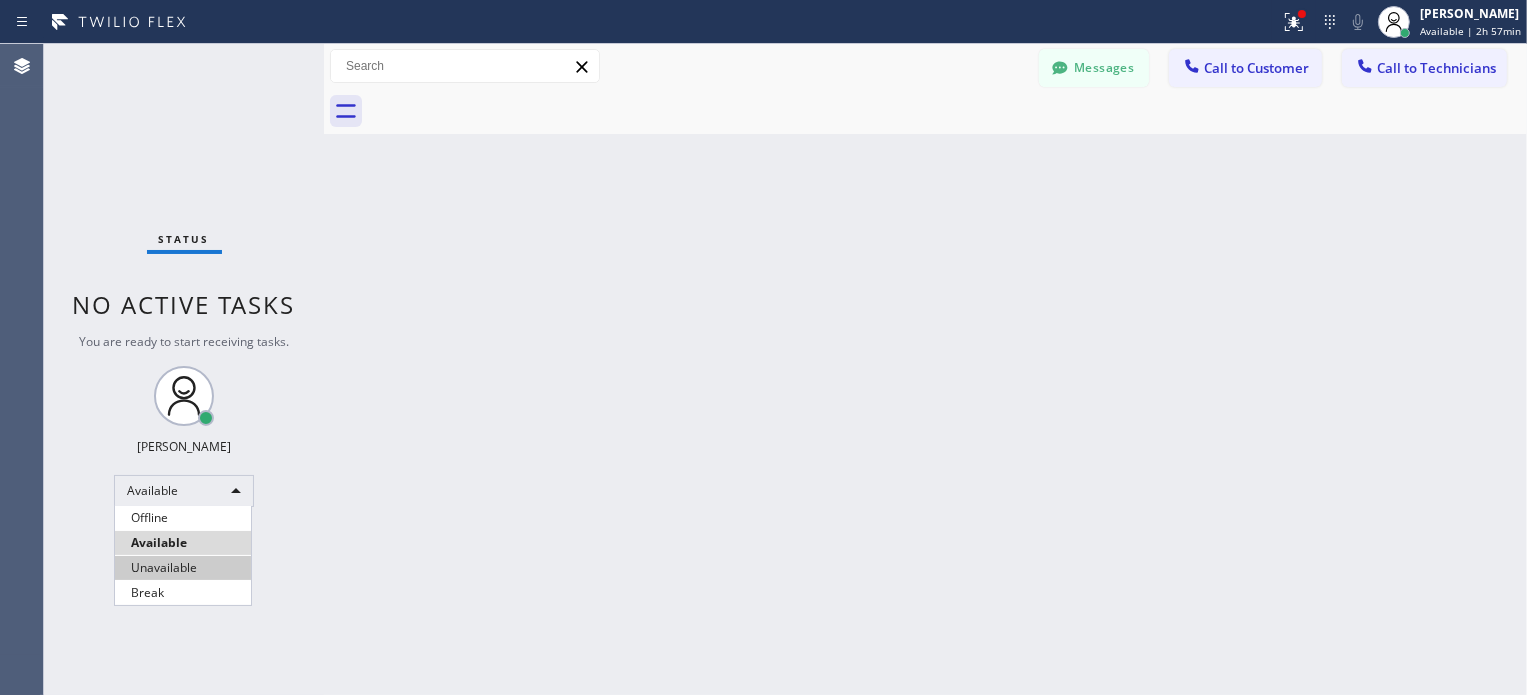 click on "Unavailable" at bounding box center (183, 568) 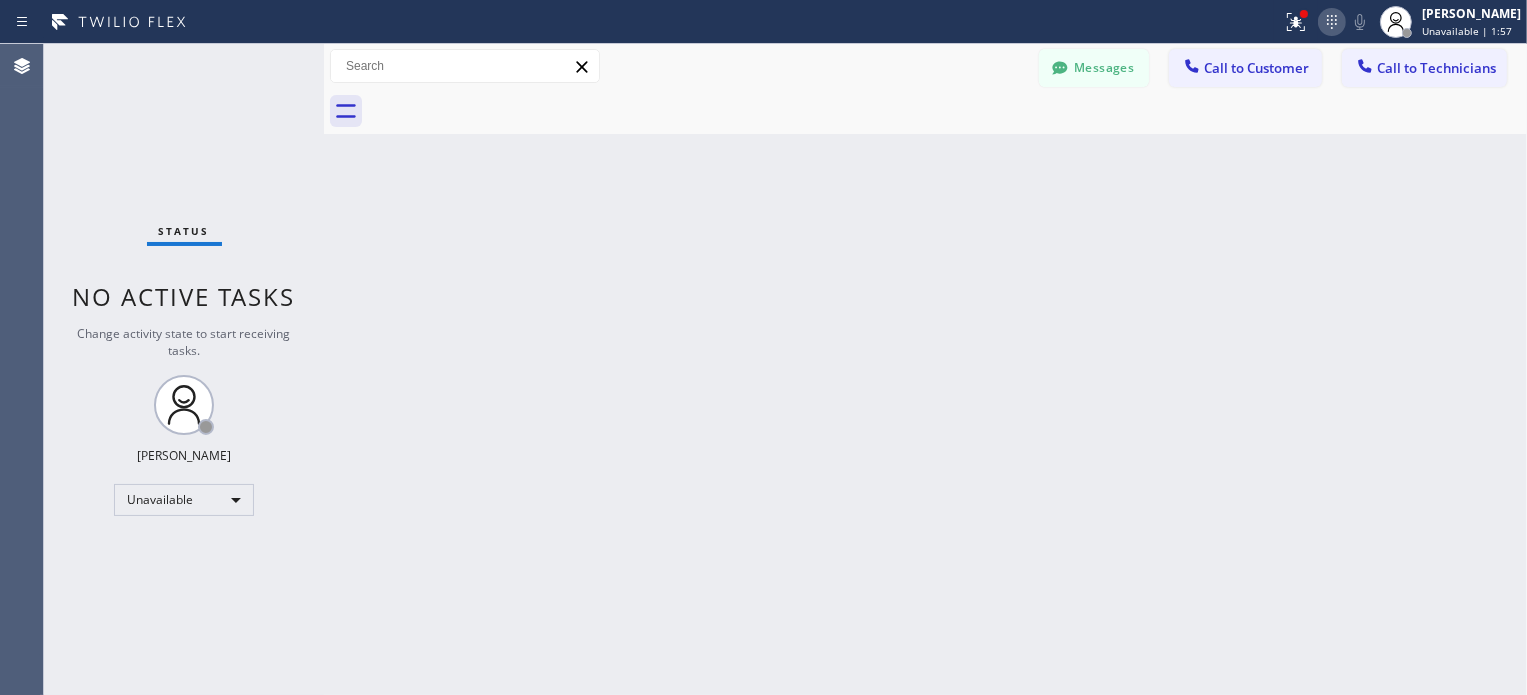 click 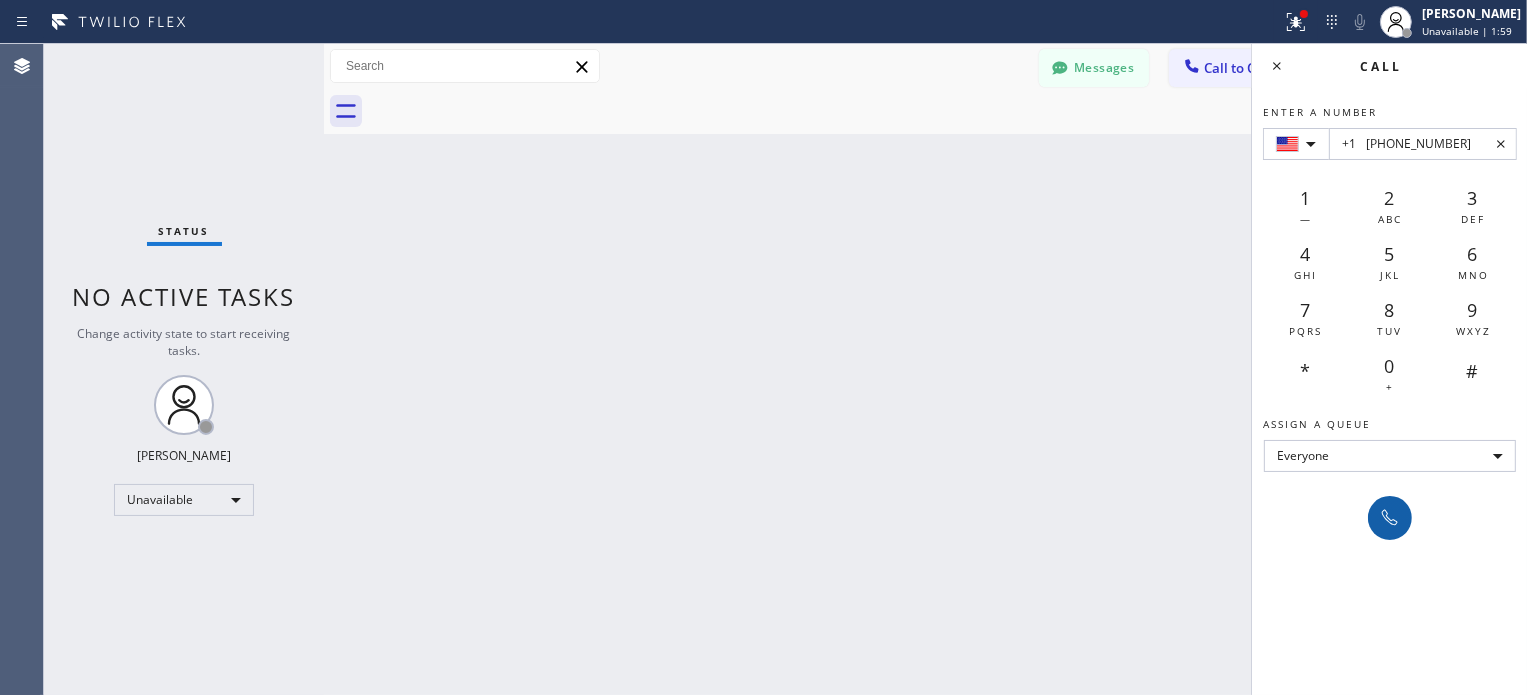 type on "+1	[PHONE_NUMBER]" 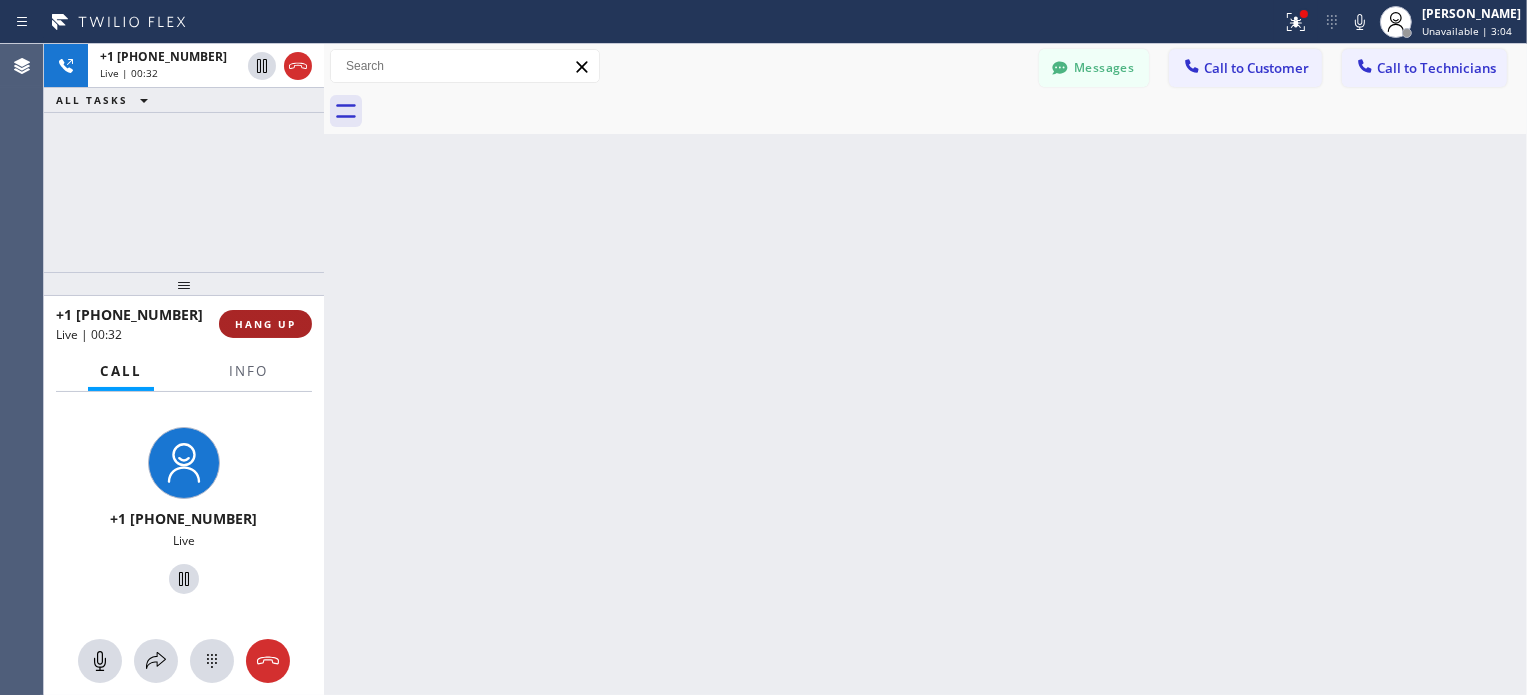 click on "HANG UP" at bounding box center (265, 324) 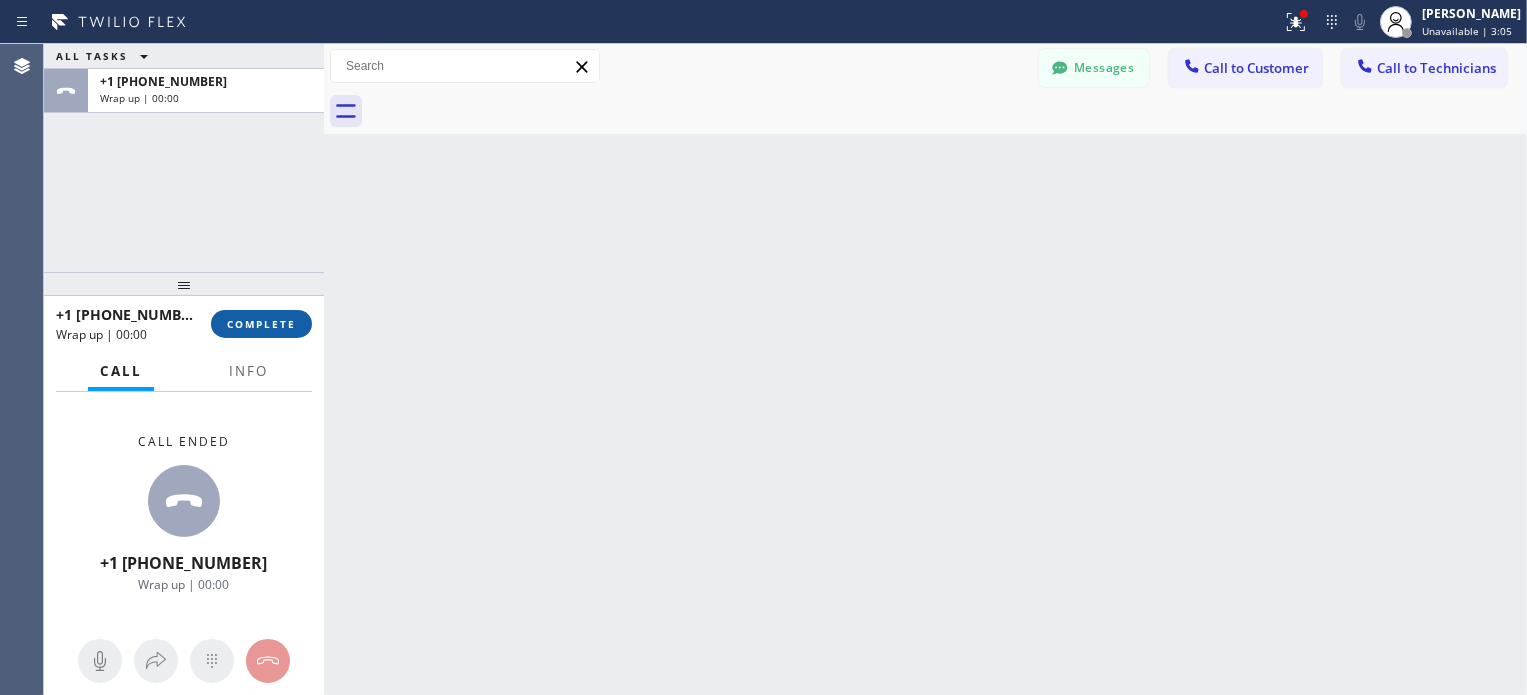 click on "COMPLETE" at bounding box center [261, 324] 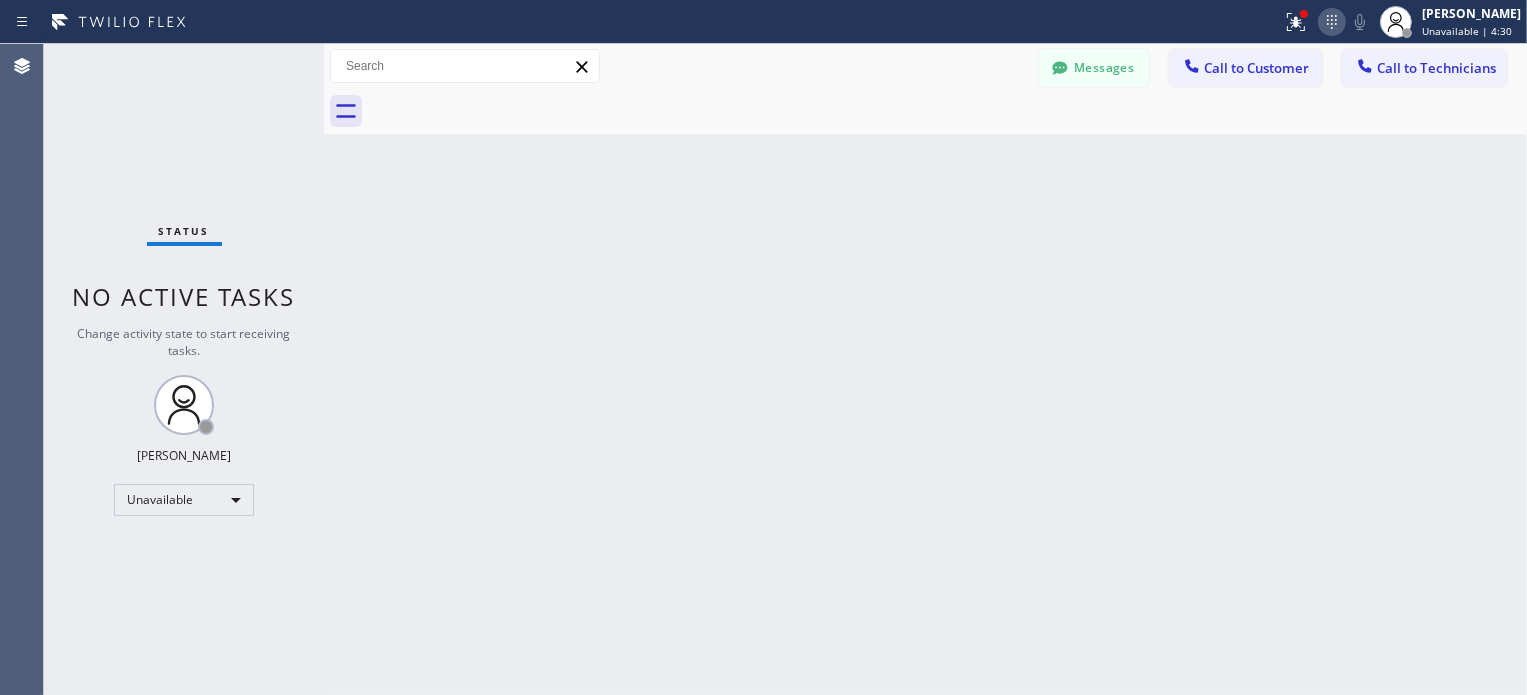 click 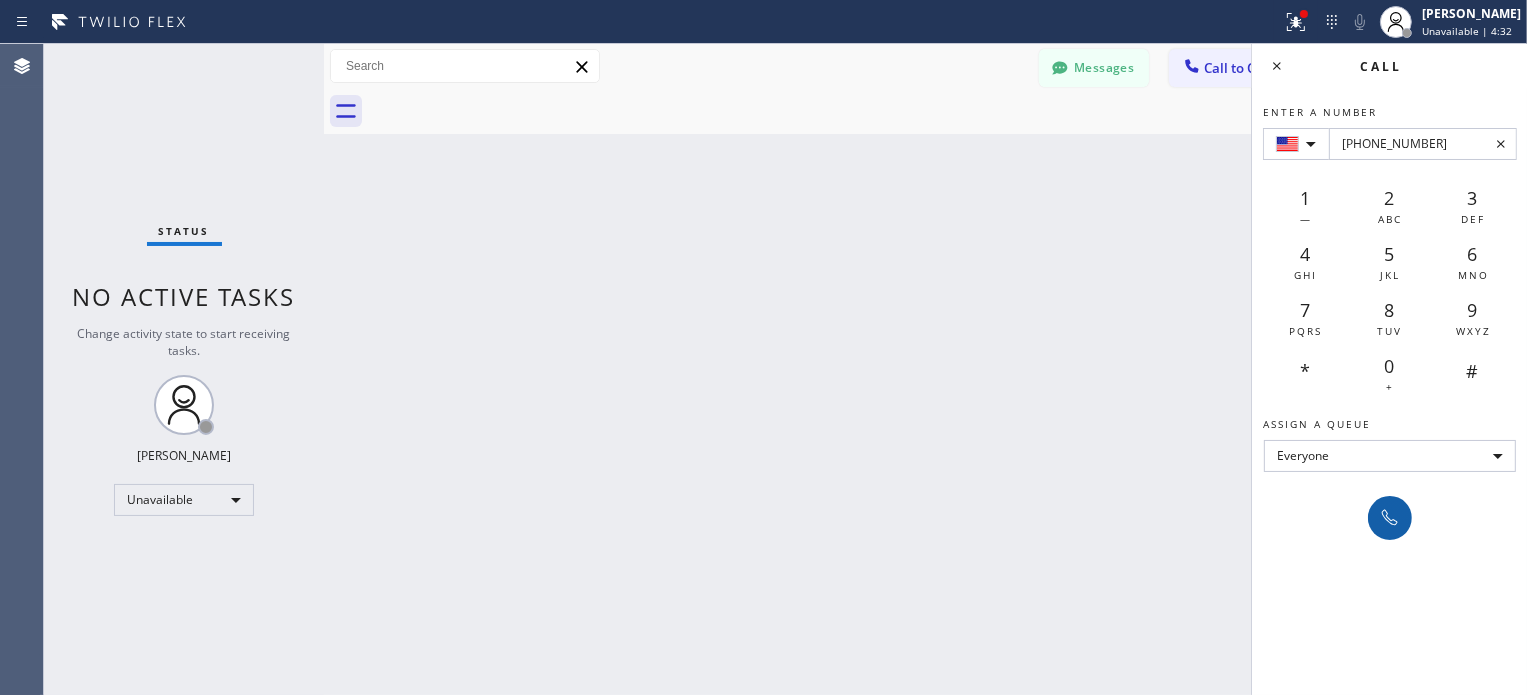 type on "[PHONE_NUMBER]" 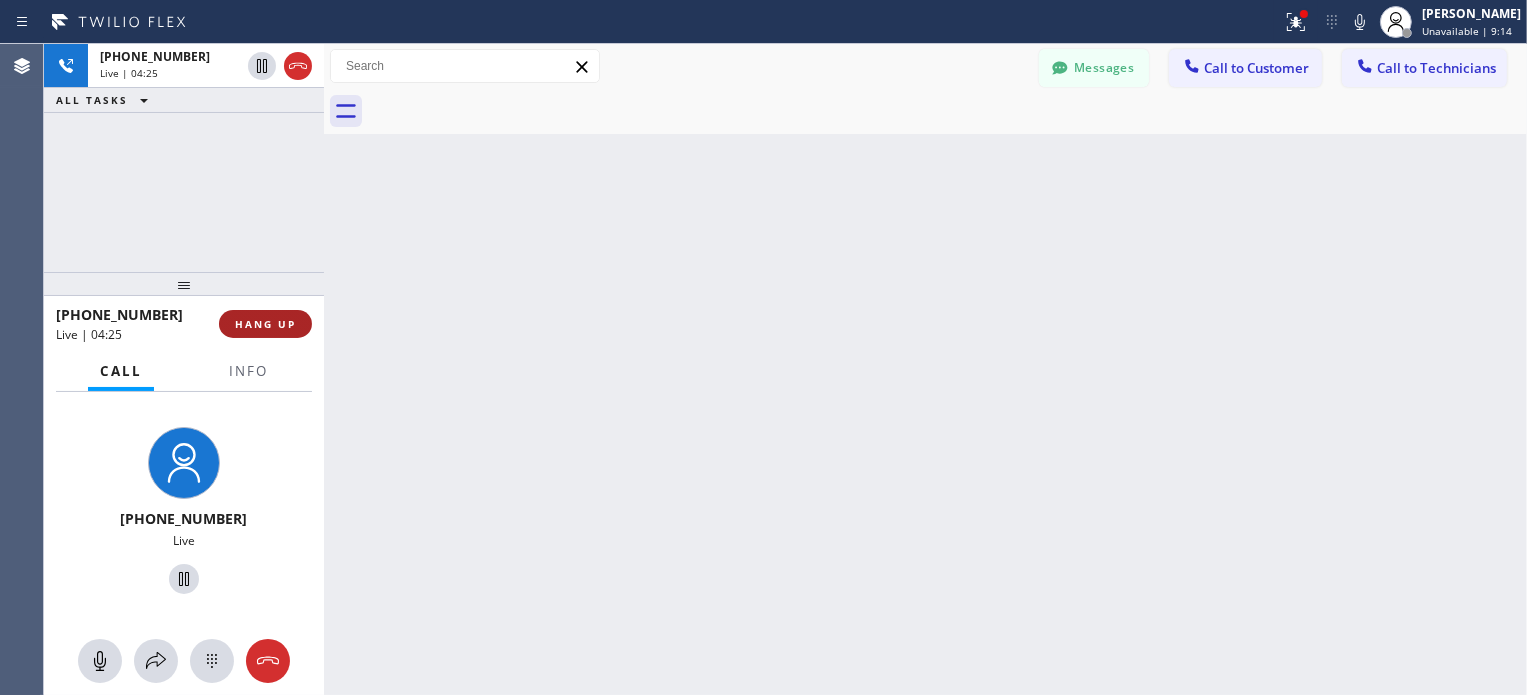 click on "HANG UP" at bounding box center [265, 324] 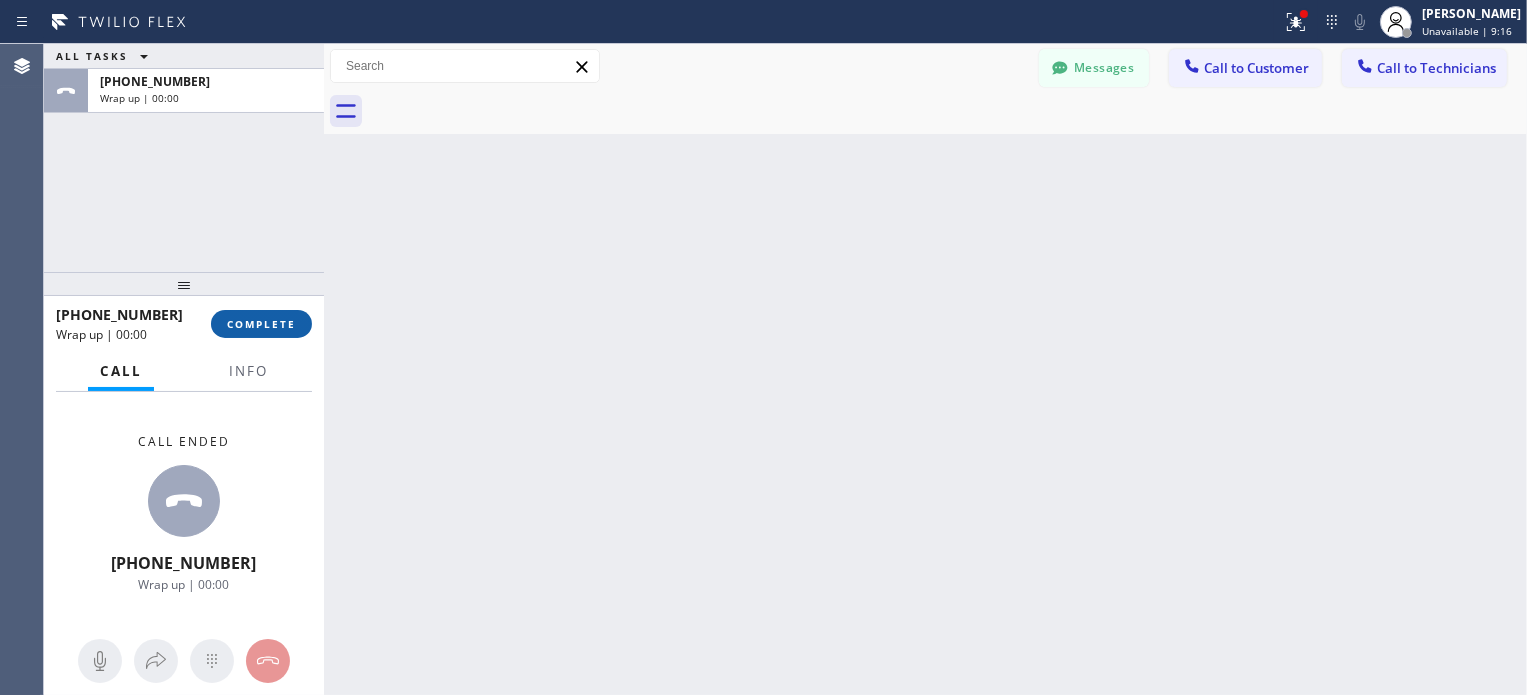 click on "COMPLETE" at bounding box center [261, 324] 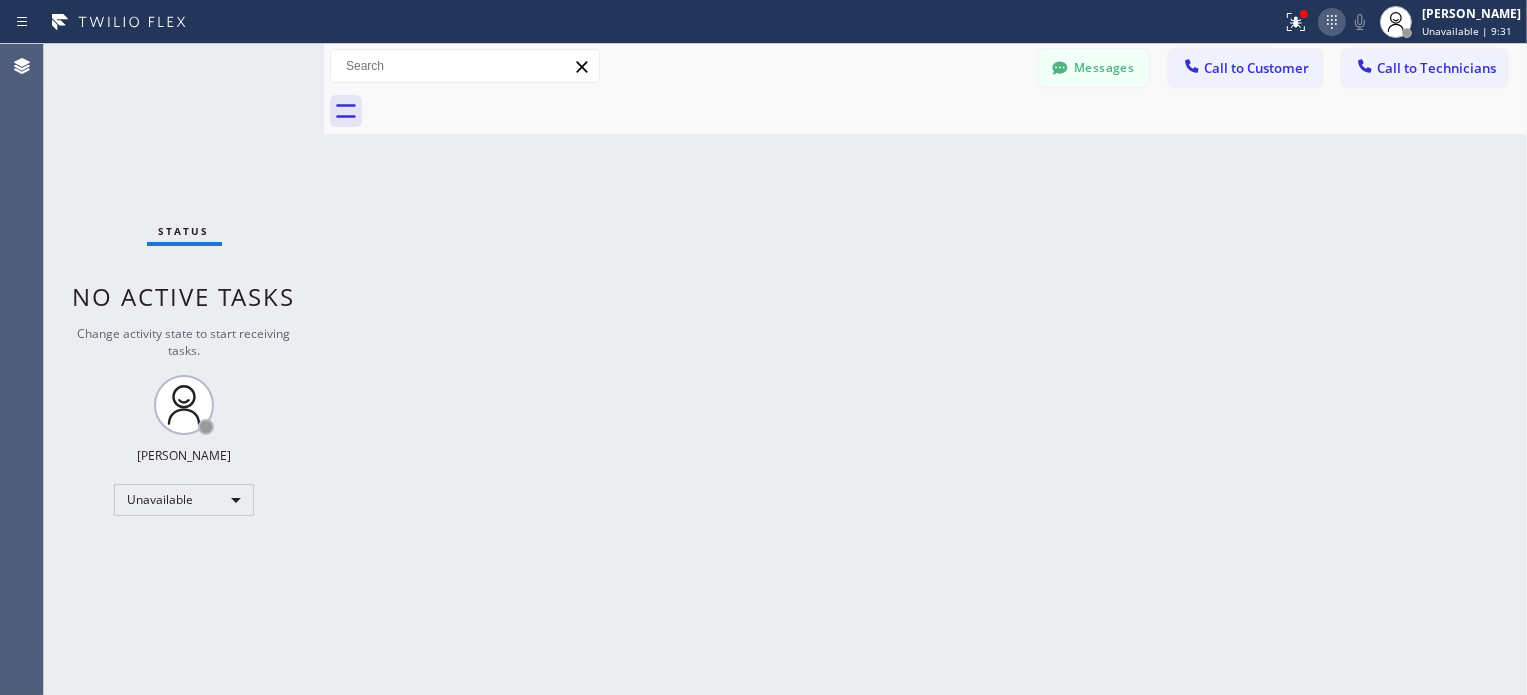 click 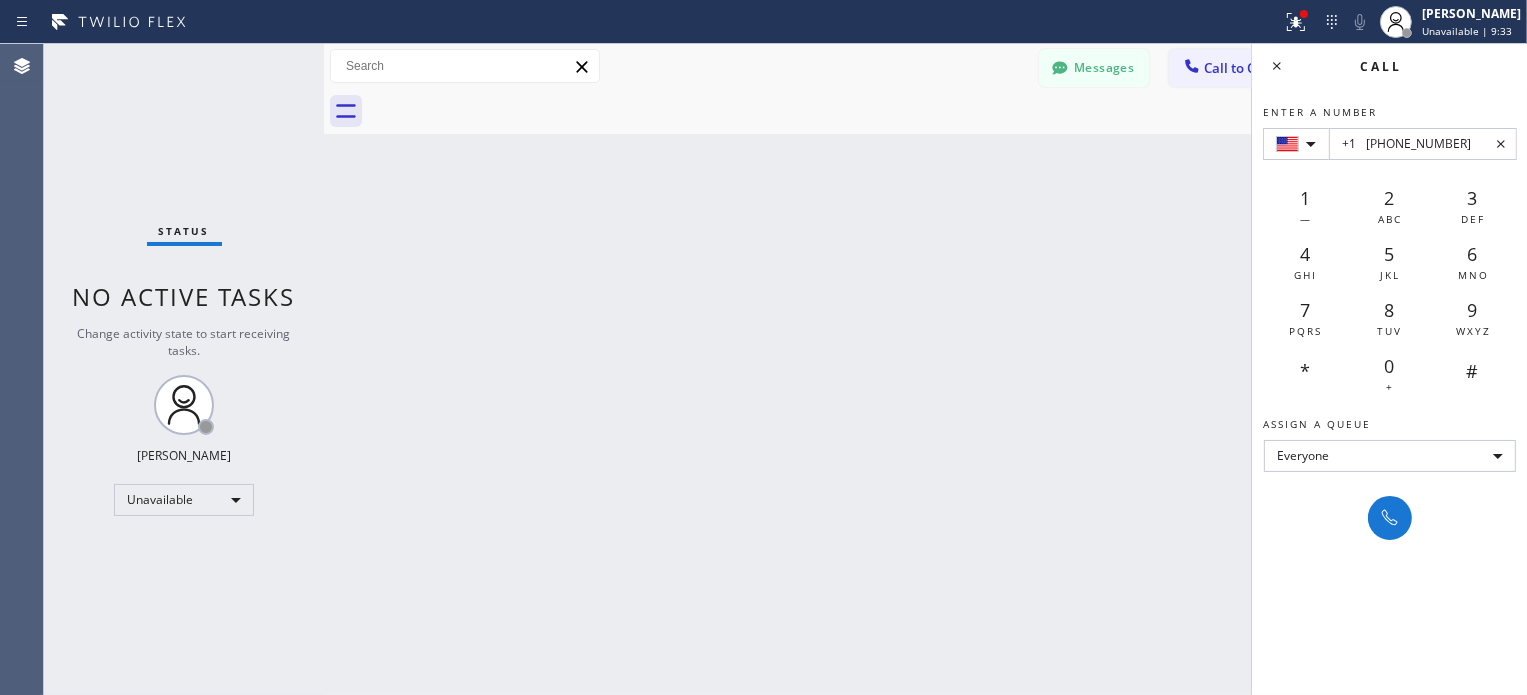type on "+1	[PHONE_NUMBER]" 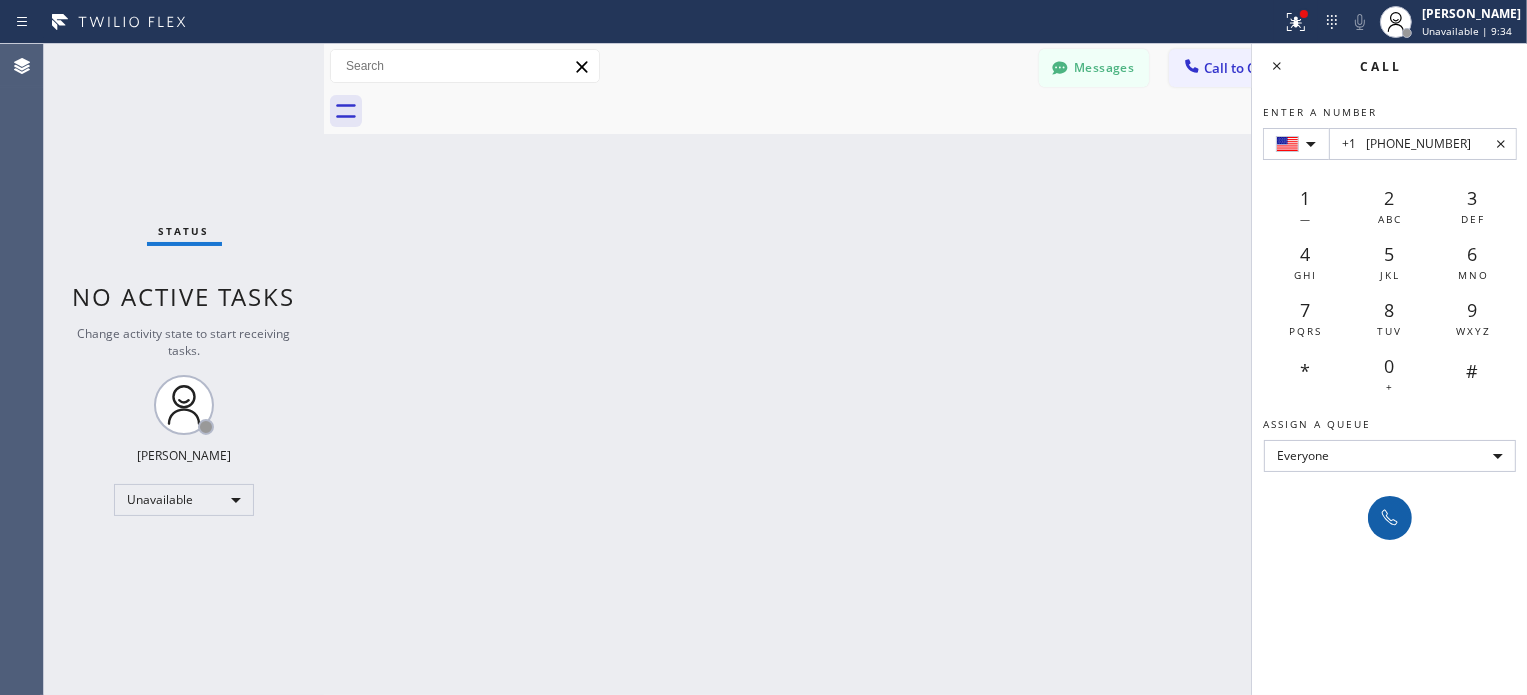 click at bounding box center (1390, 518) 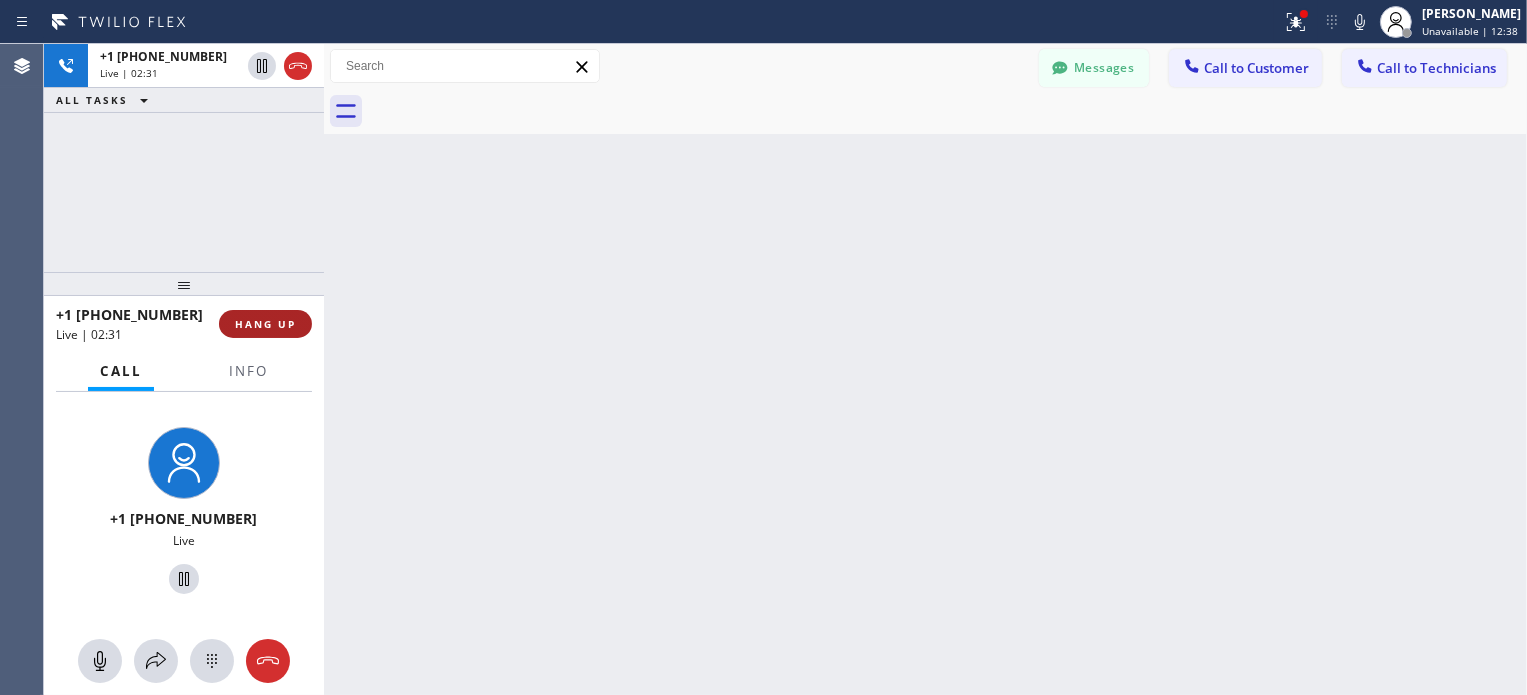 click on "HANG UP" at bounding box center (265, 324) 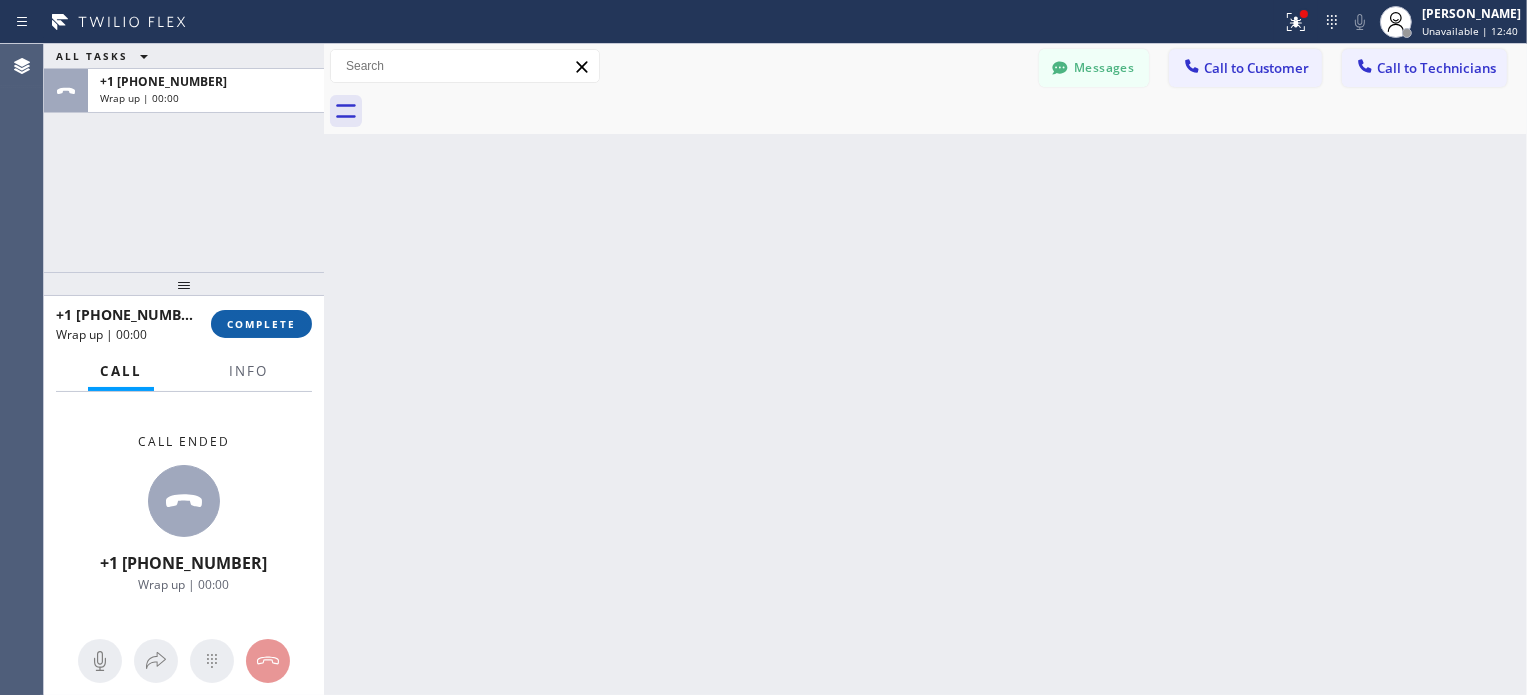click on "COMPLETE" at bounding box center (261, 324) 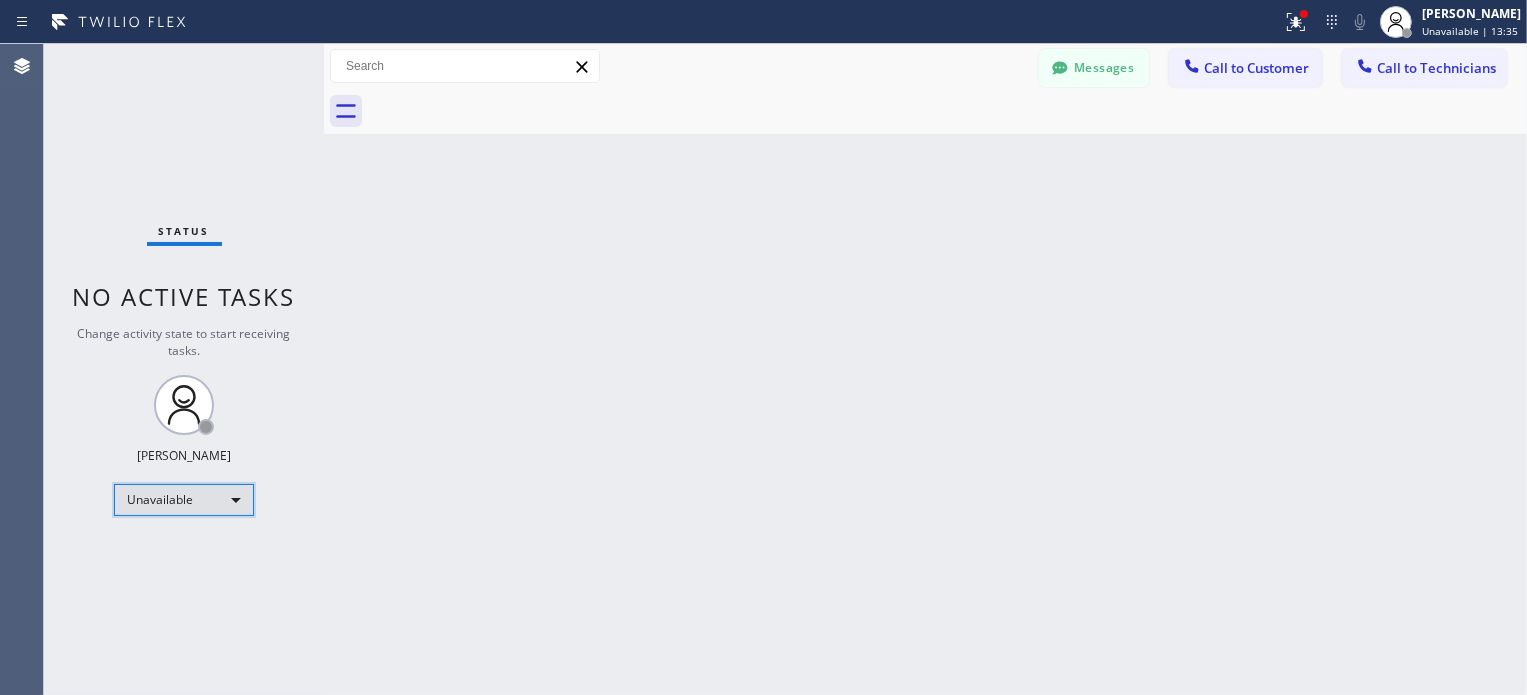 click on "Unavailable" at bounding box center [184, 500] 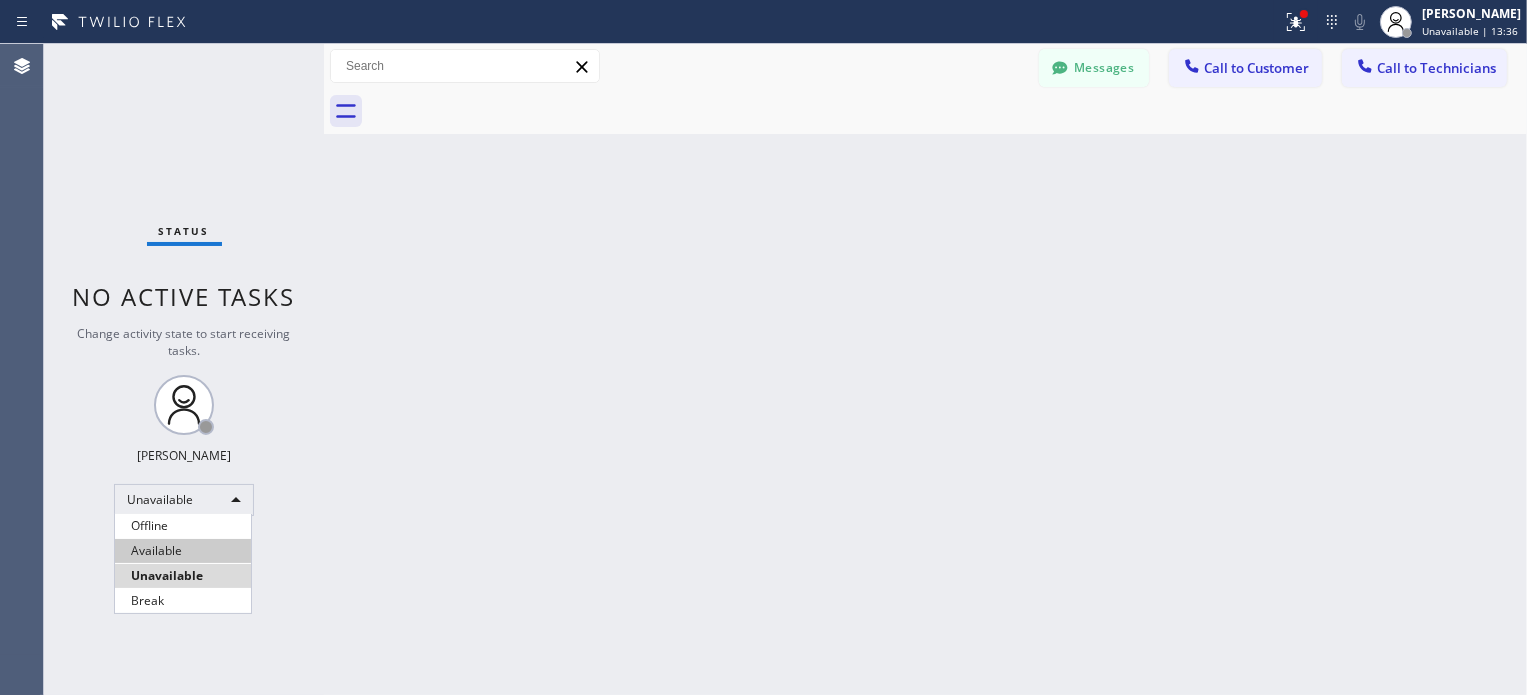 click on "Available" at bounding box center (183, 551) 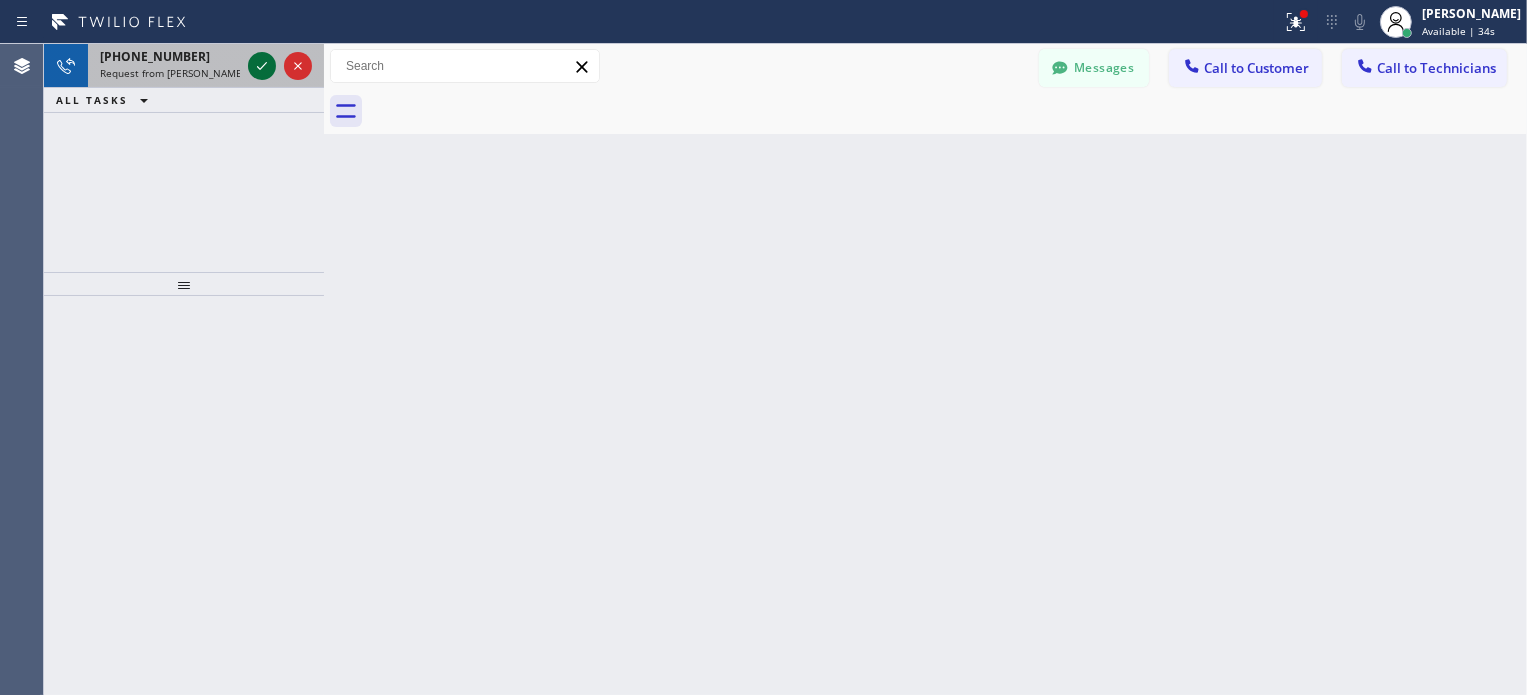 click 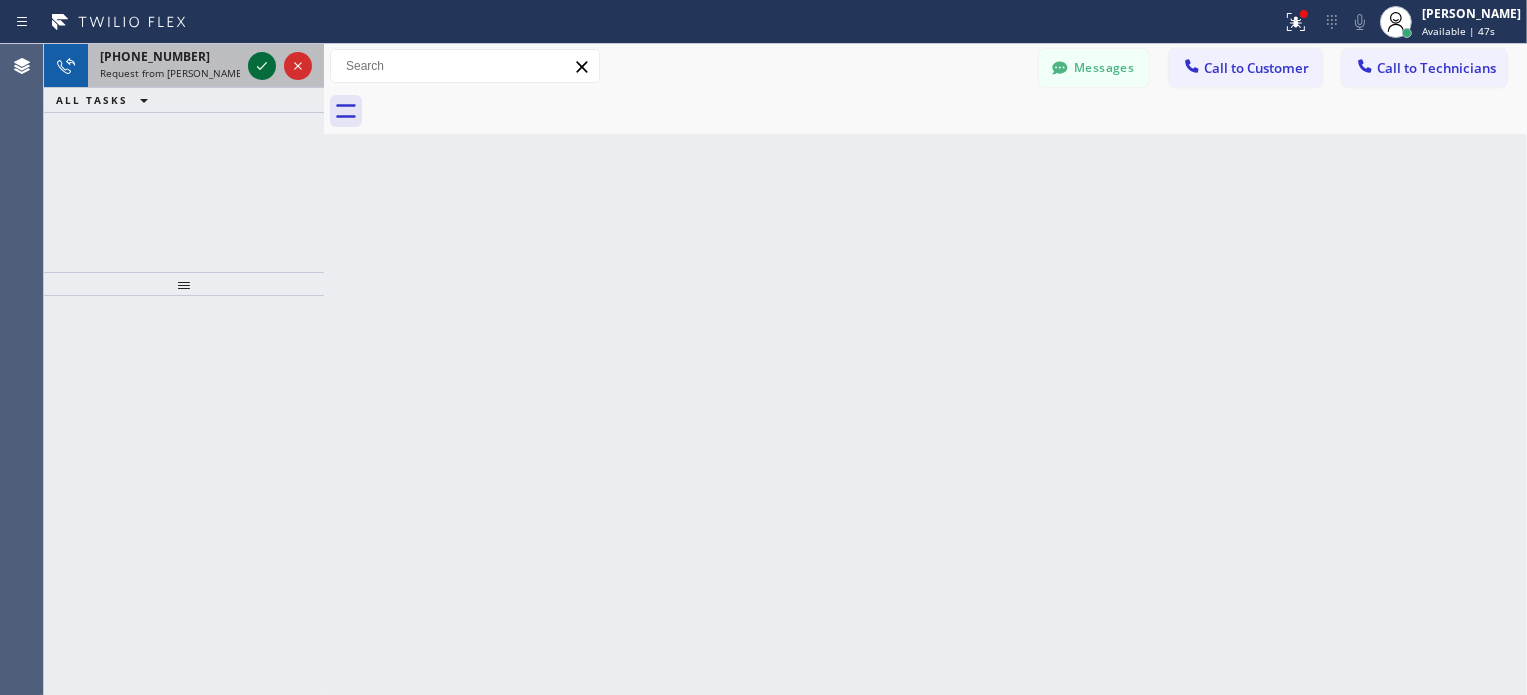 click 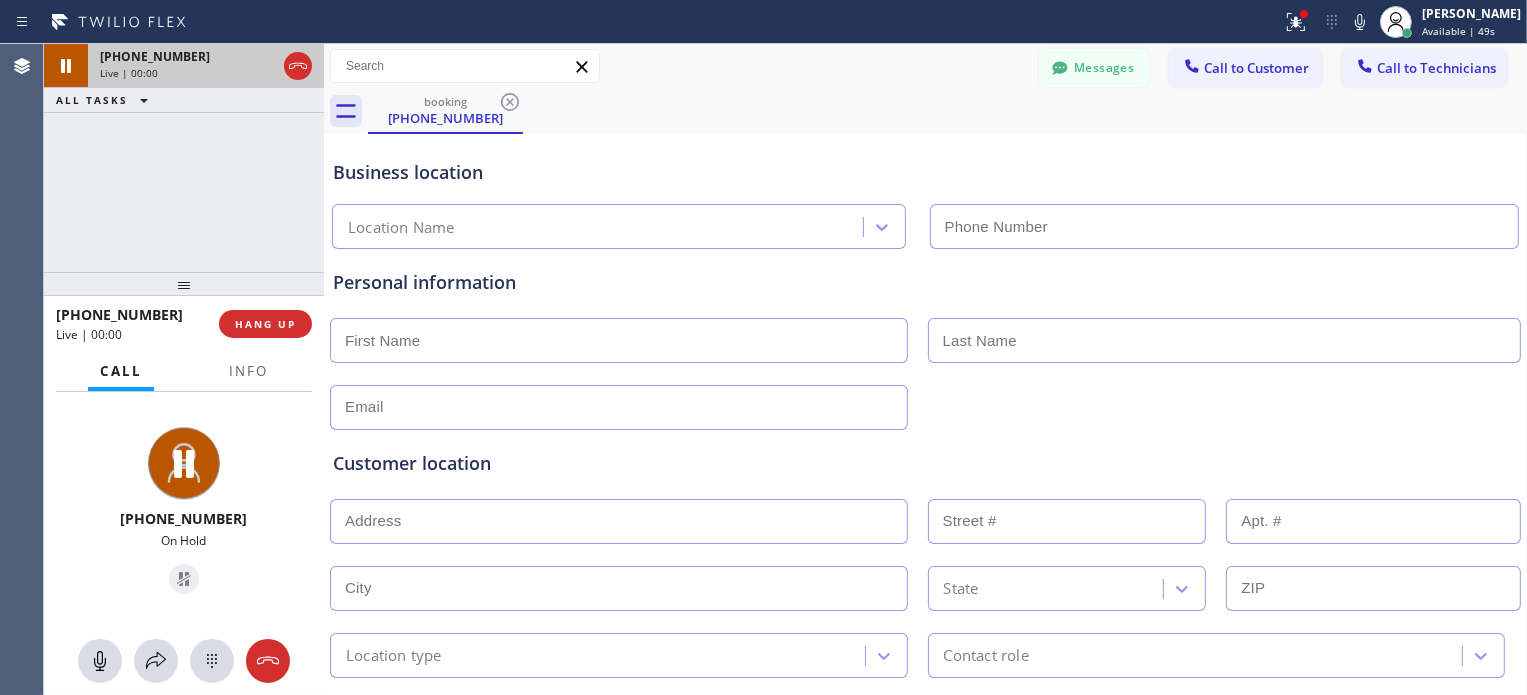 type on "[PHONE_NUMBER]" 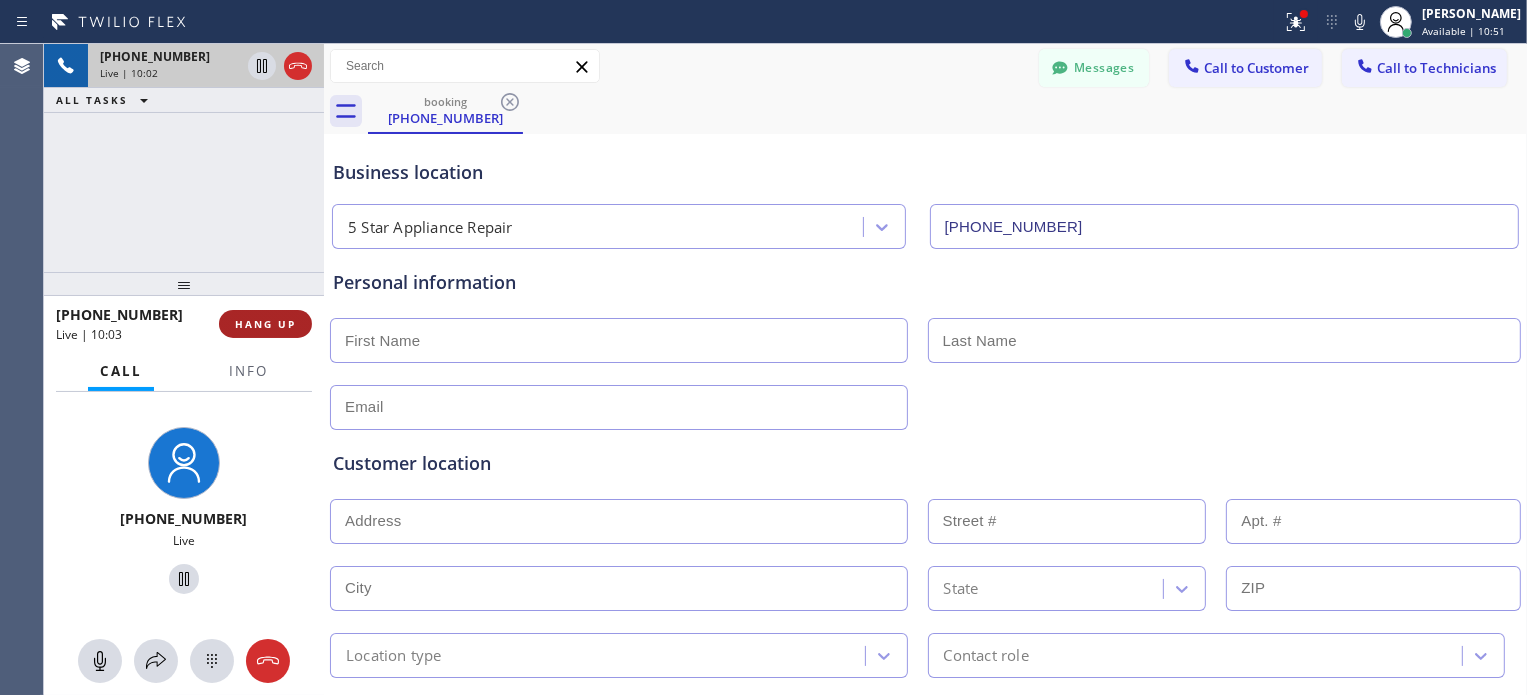 click on "HANG UP" at bounding box center (265, 324) 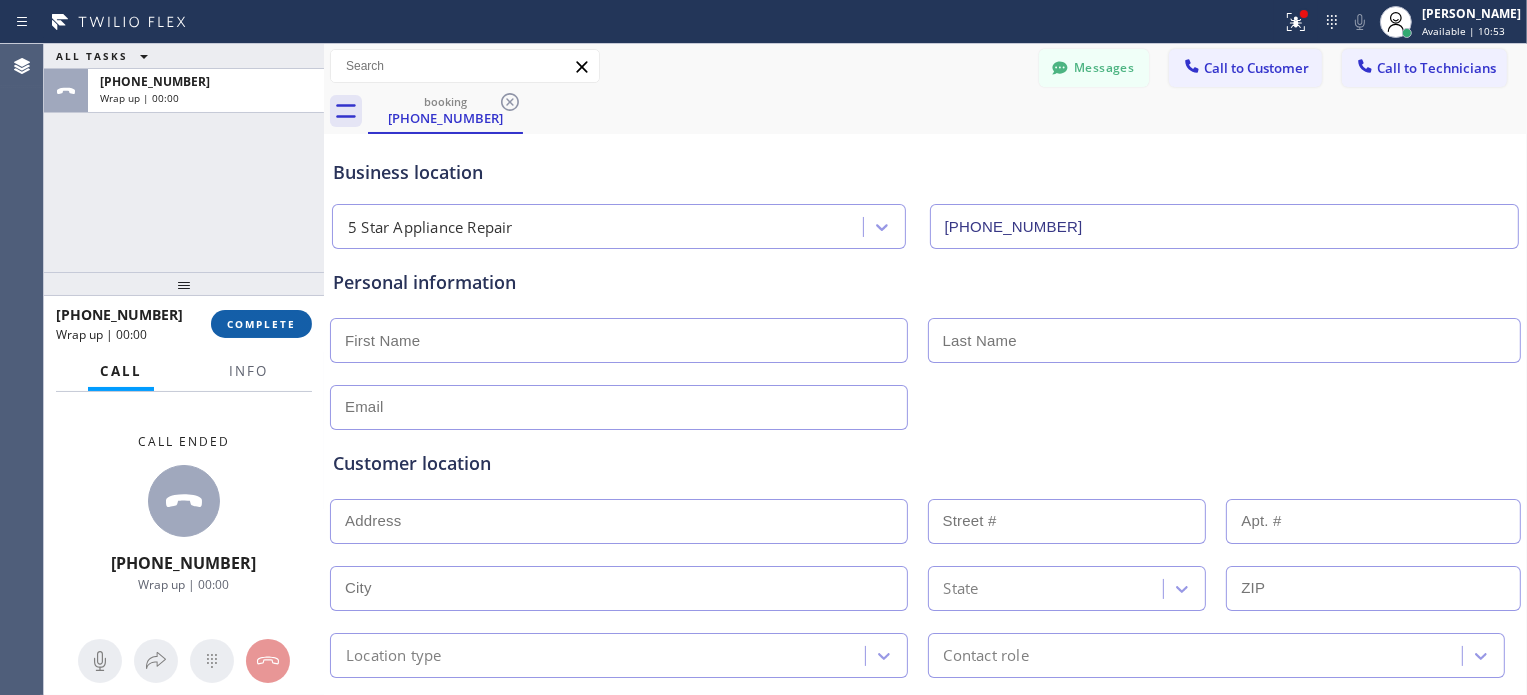 click on "COMPLETE" at bounding box center (261, 324) 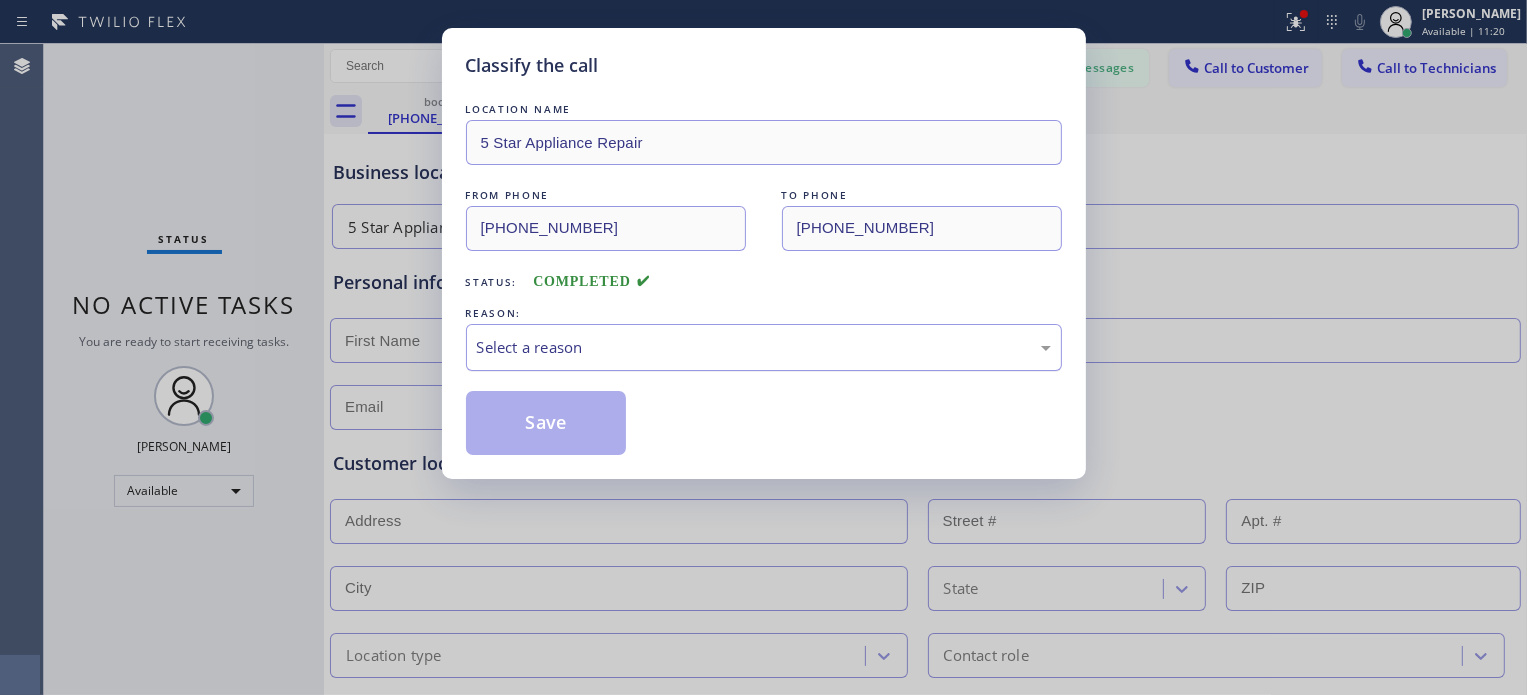 click on "Select a reason" at bounding box center (764, 347) 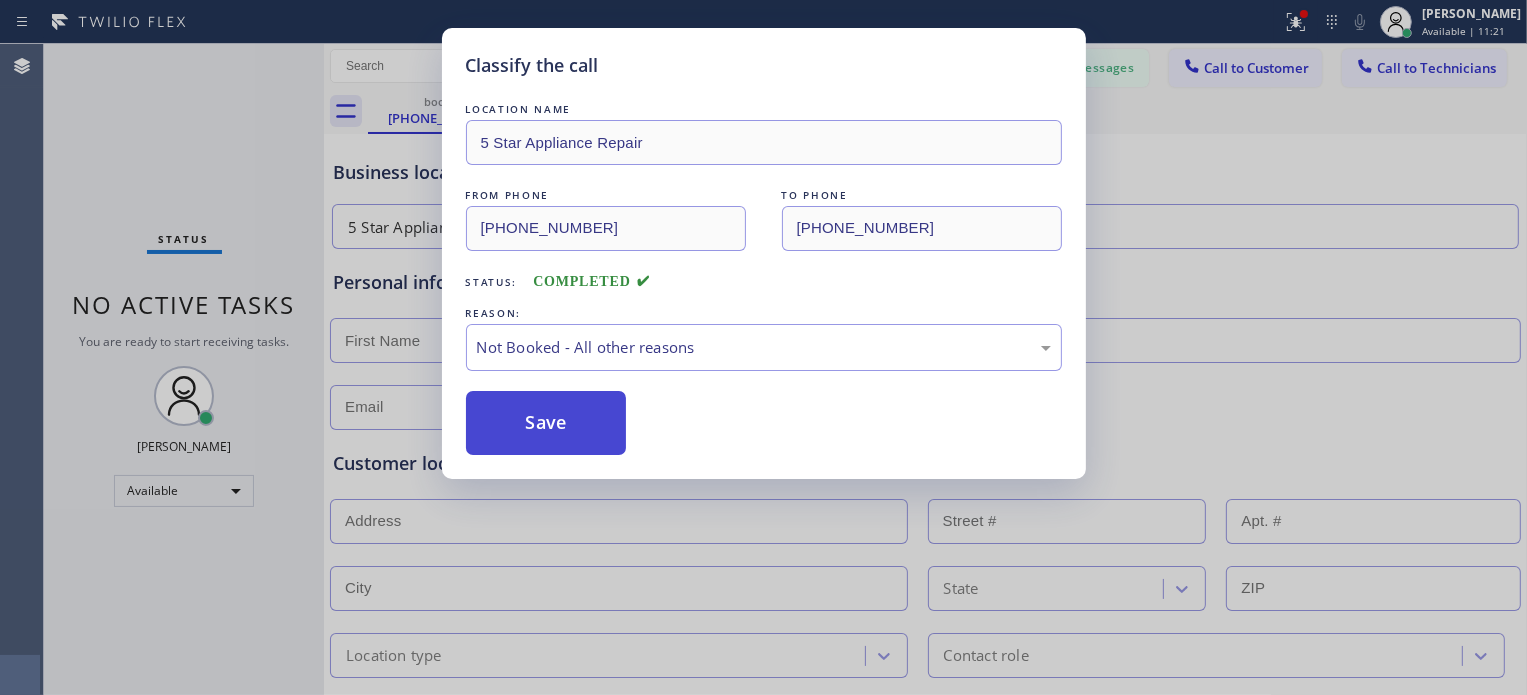 click on "Save" at bounding box center (546, 423) 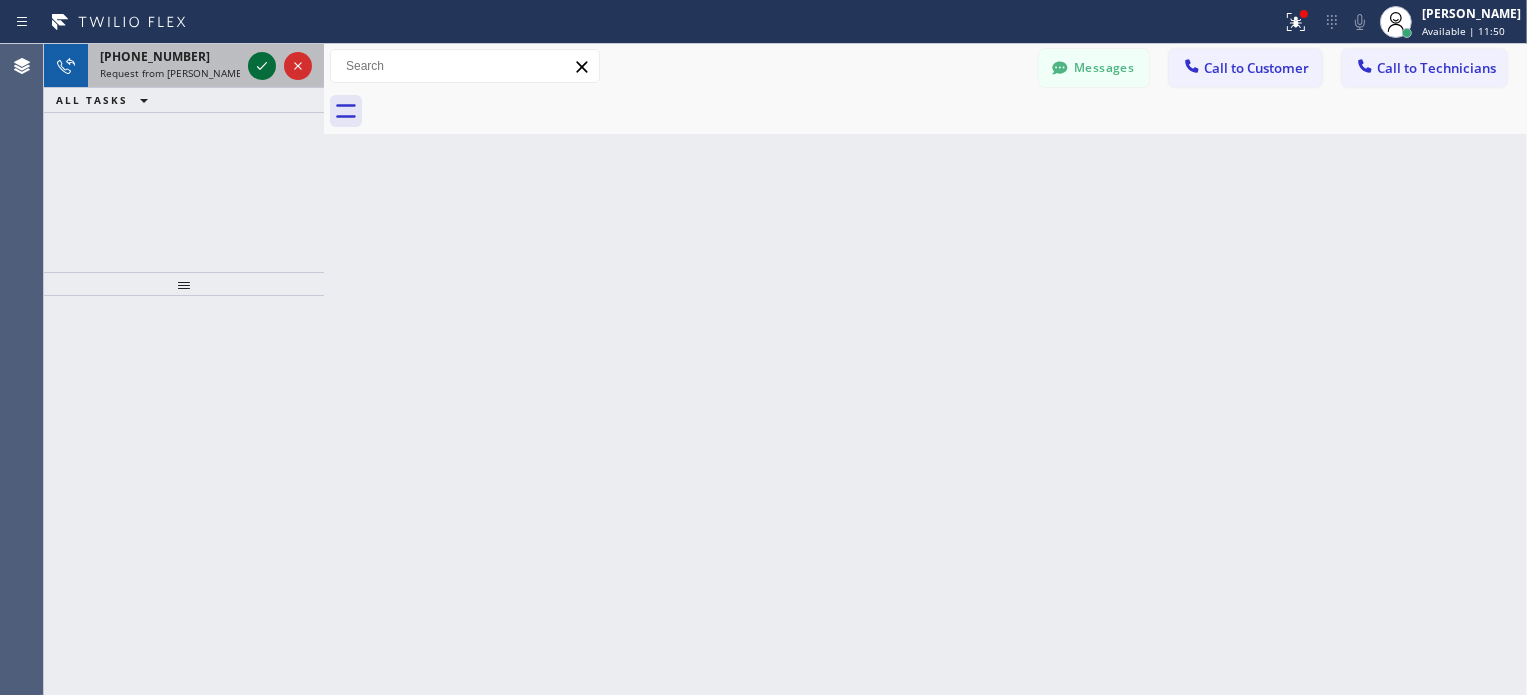 click 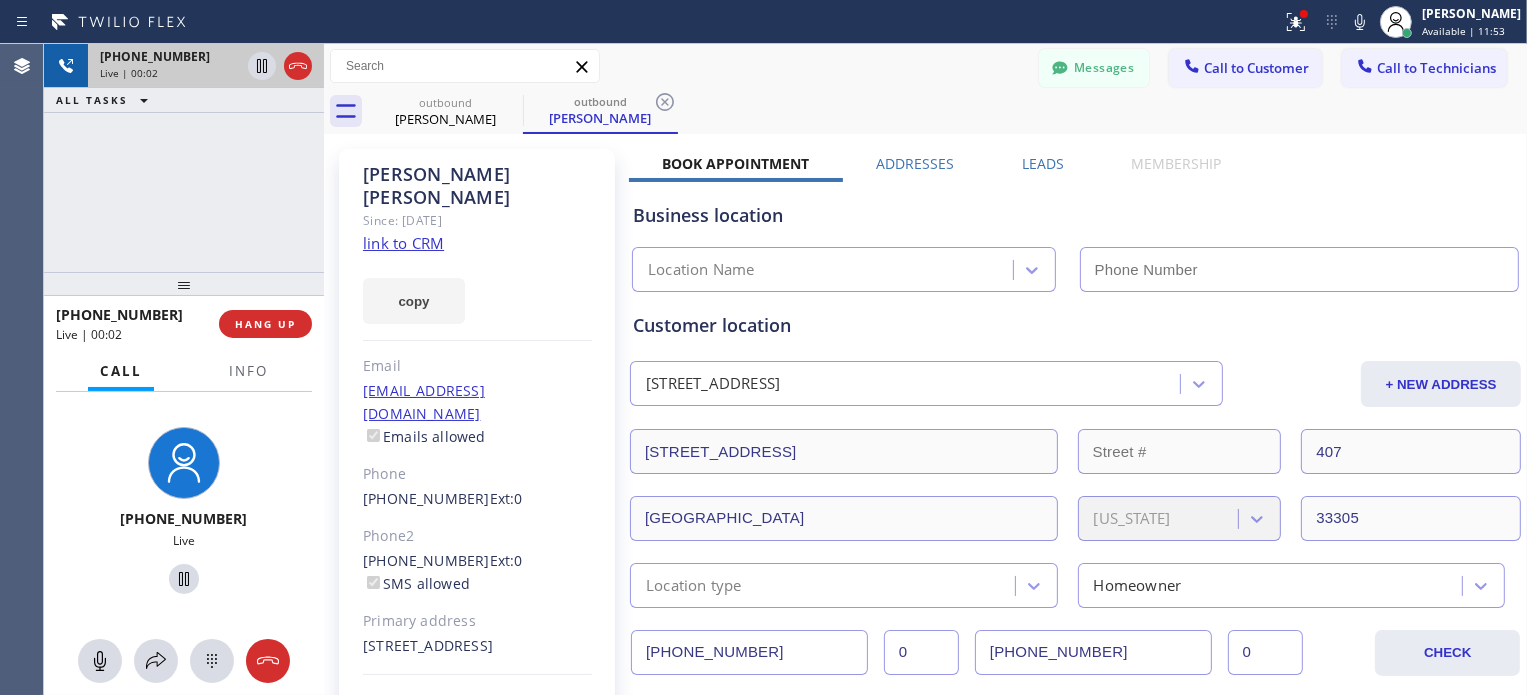 type on "[PHONE_NUMBER]" 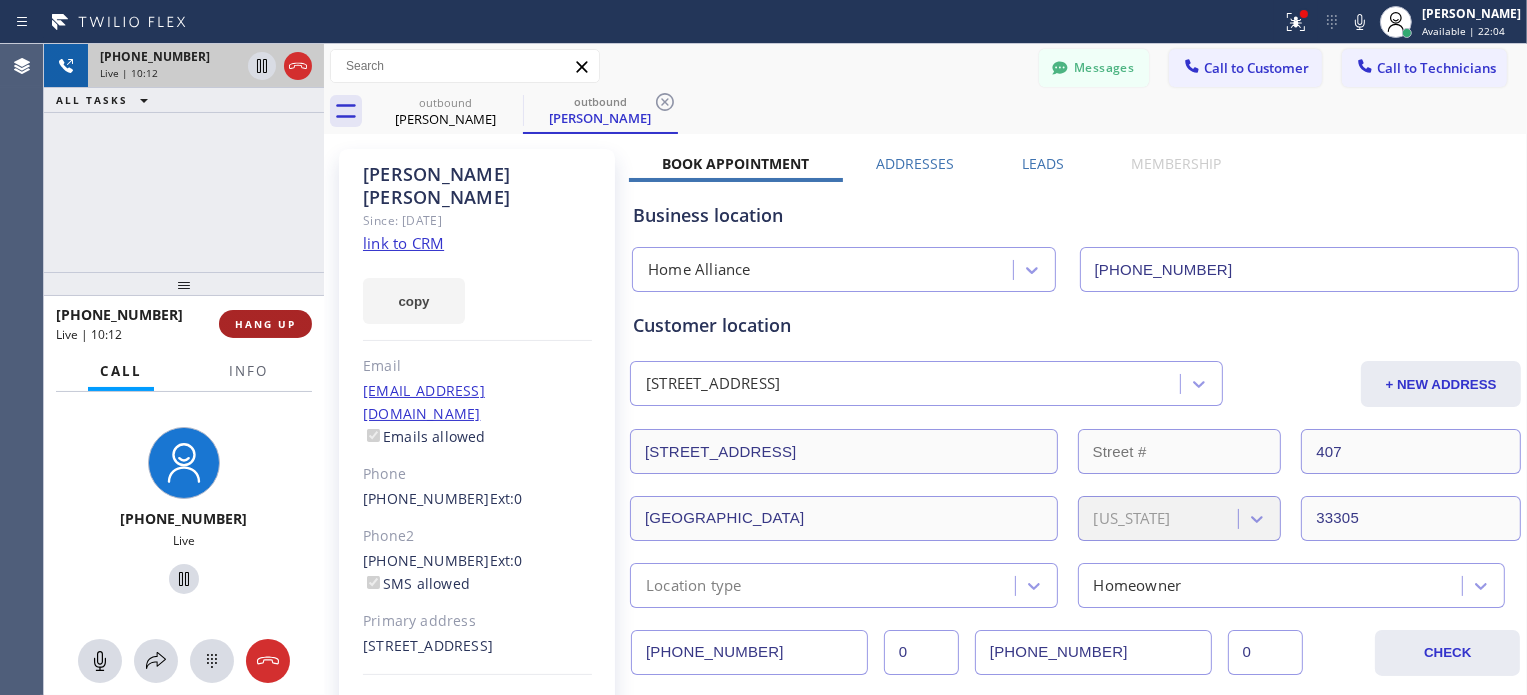 click on "HANG UP" at bounding box center [265, 324] 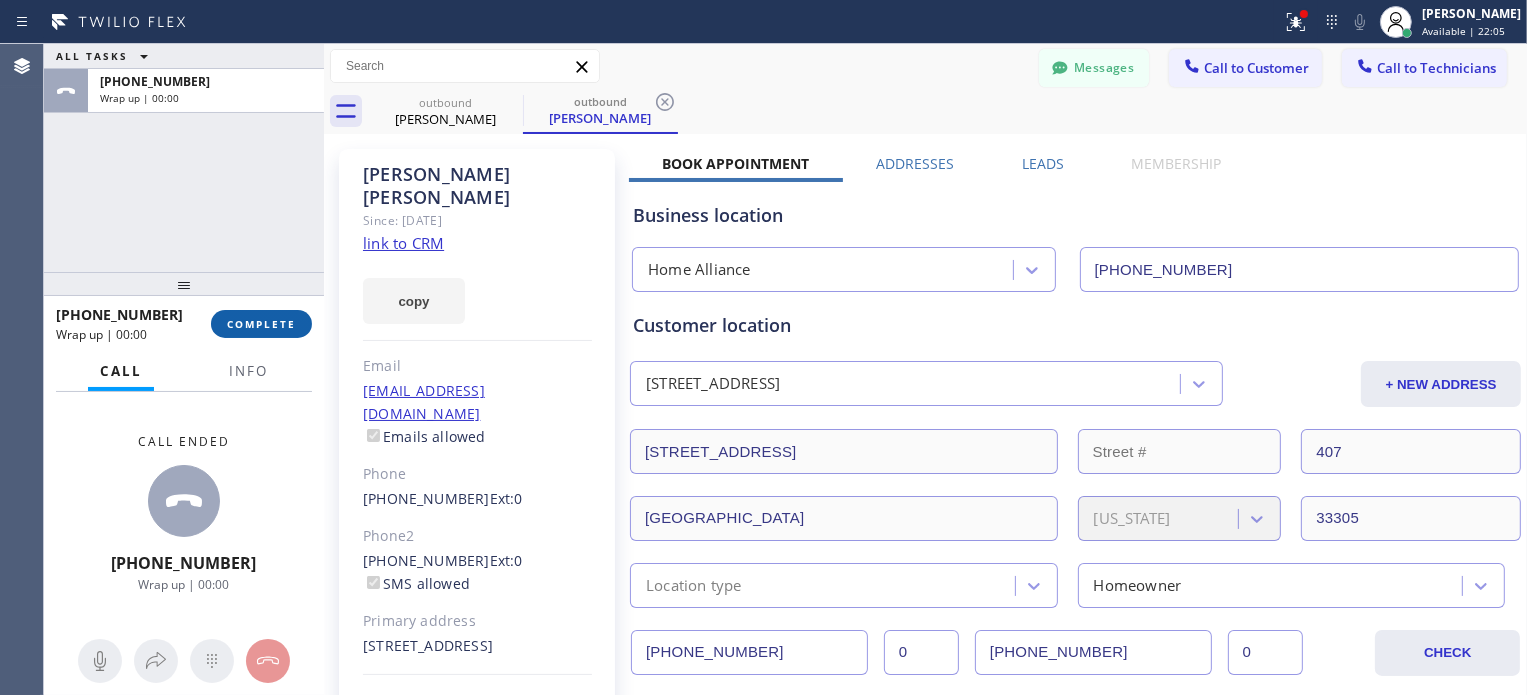 click on "COMPLETE" at bounding box center [261, 324] 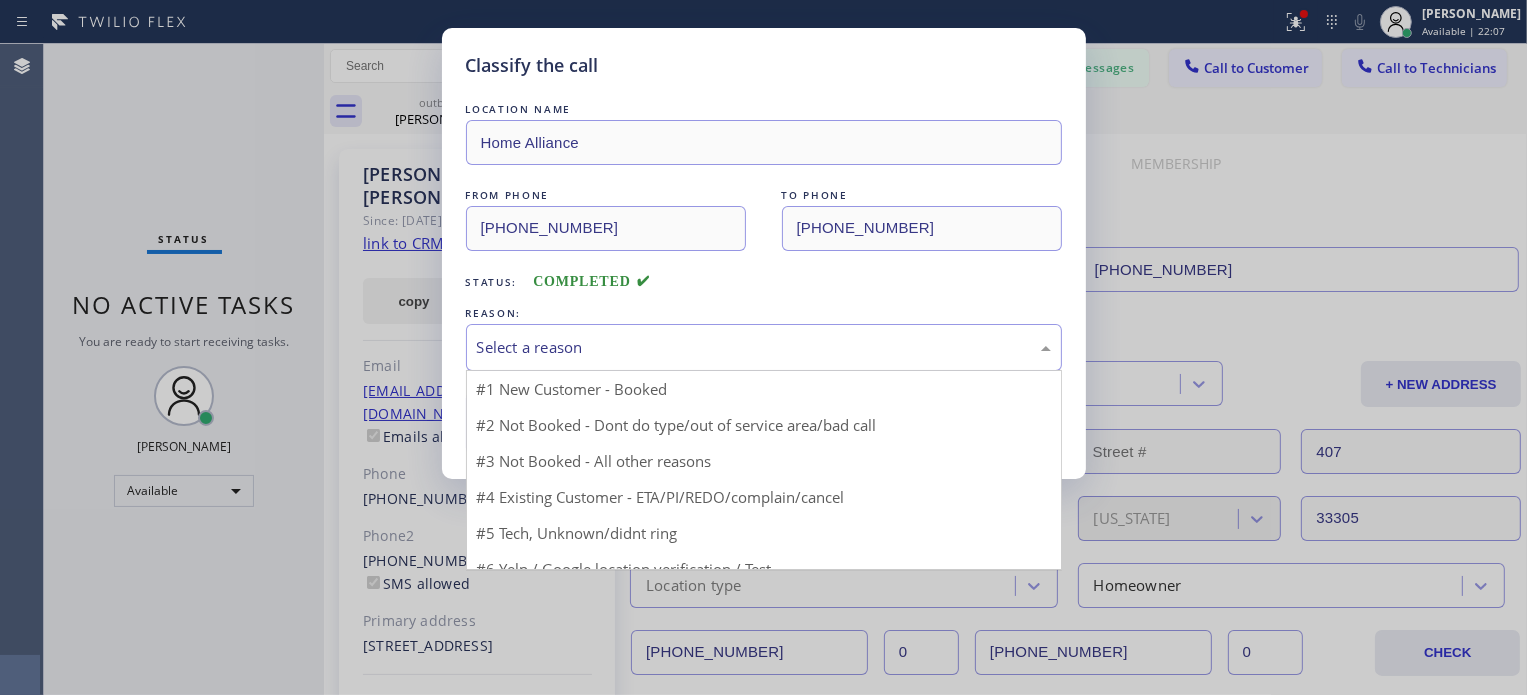 click on "Select a reason" at bounding box center (764, 347) 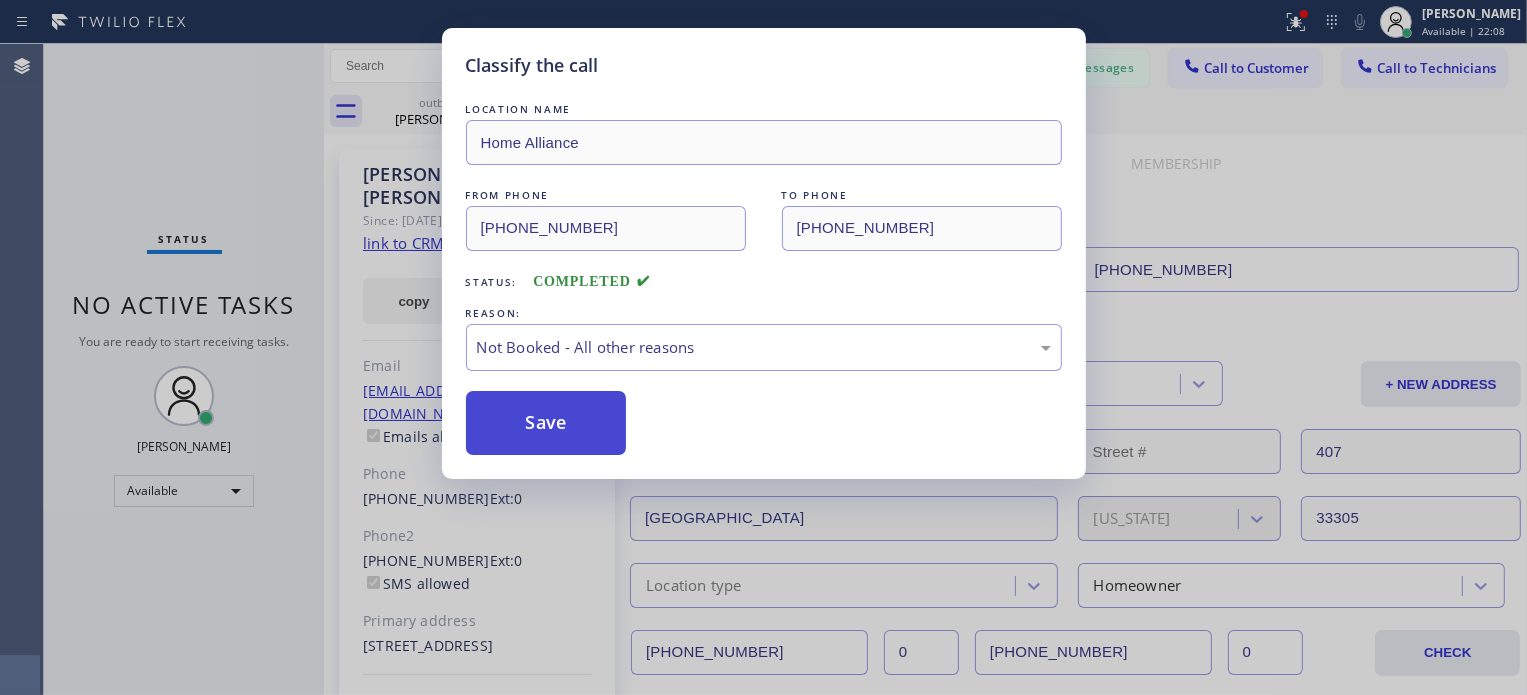 click on "Save" at bounding box center (546, 423) 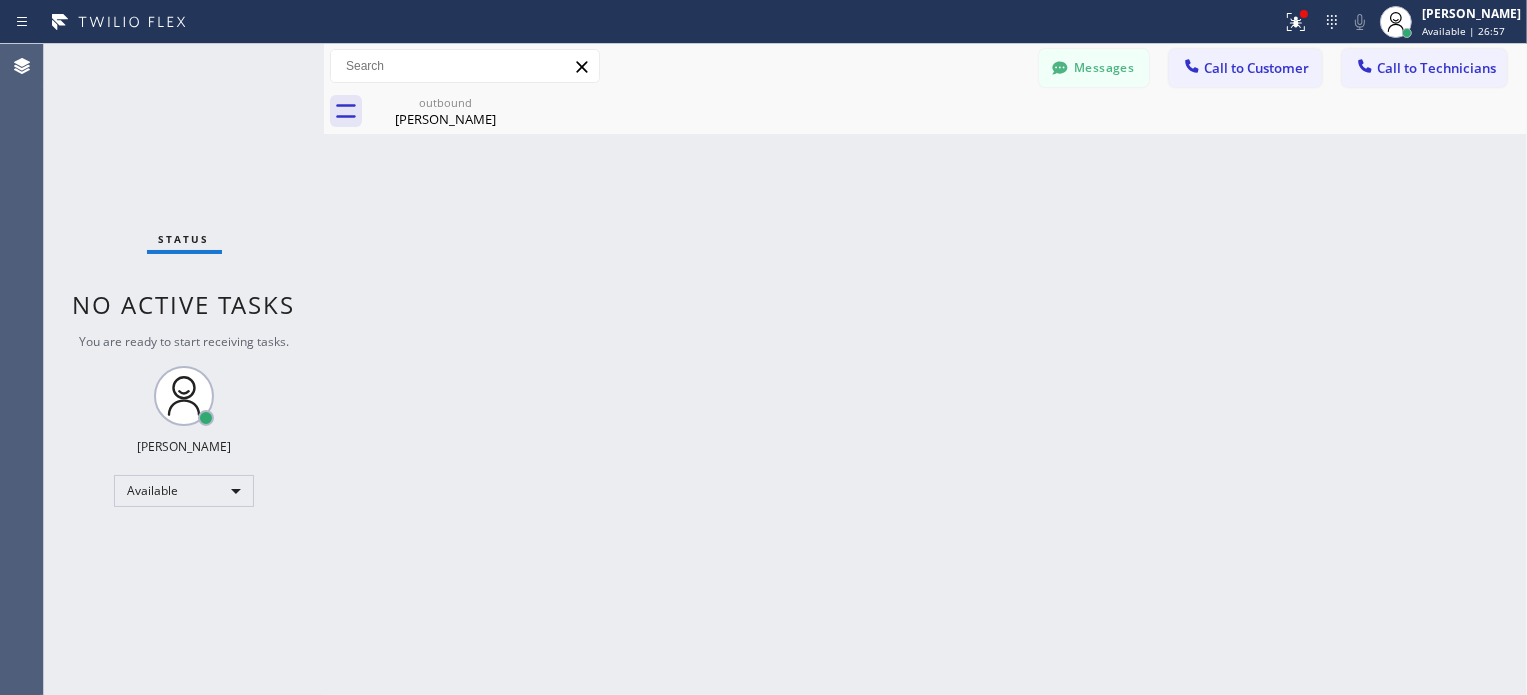 click at bounding box center (1332, 22) 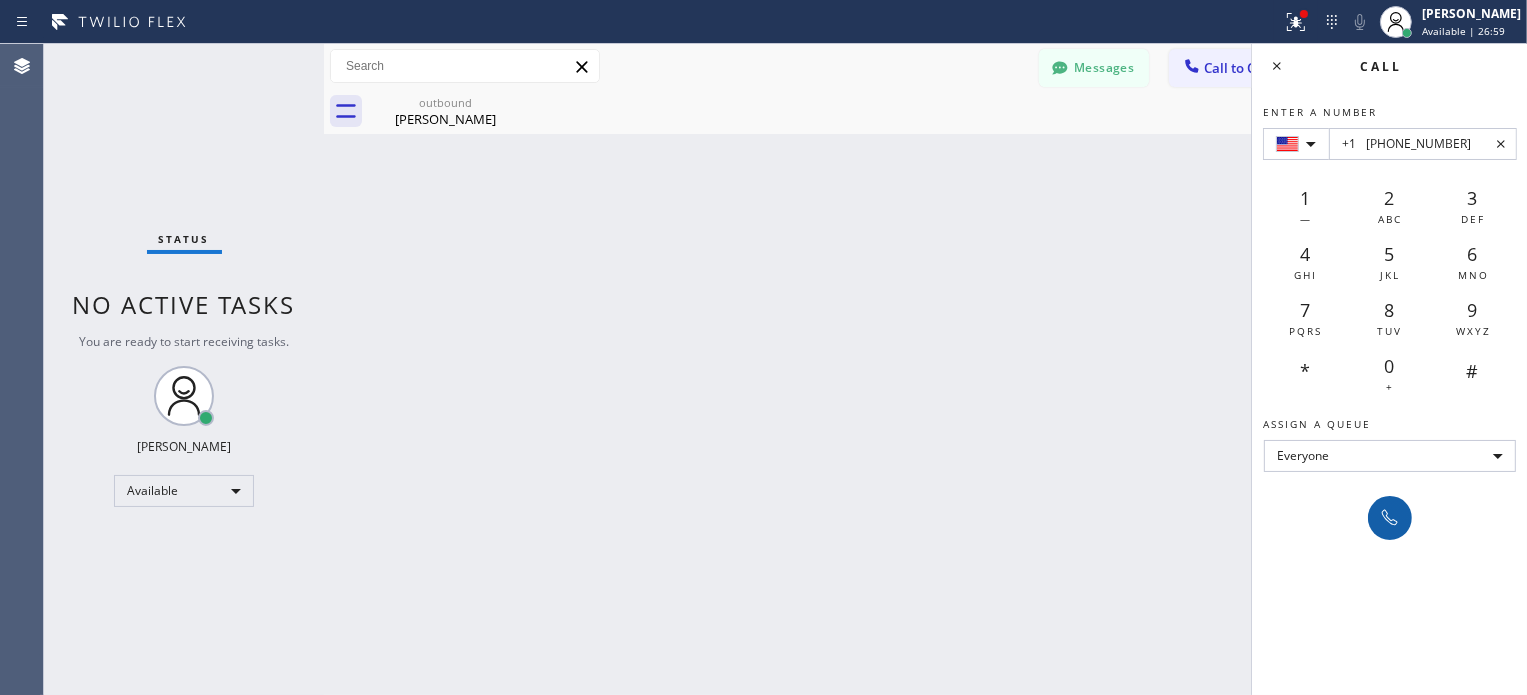 type on "+1	[PHONE_NUMBER]" 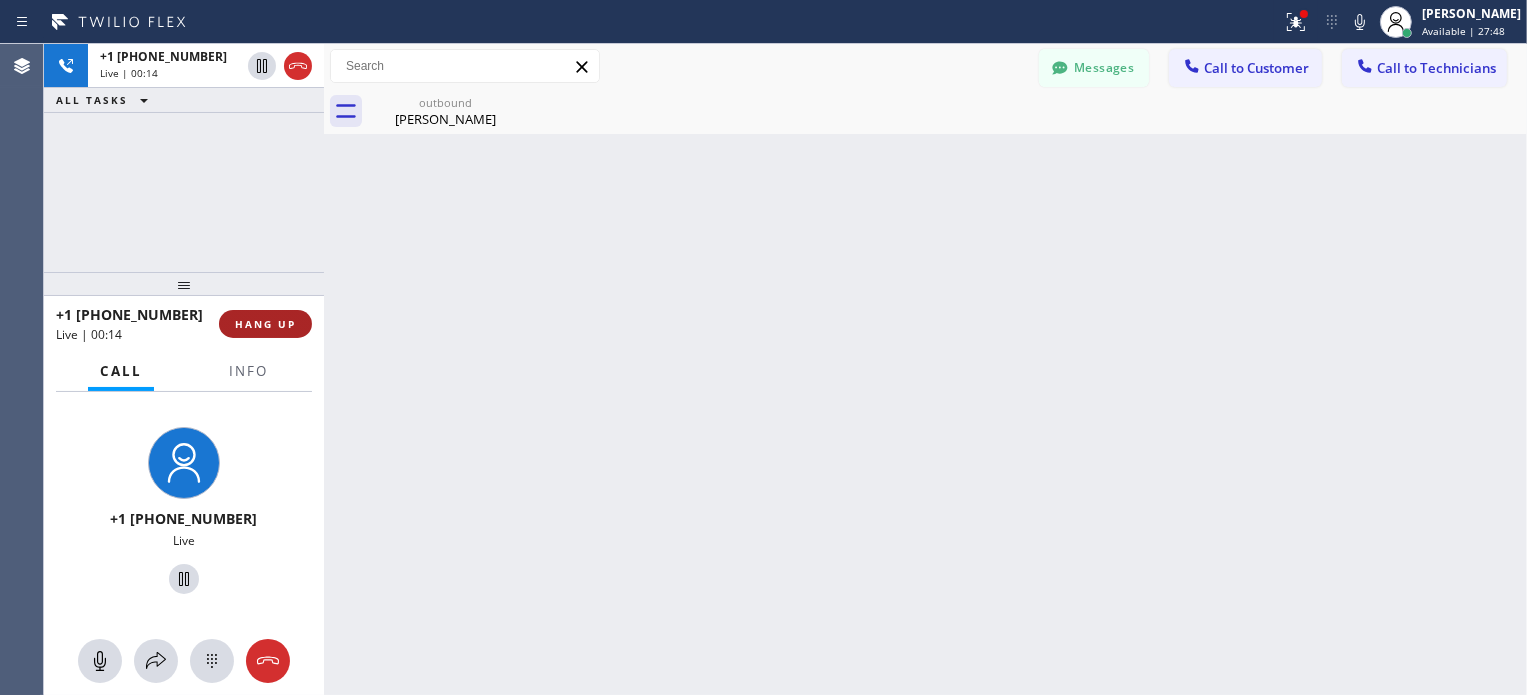 click on "HANG UP" at bounding box center [265, 324] 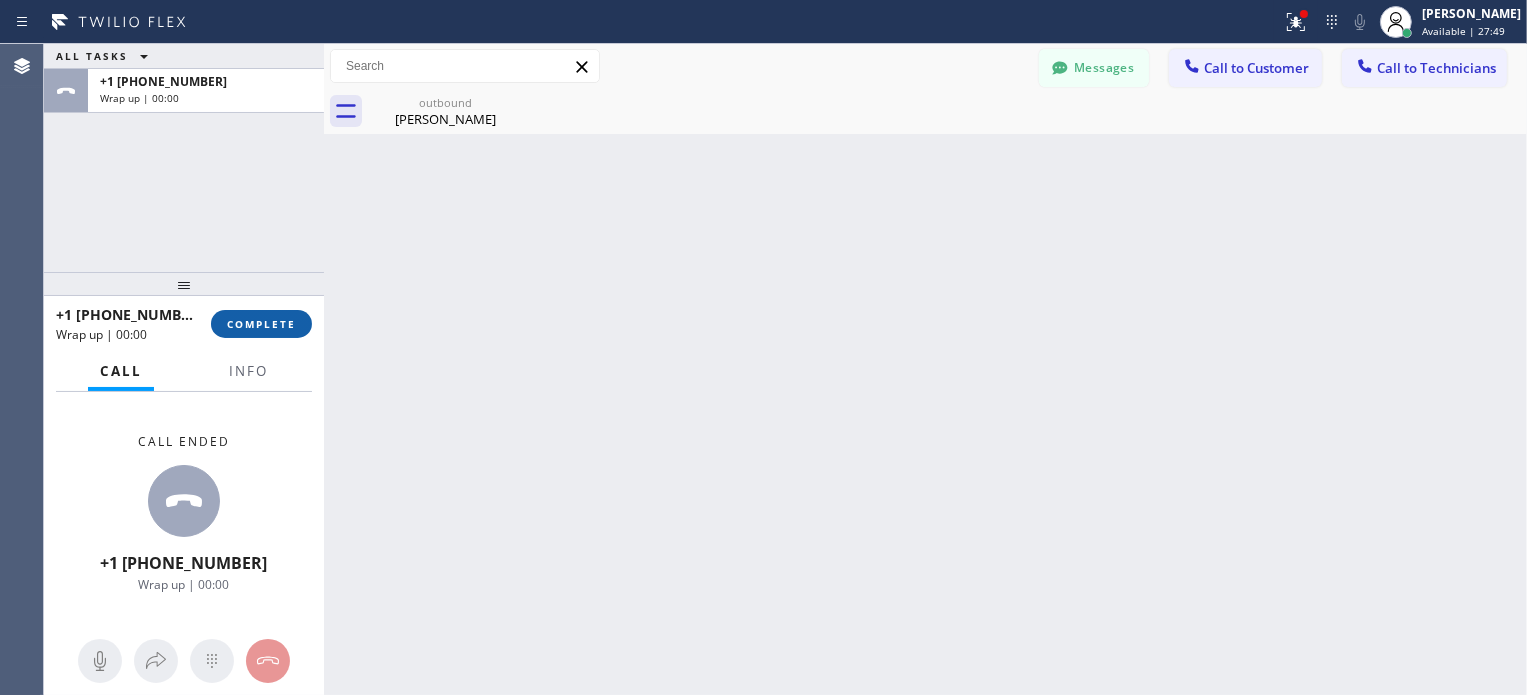 click on "COMPLETE" at bounding box center [261, 324] 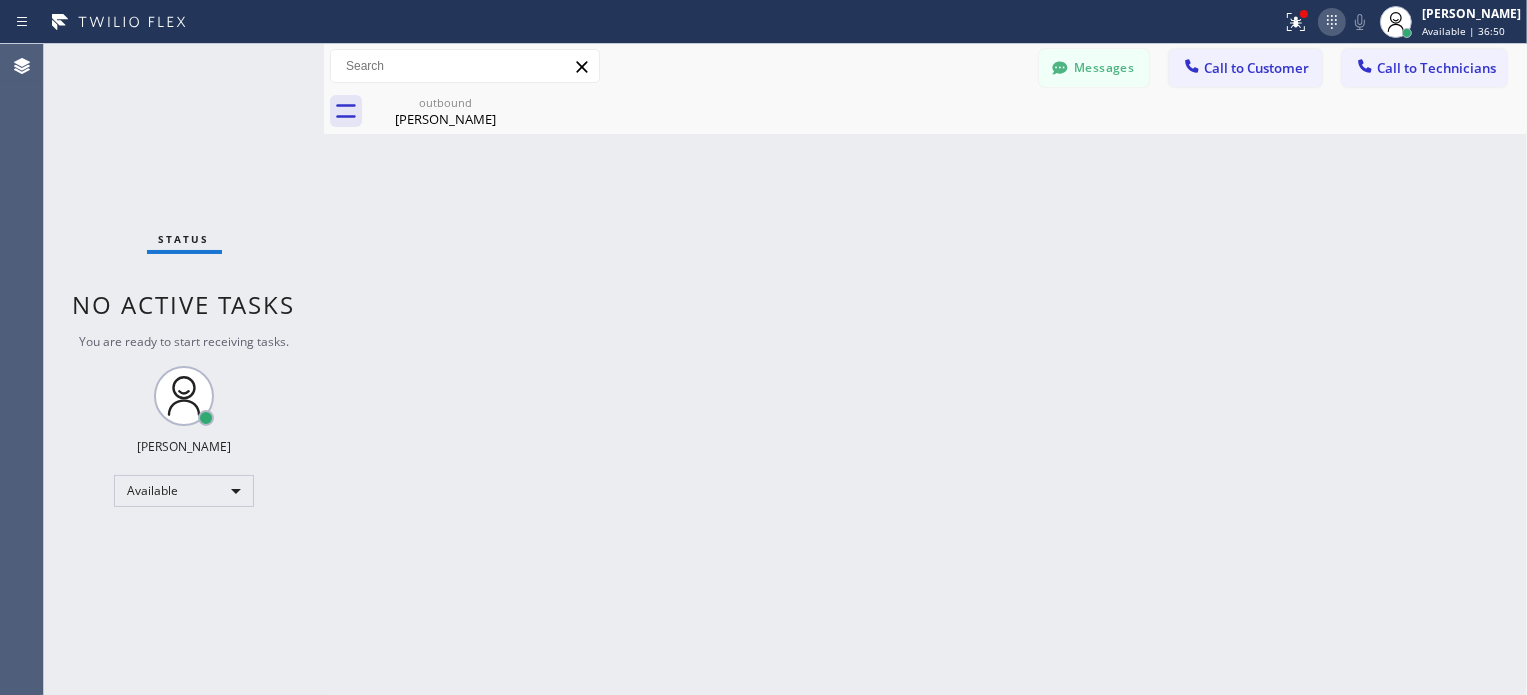 click 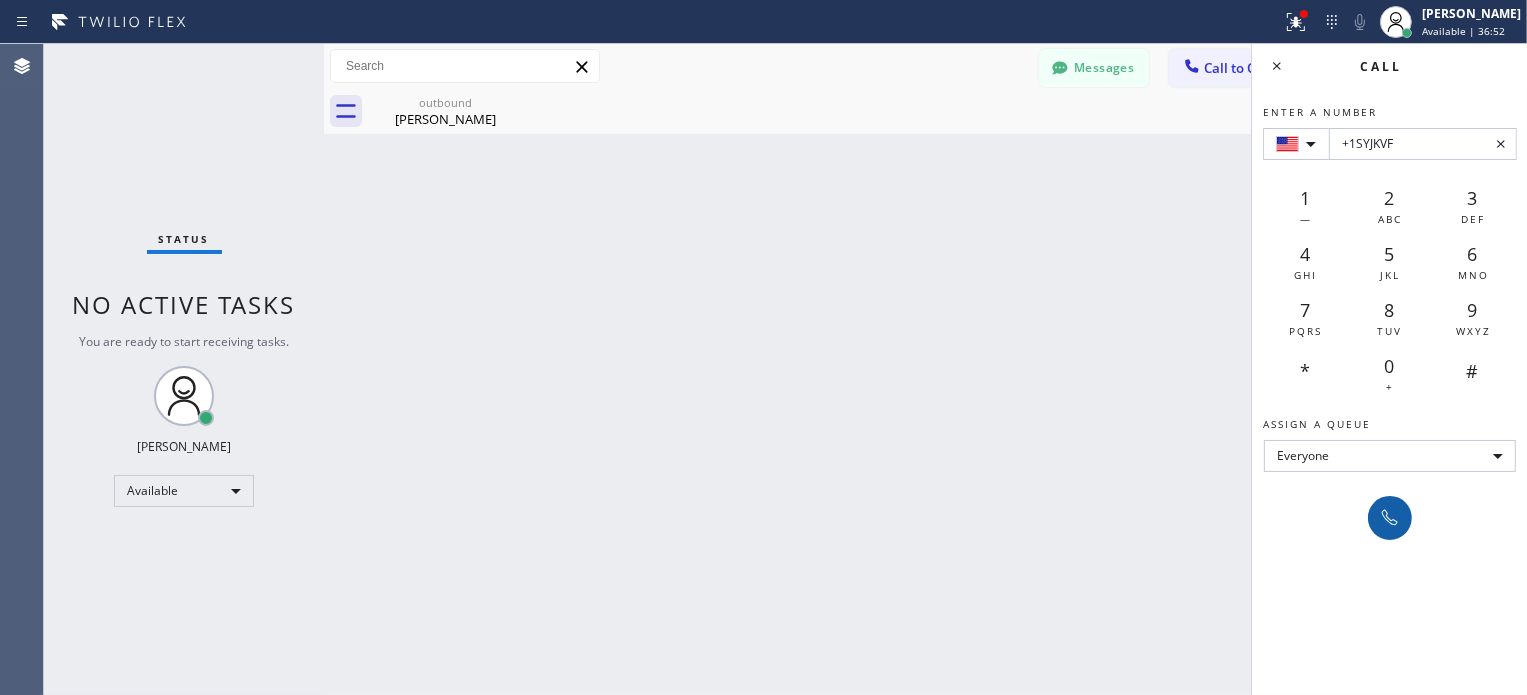 type on "+1SYJKVF" 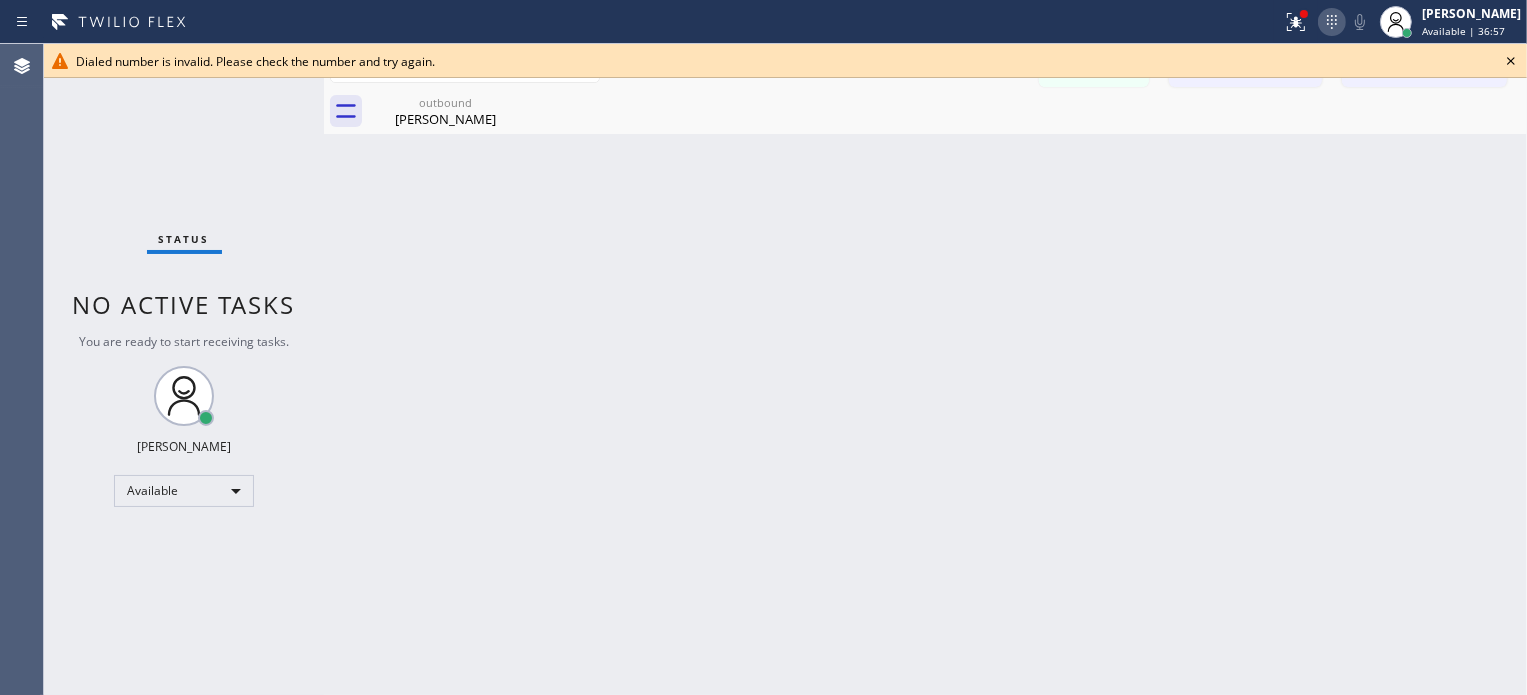click 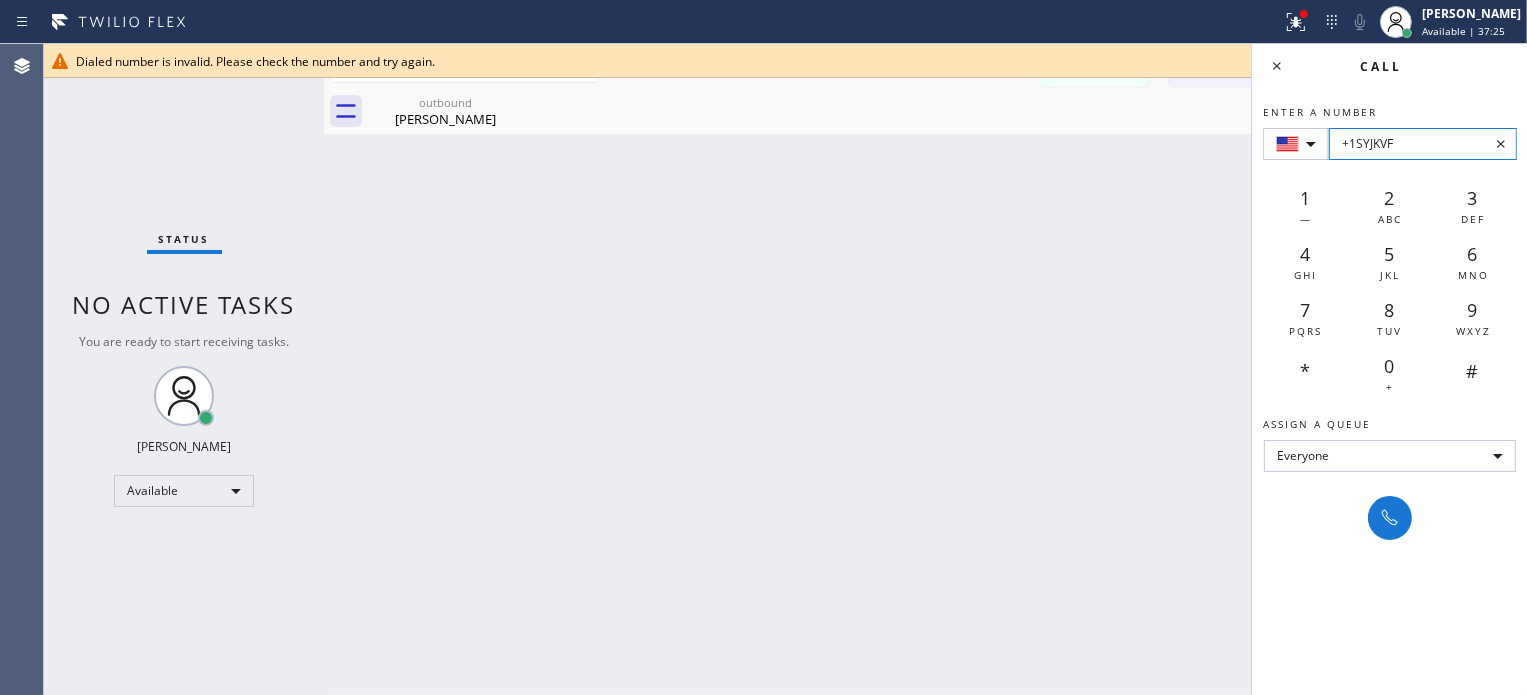 drag, startPoint x: 1413, startPoint y: 143, endPoint x: 1336, endPoint y: 147, distance: 77.10383 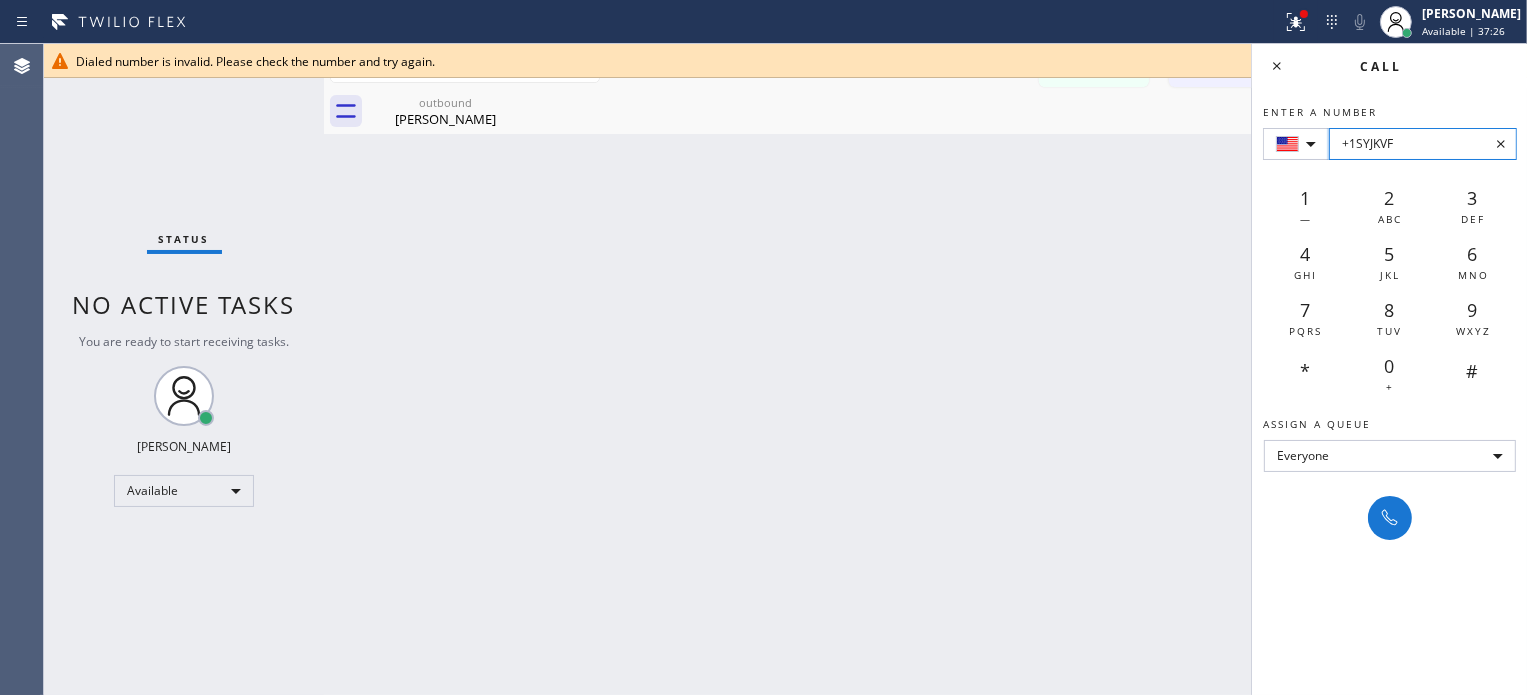 drag, startPoint x: 1369, startPoint y: 142, endPoint x: 1420, endPoint y: 147, distance: 51.24451 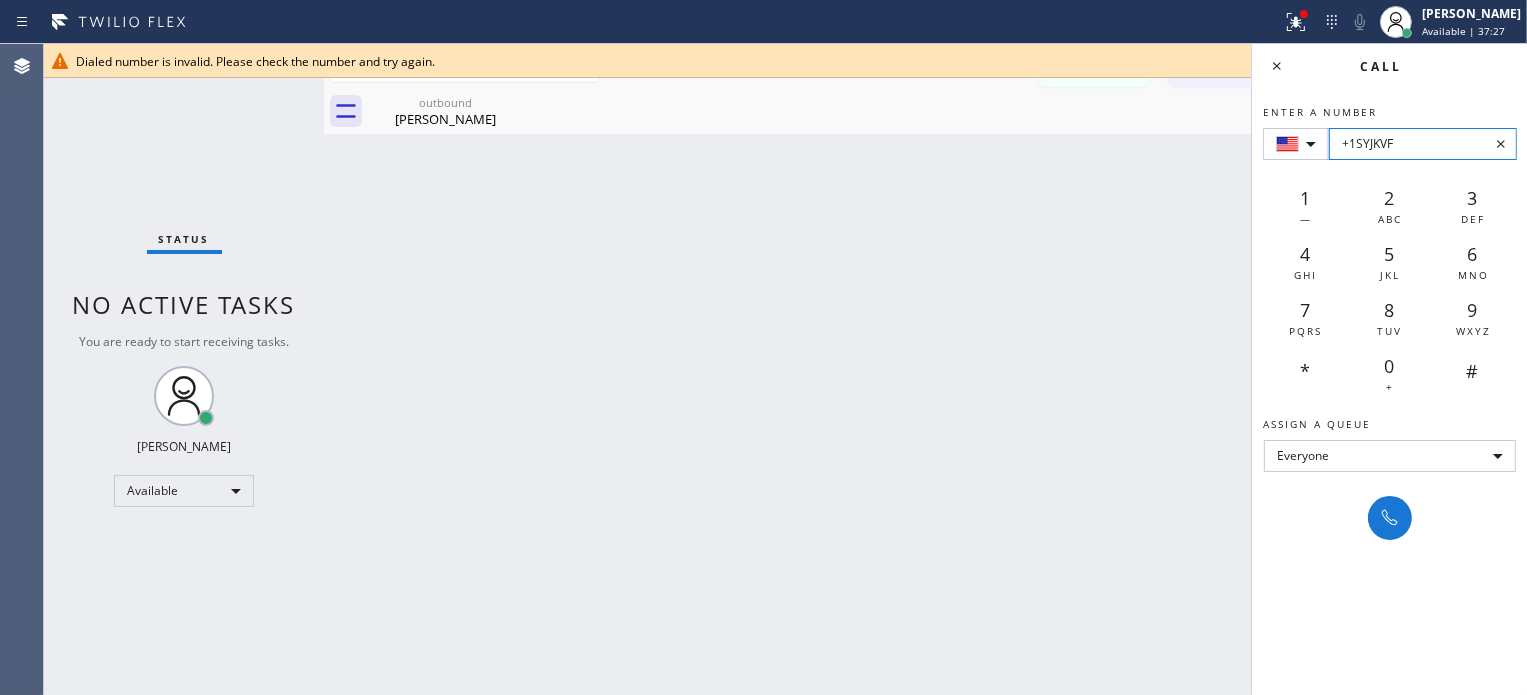click on "+1SYJKVF" at bounding box center (1423, 144) 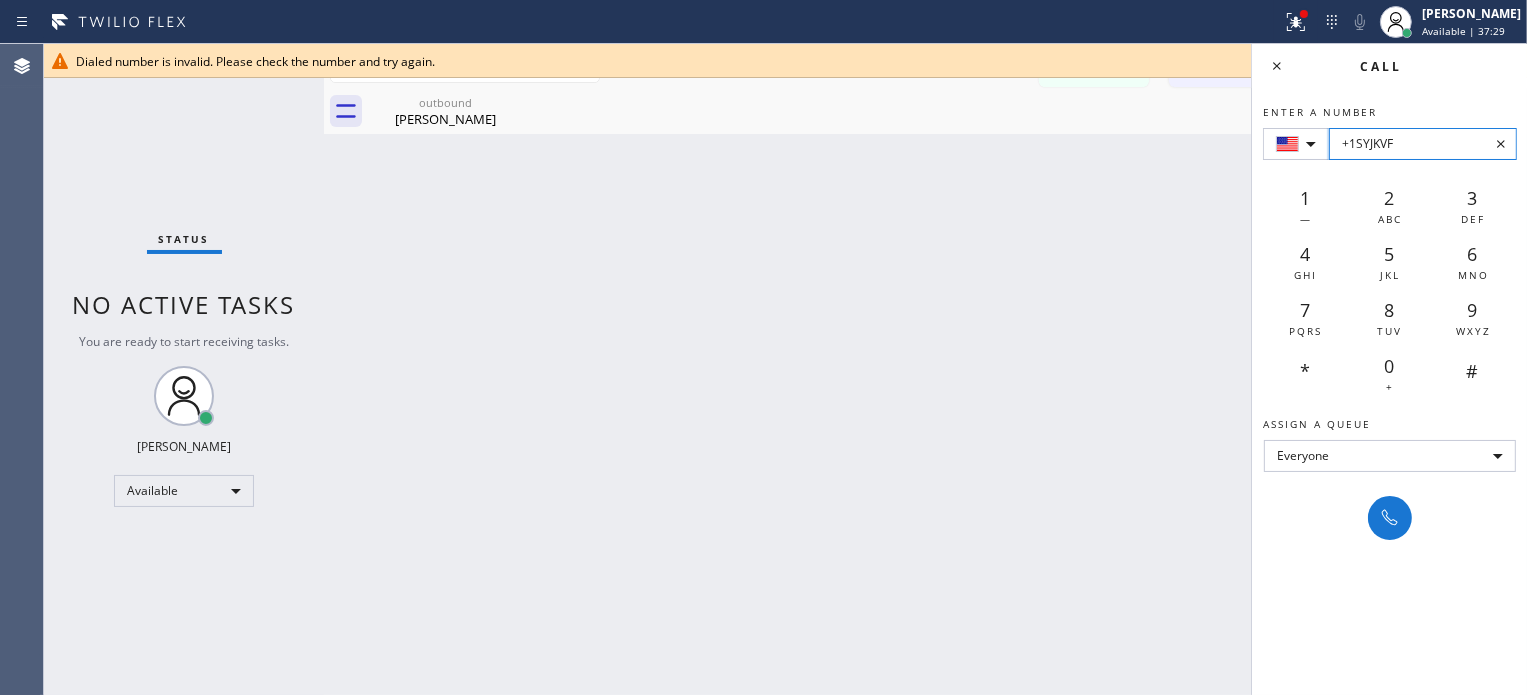 drag, startPoint x: 1416, startPoint y: 138, endPoint x: 1356, endPoint y: 143, distance: 60.207973 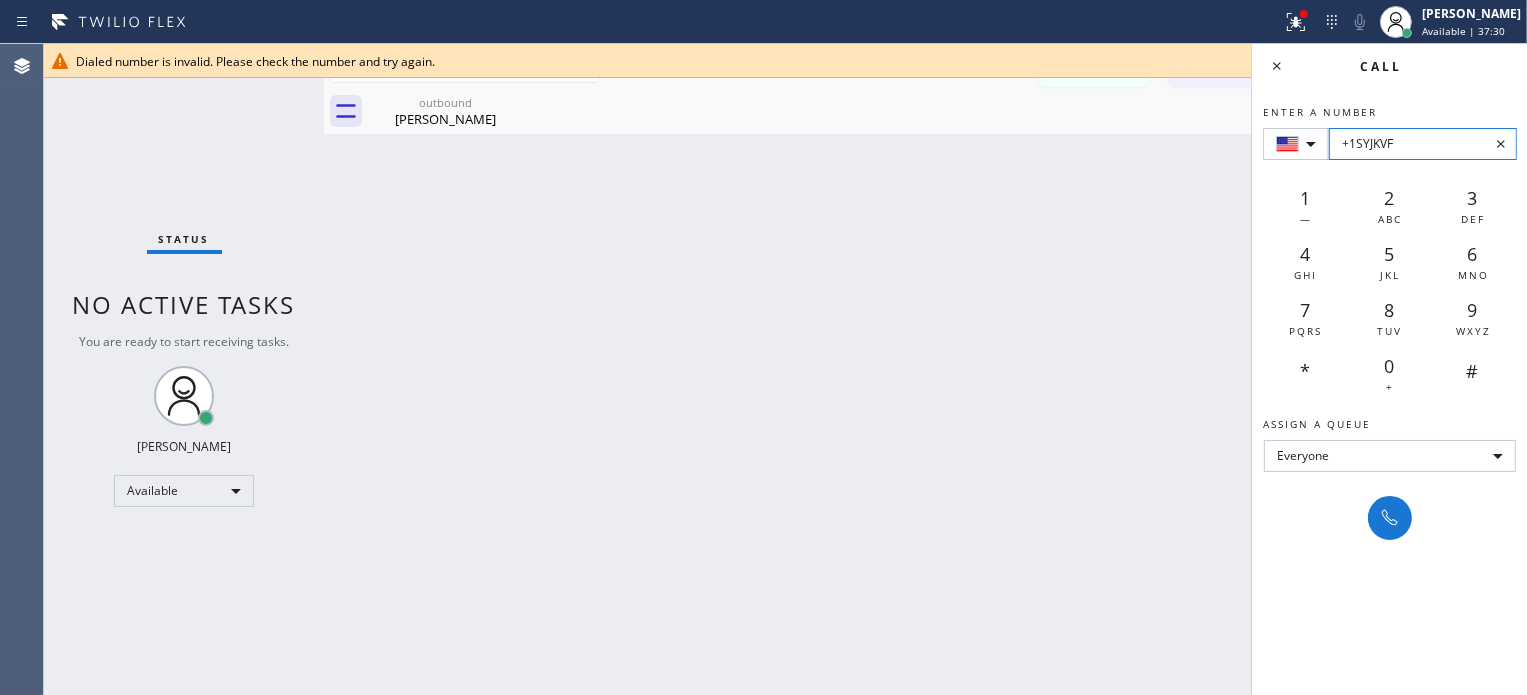 paste on "[PHONE_NUMBER]" 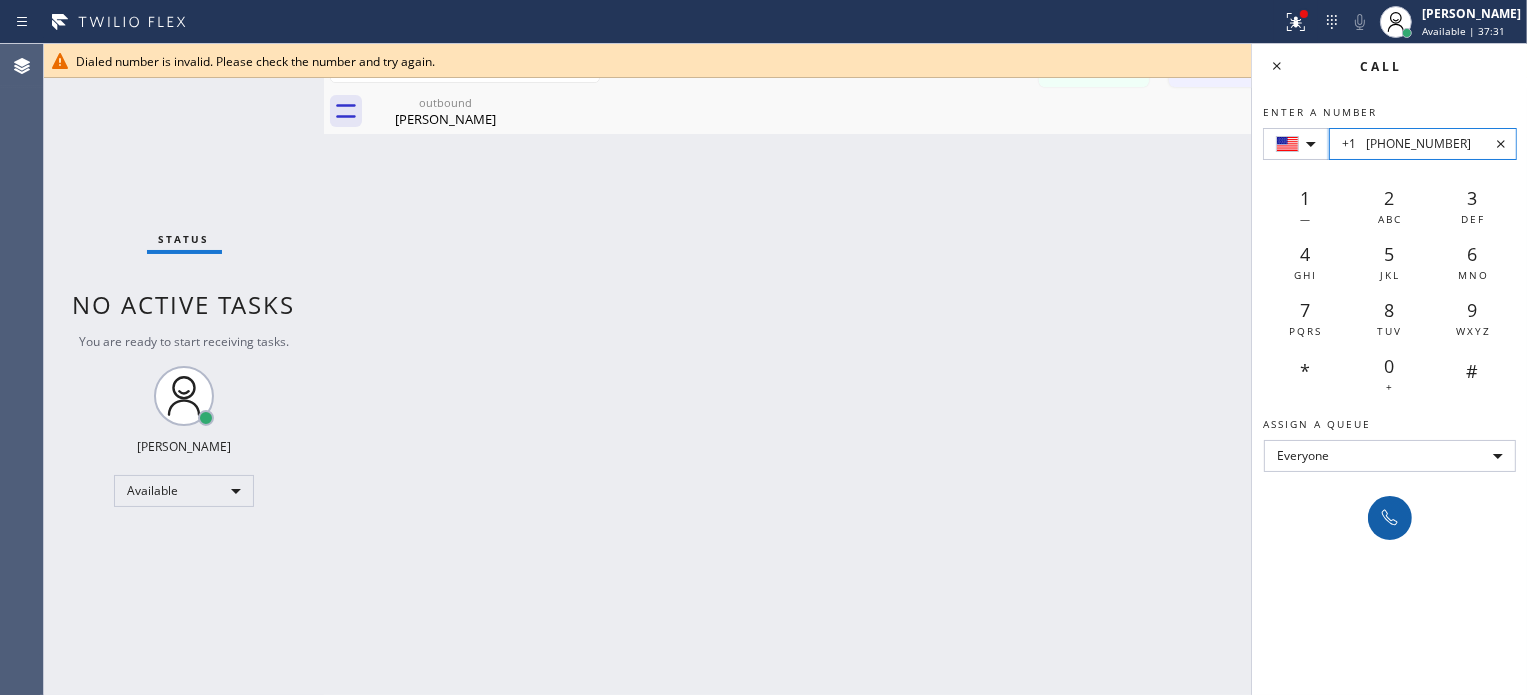 type on "+1	[PHONE_NUMBER]" 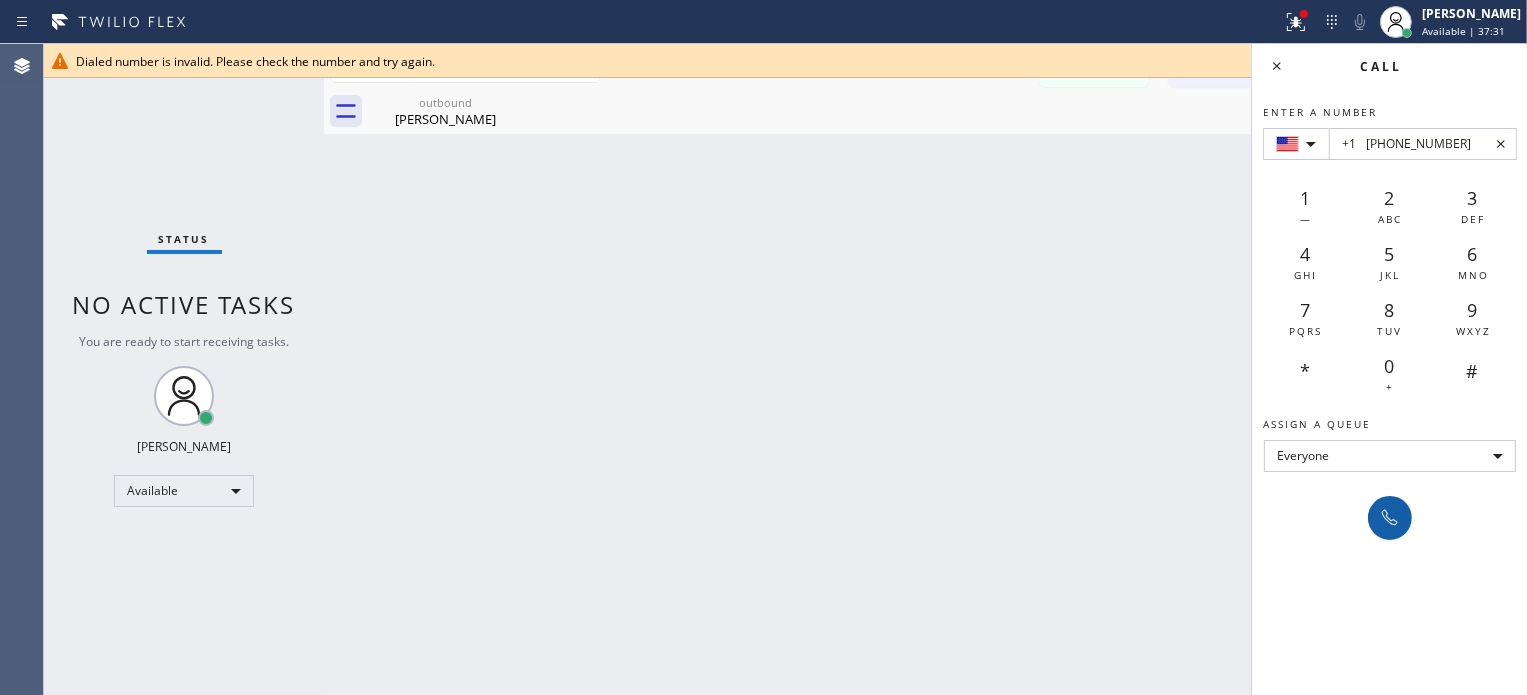 click 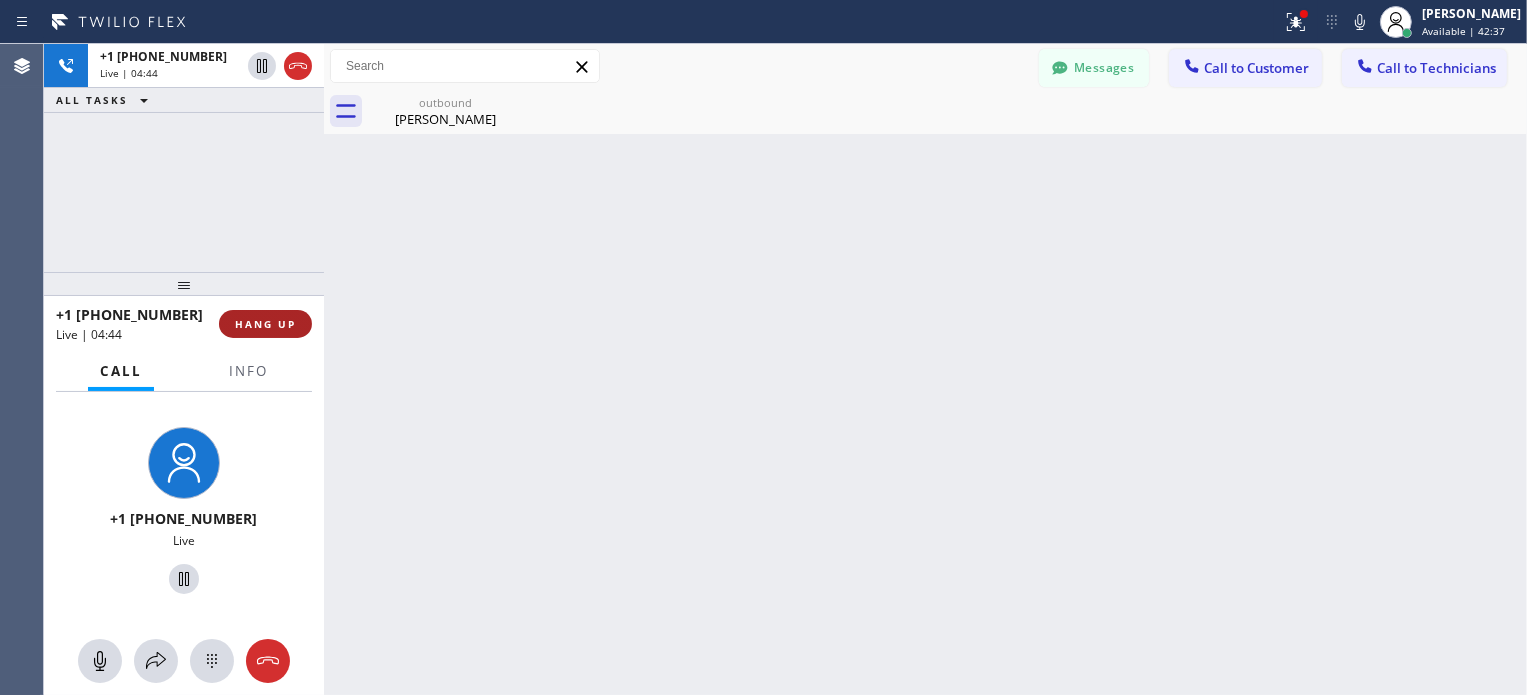 click on "HANG UP" at bounding box center [265, 324] 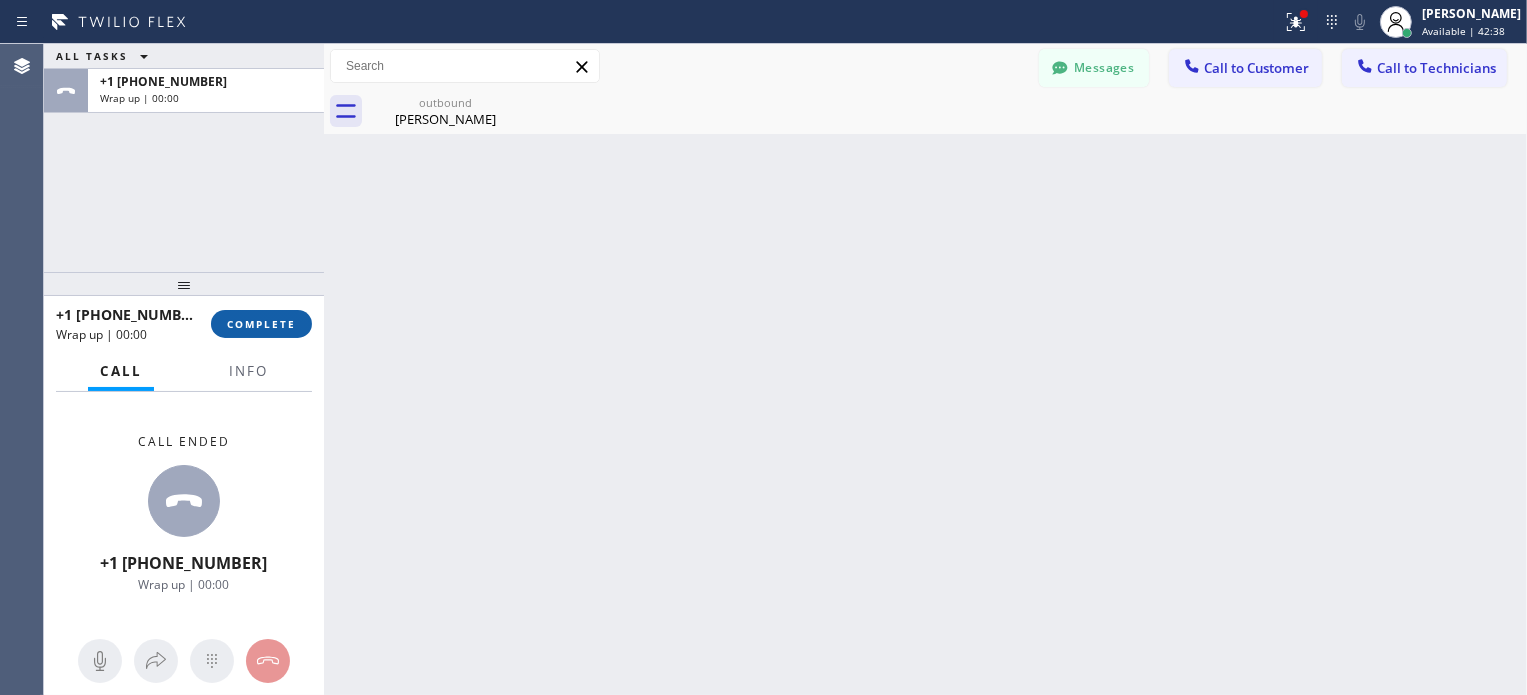 click on "COMPLETE" at bounding box center [261, 324] 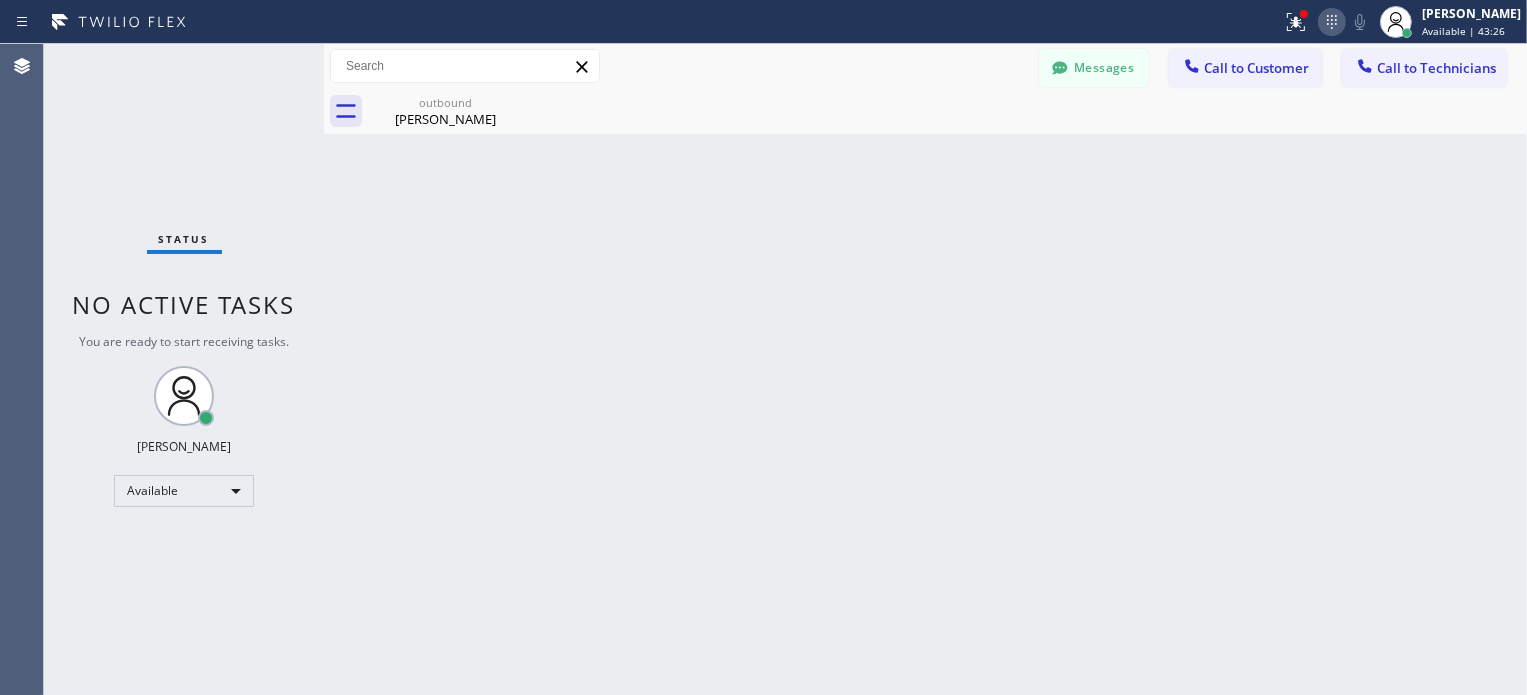 click 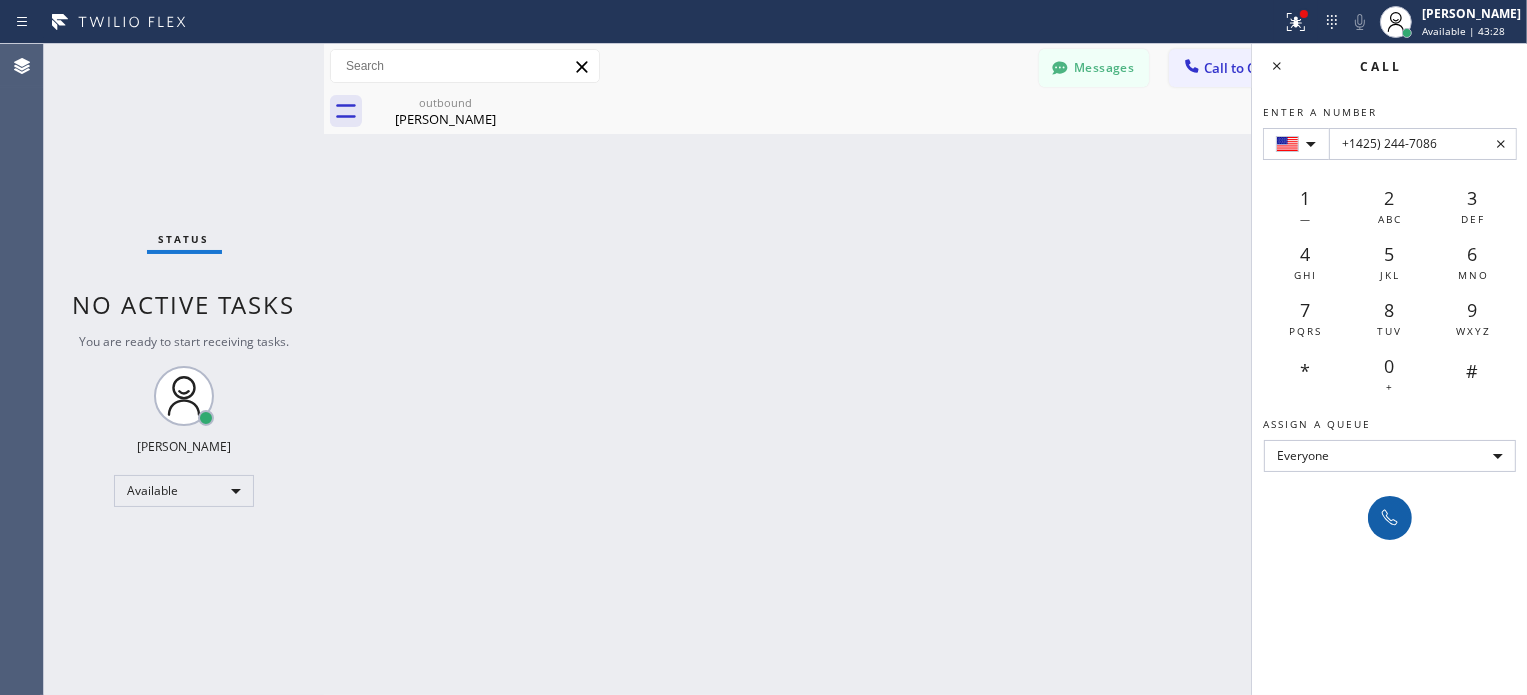type on "+1425) 244-7086" 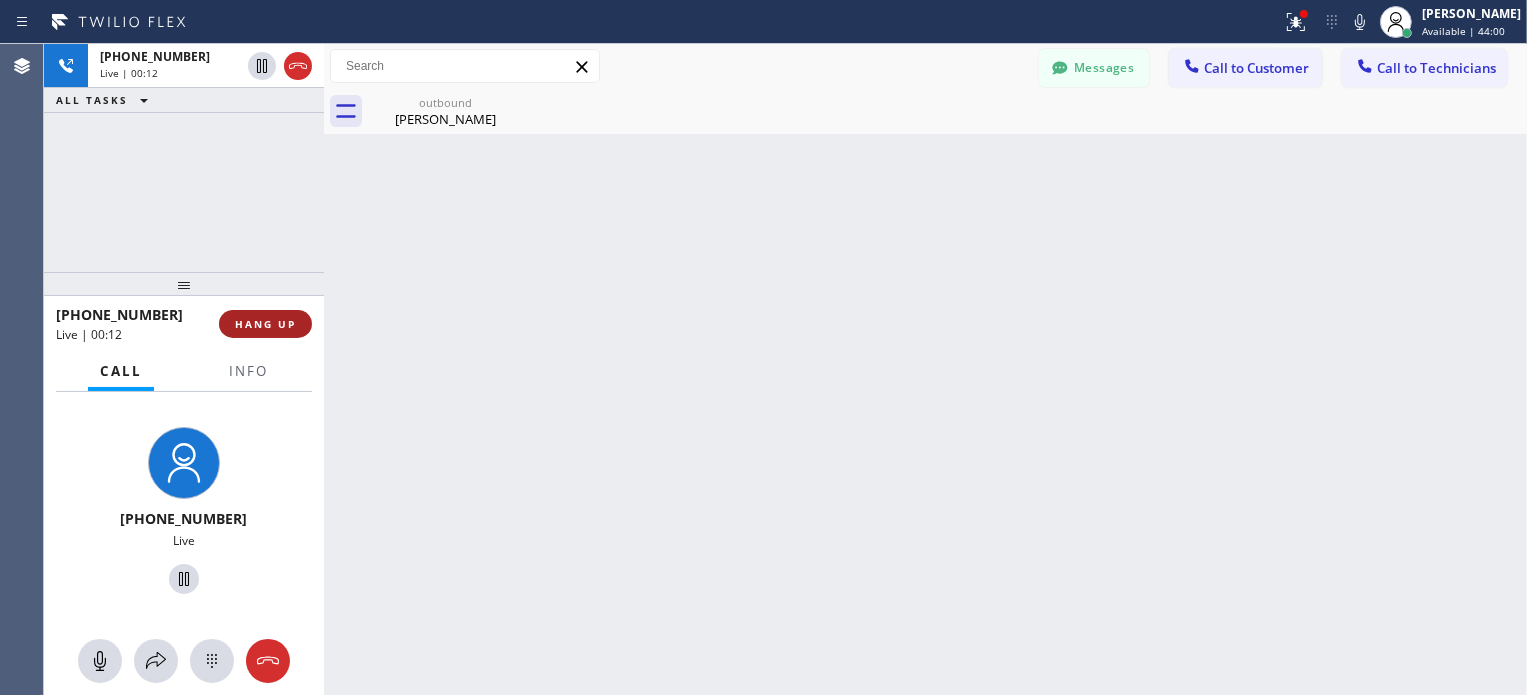 click on "HANG UP" at bounding box center (265, 324) 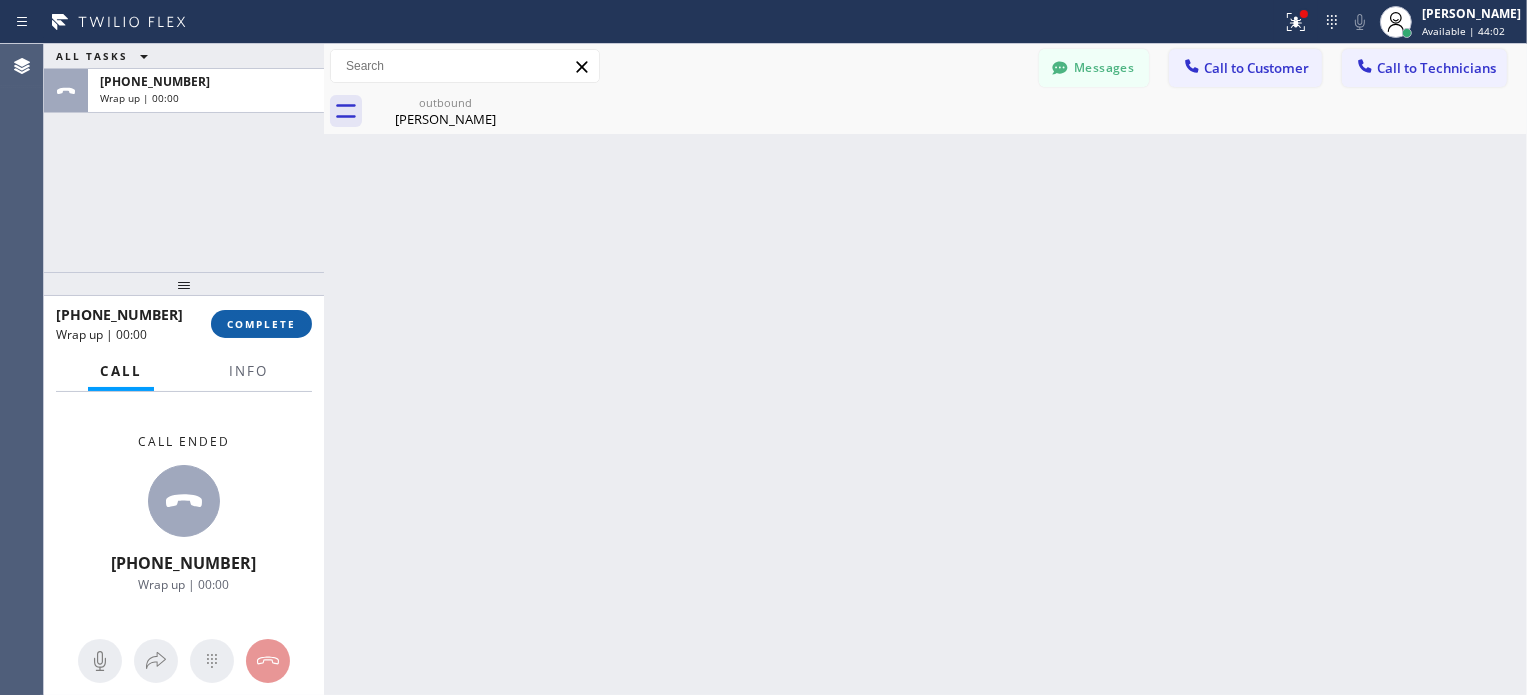 click on "COMPLETE" at bounding box center (261, 324) 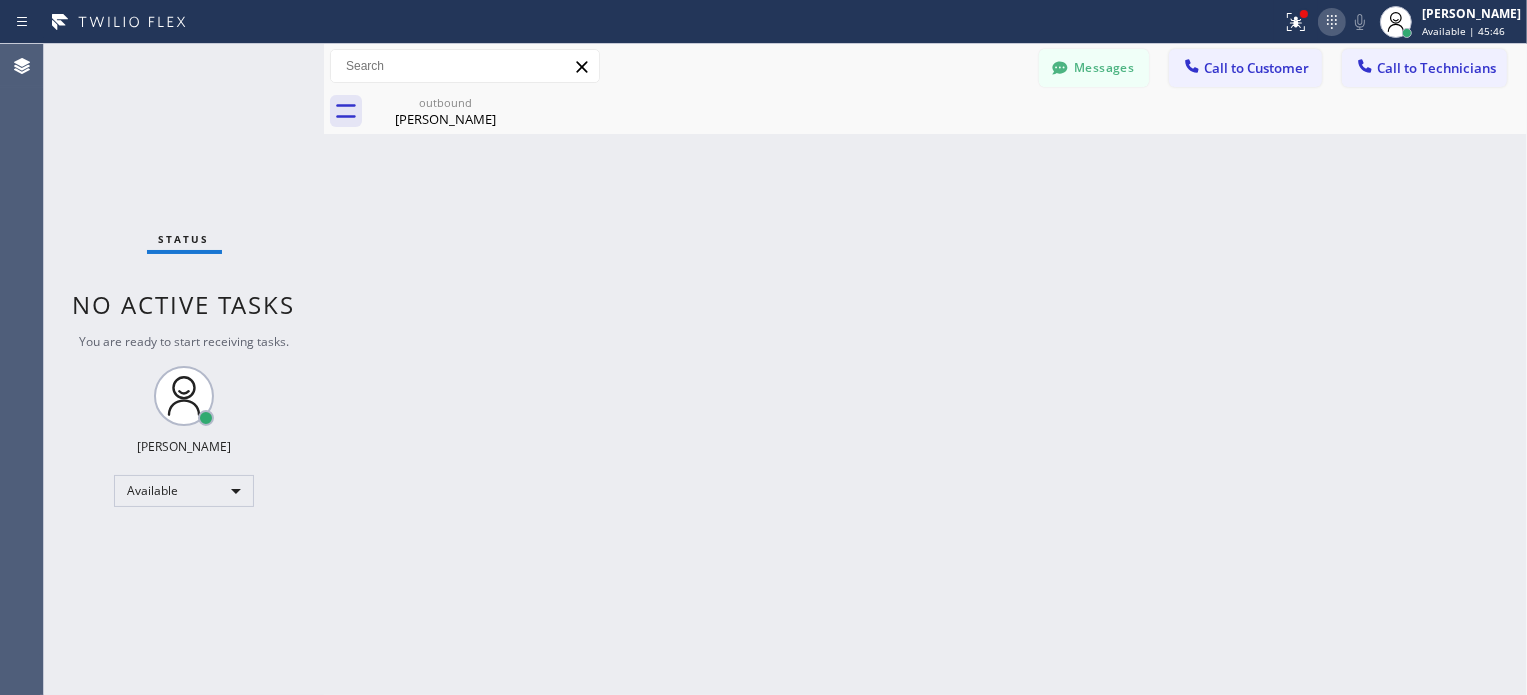 click 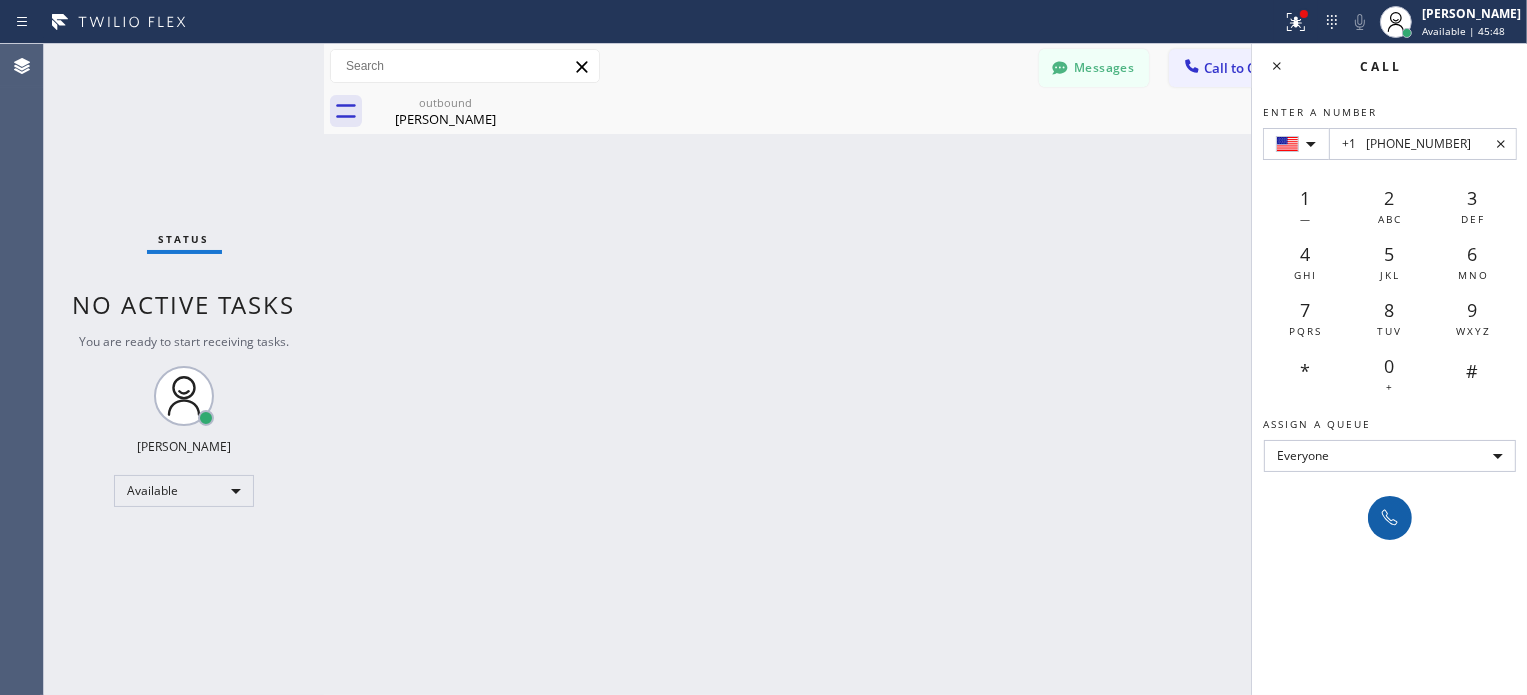 type on "+1	[PHONE_NUMBER]" 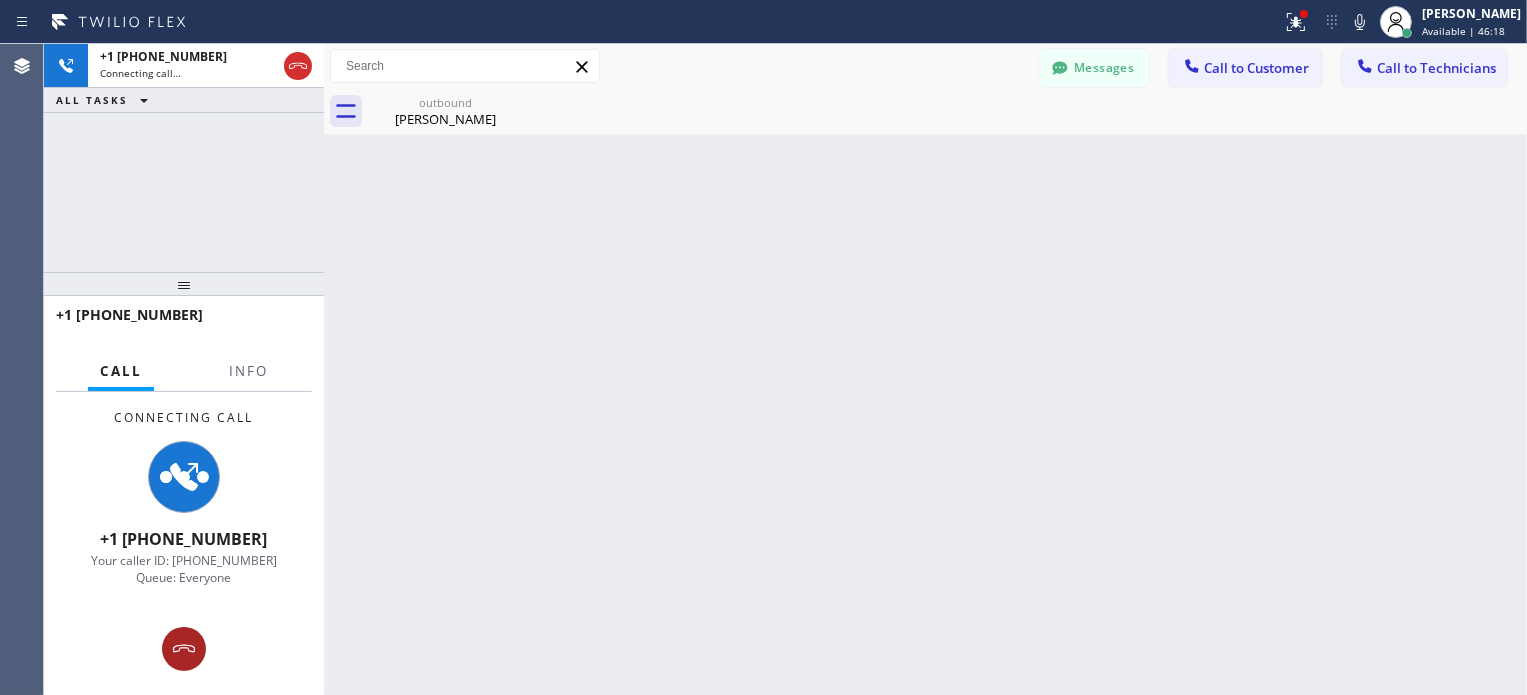 drag, startPoint x: 176, startPoint y: 649, endPoint x: 191, endPoint y: 637, distance: 19.209373 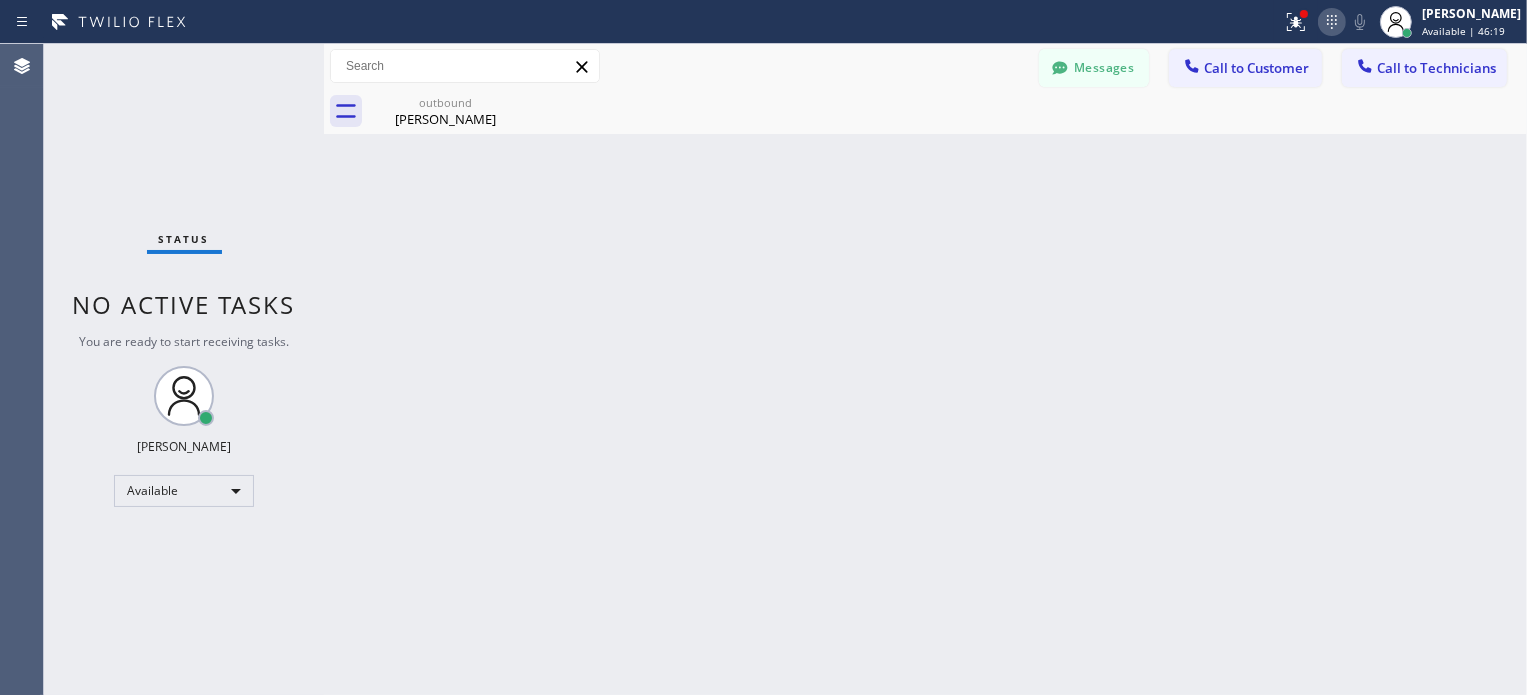 click 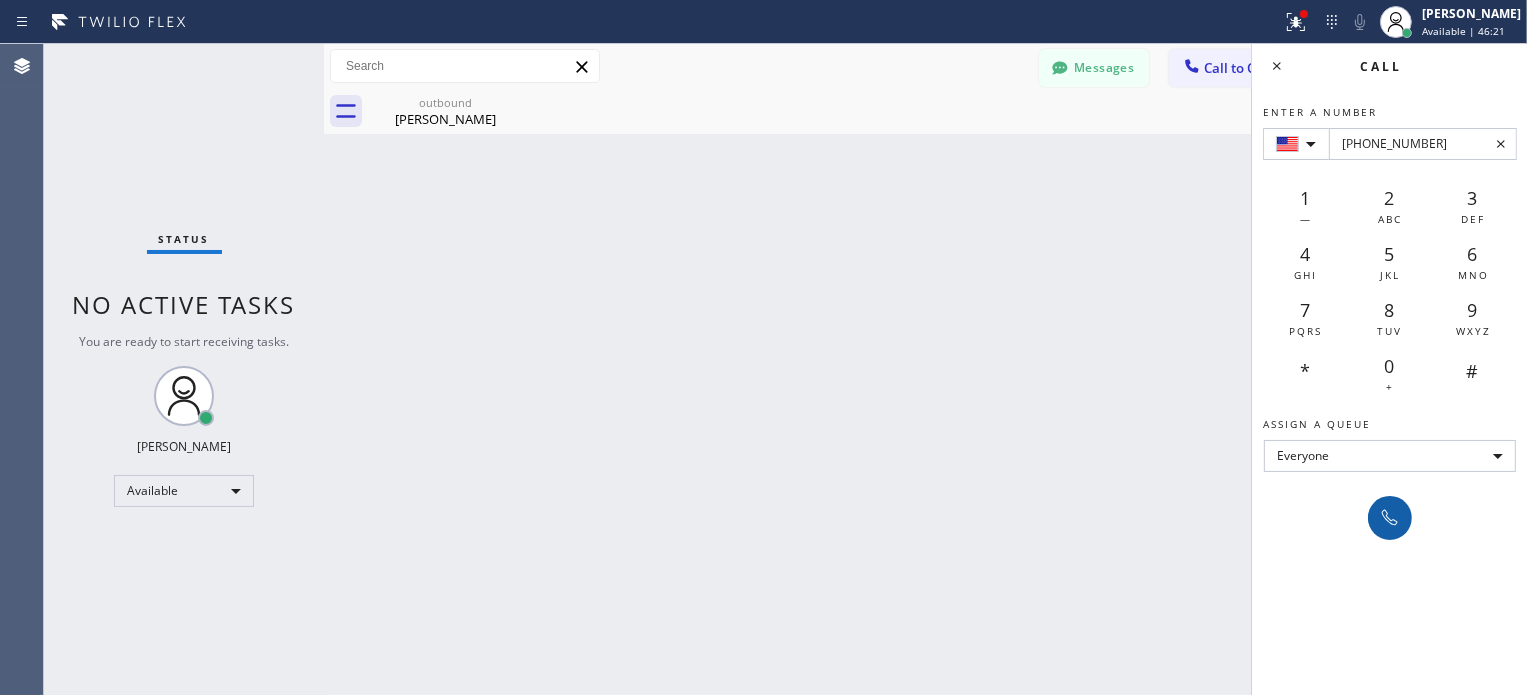 type on "[PHONE_NUMBER]" 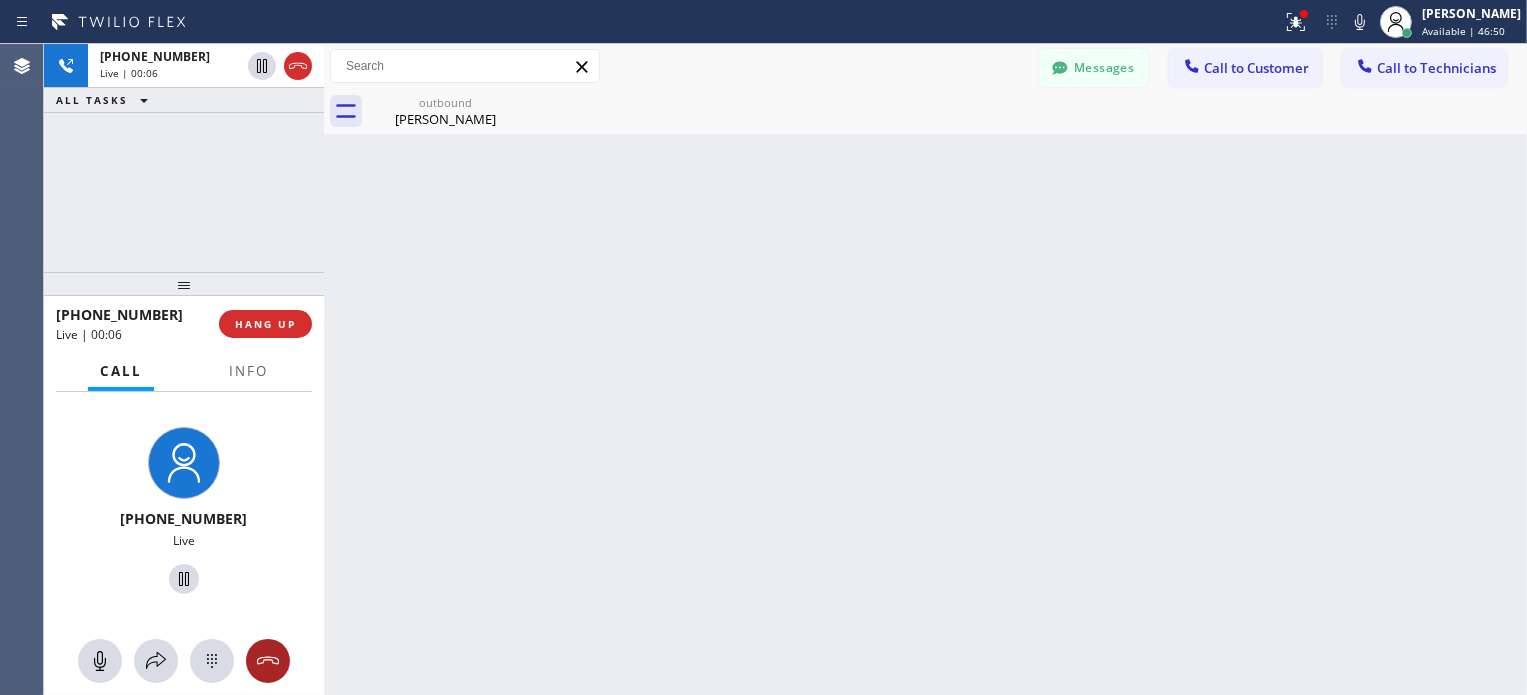 click at bounding box center [268, 661] 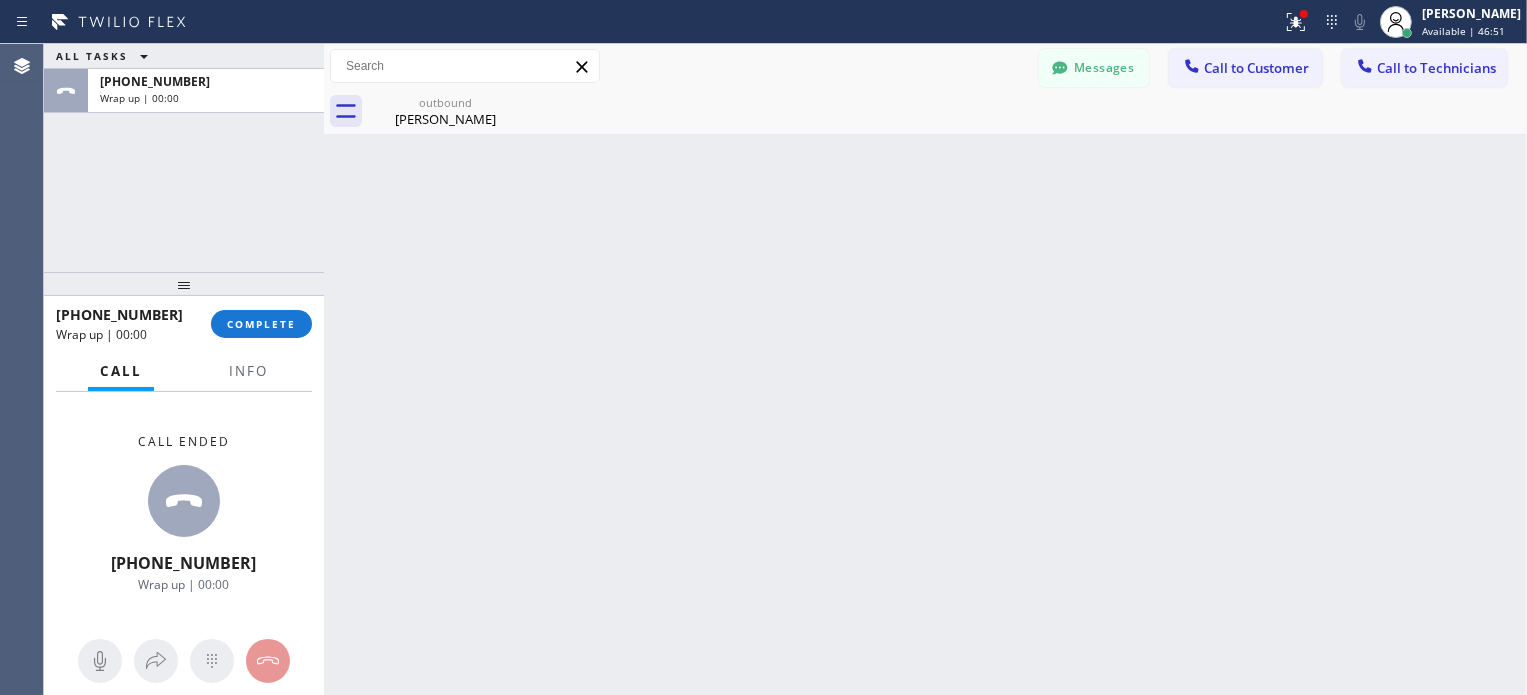 drag, startPoint x: 280, startPoint y: 328, endPoint x: 212, endPoint y: 131, distance: 208.40585 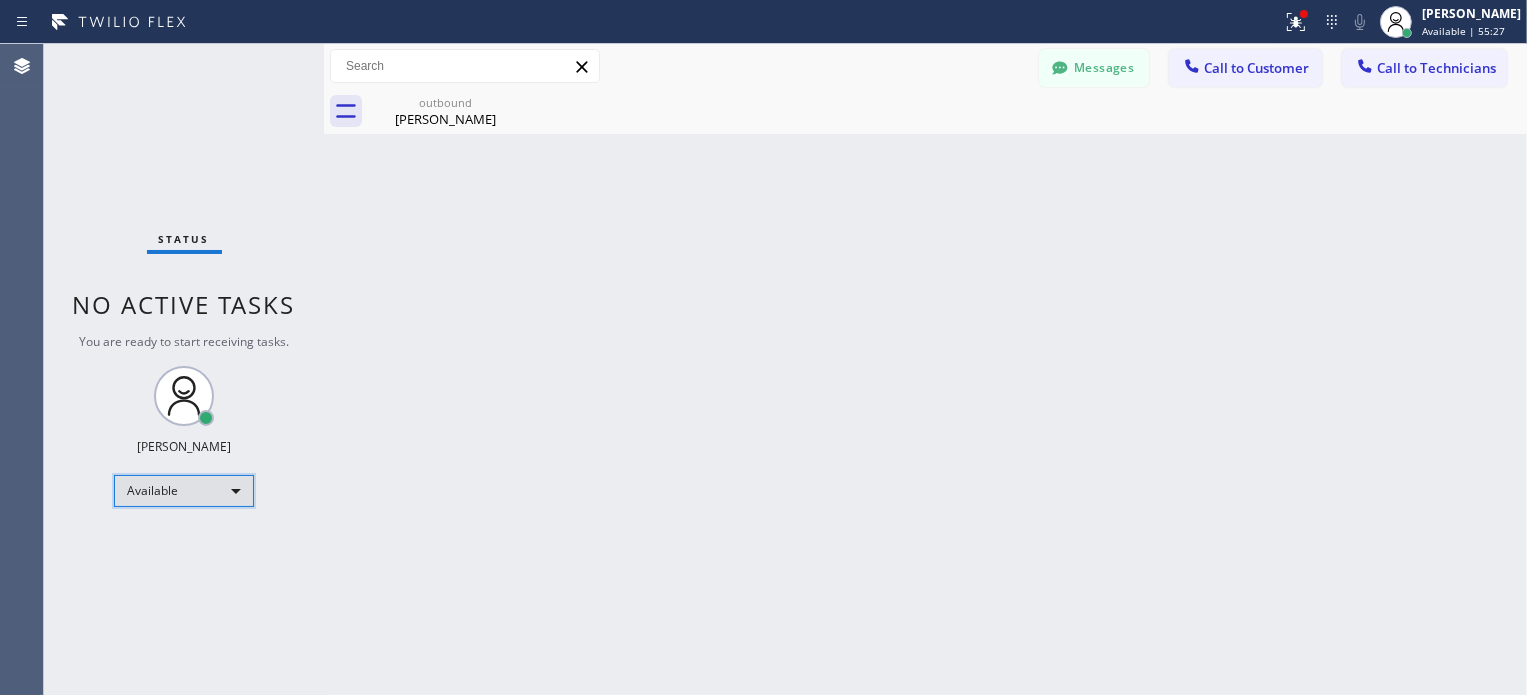 click on "Available" at bounding box center [184, 491] 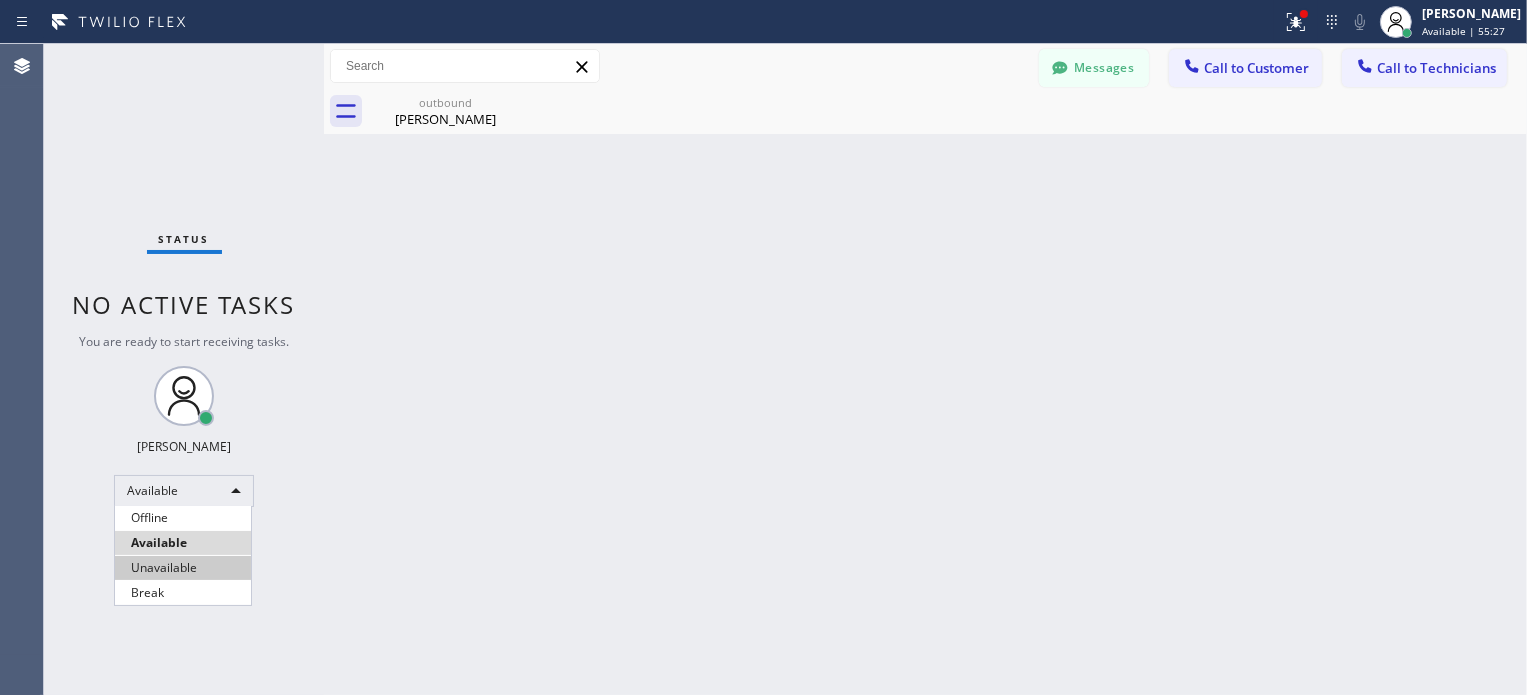 click on "Unavailable" at bounding box center [183, 568] 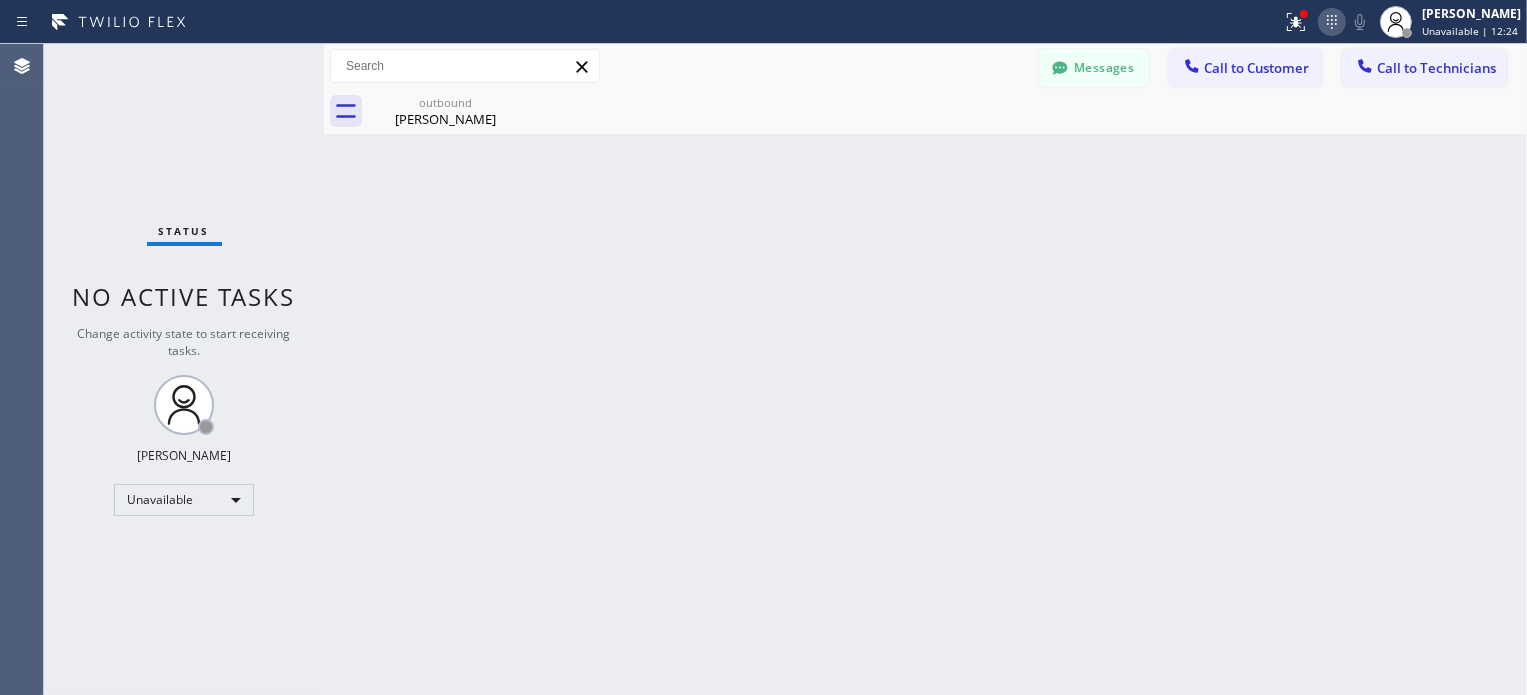 click 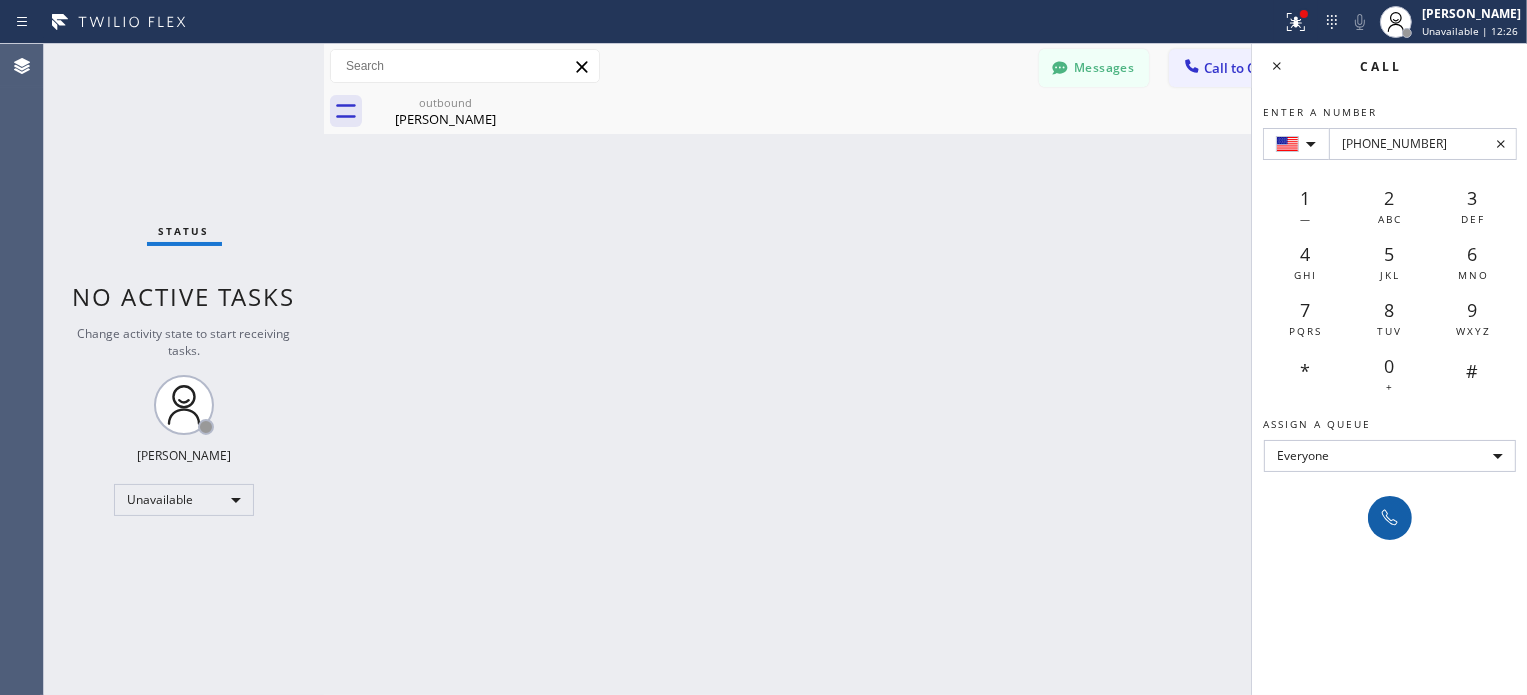 type on "[PHONE_NUMBER]" 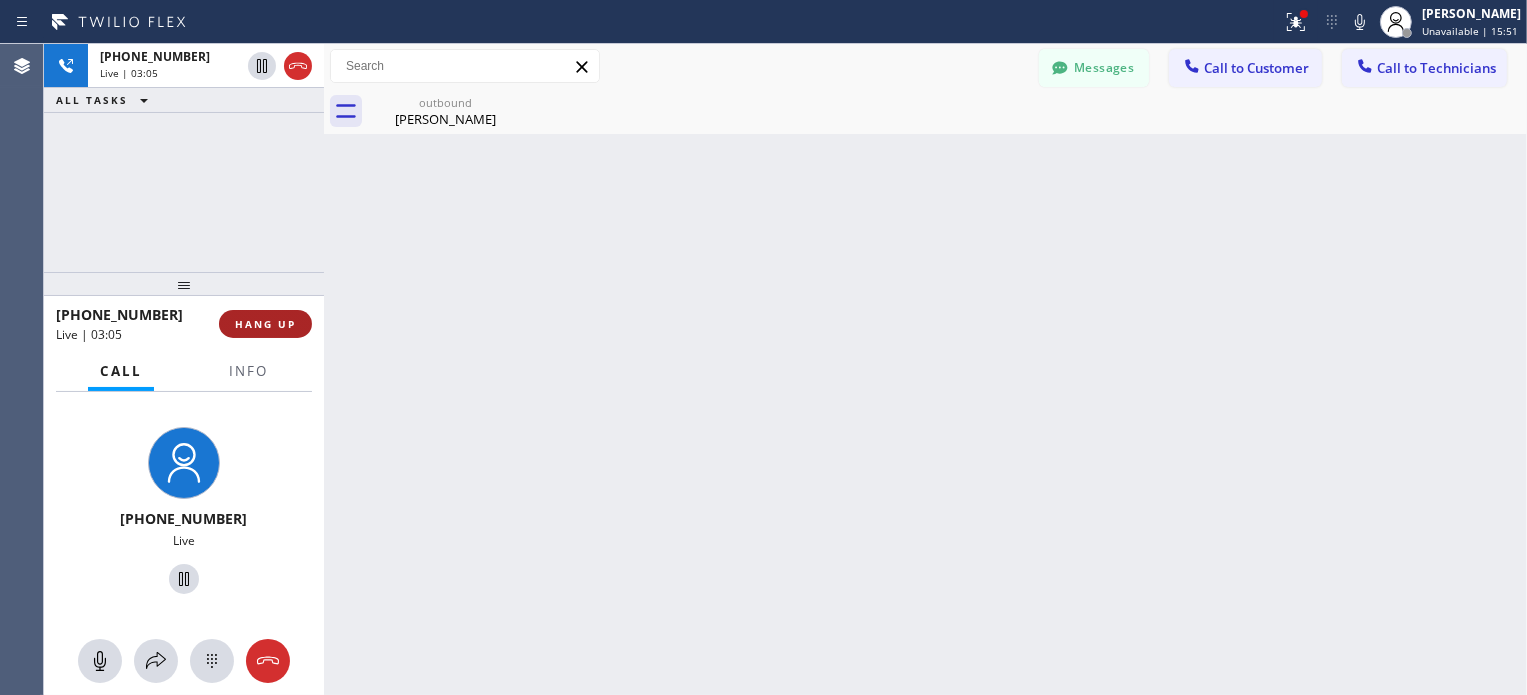 click on "HANG UP" at bounding box center [265, 324] 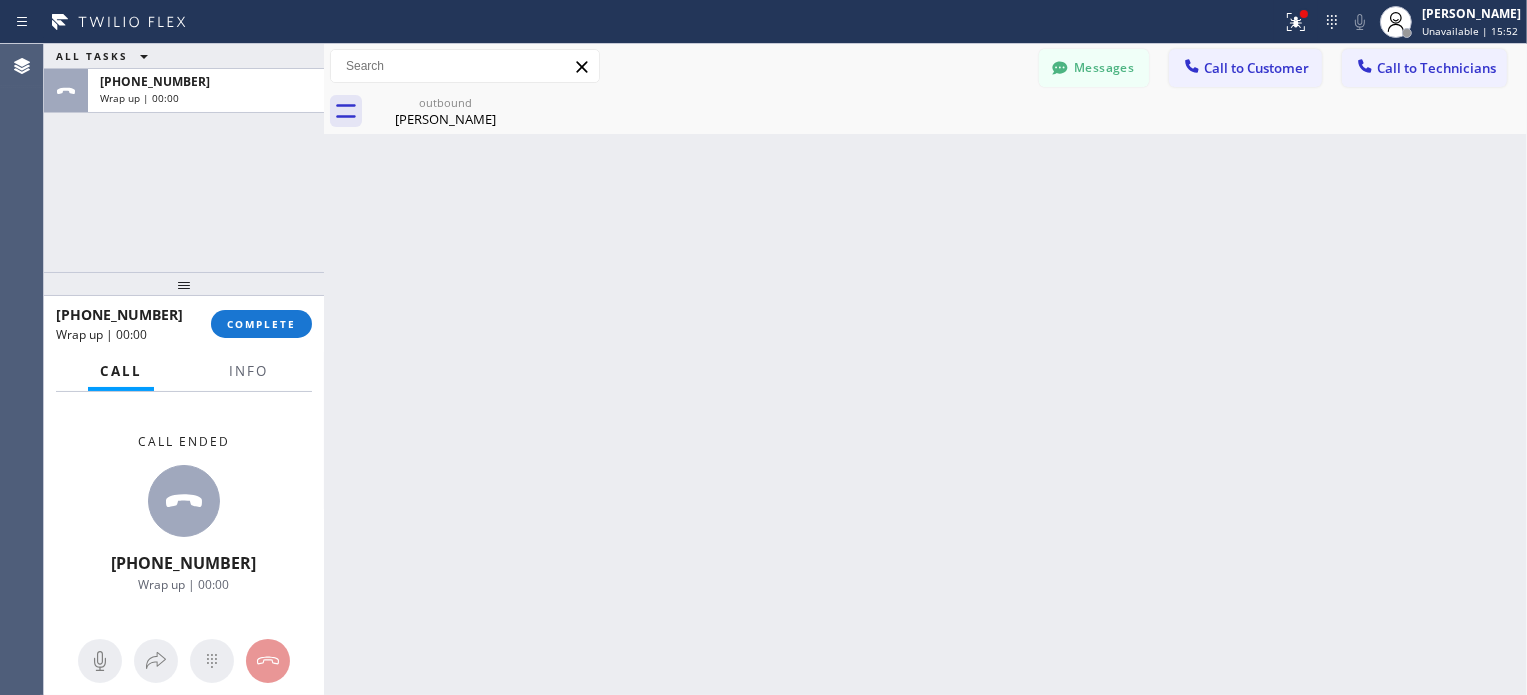 drag, startPoint x: 252, startPoint y: 322, endPoint x: 436, endPoint y: 36, distance: 340.07648 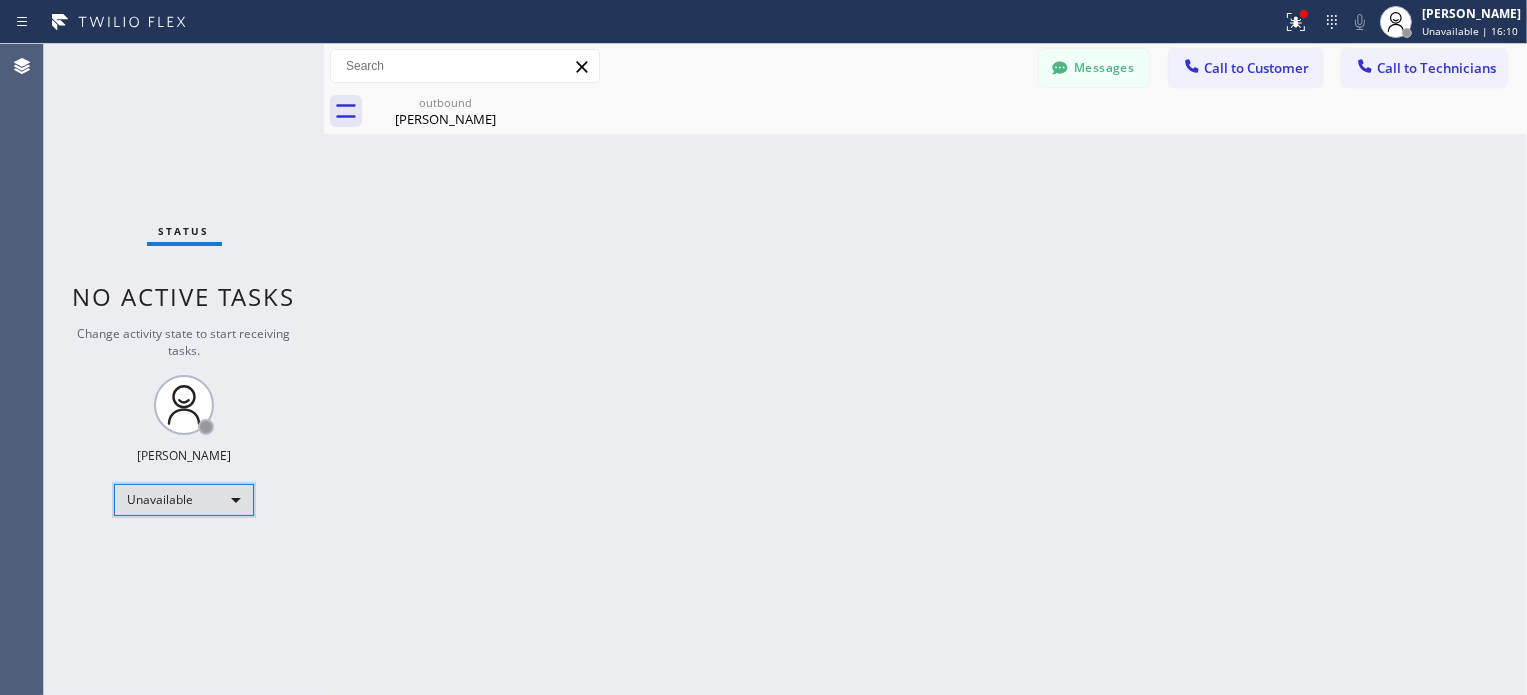 click on "Unavailable" at bounding box center (184, 500) 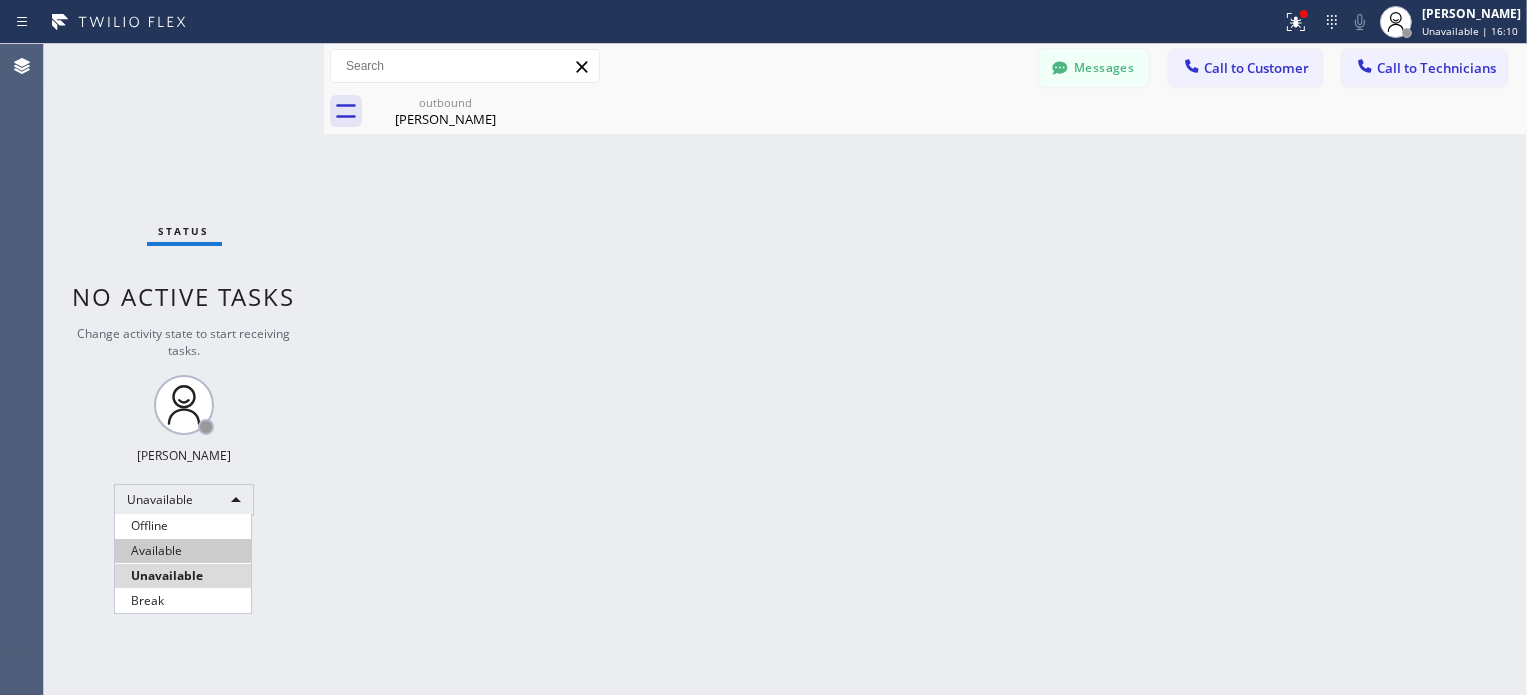 click on "Available" at bounding box center [183, 551] 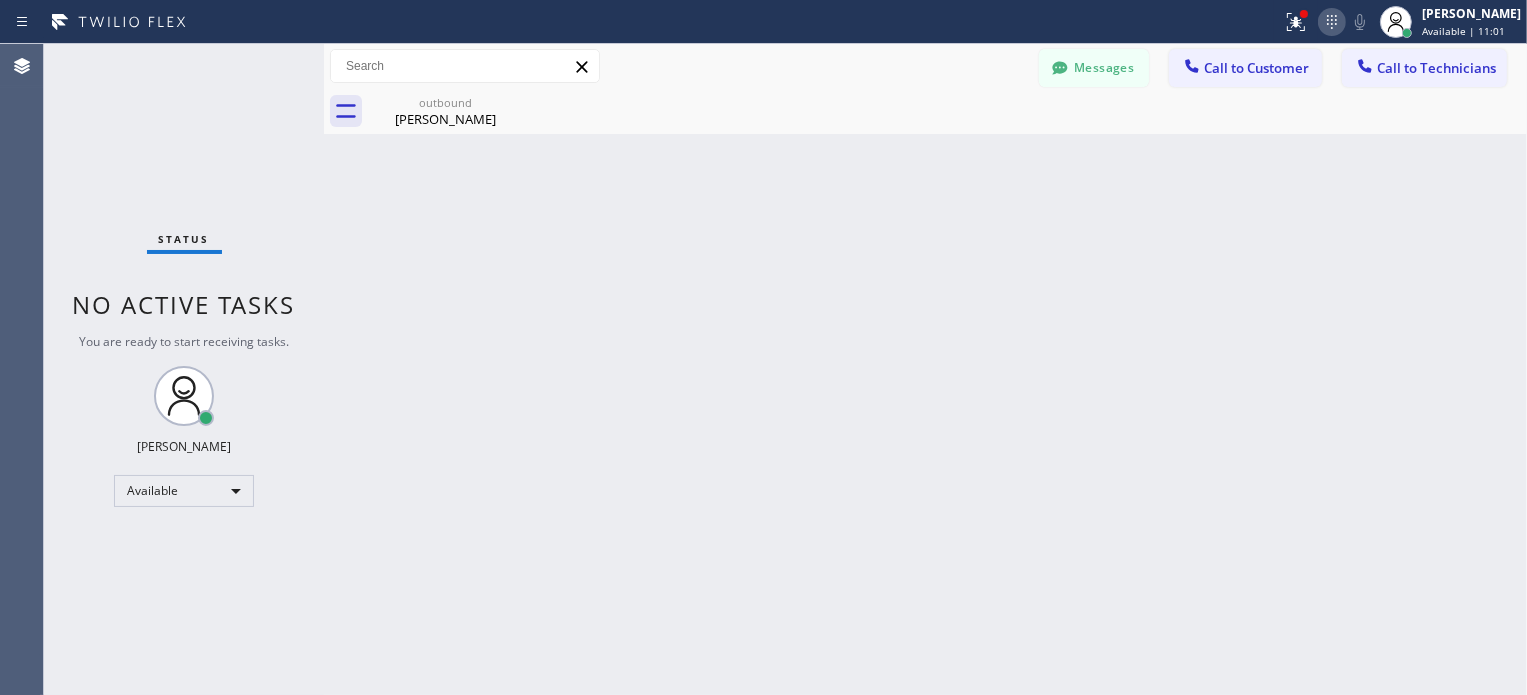 click 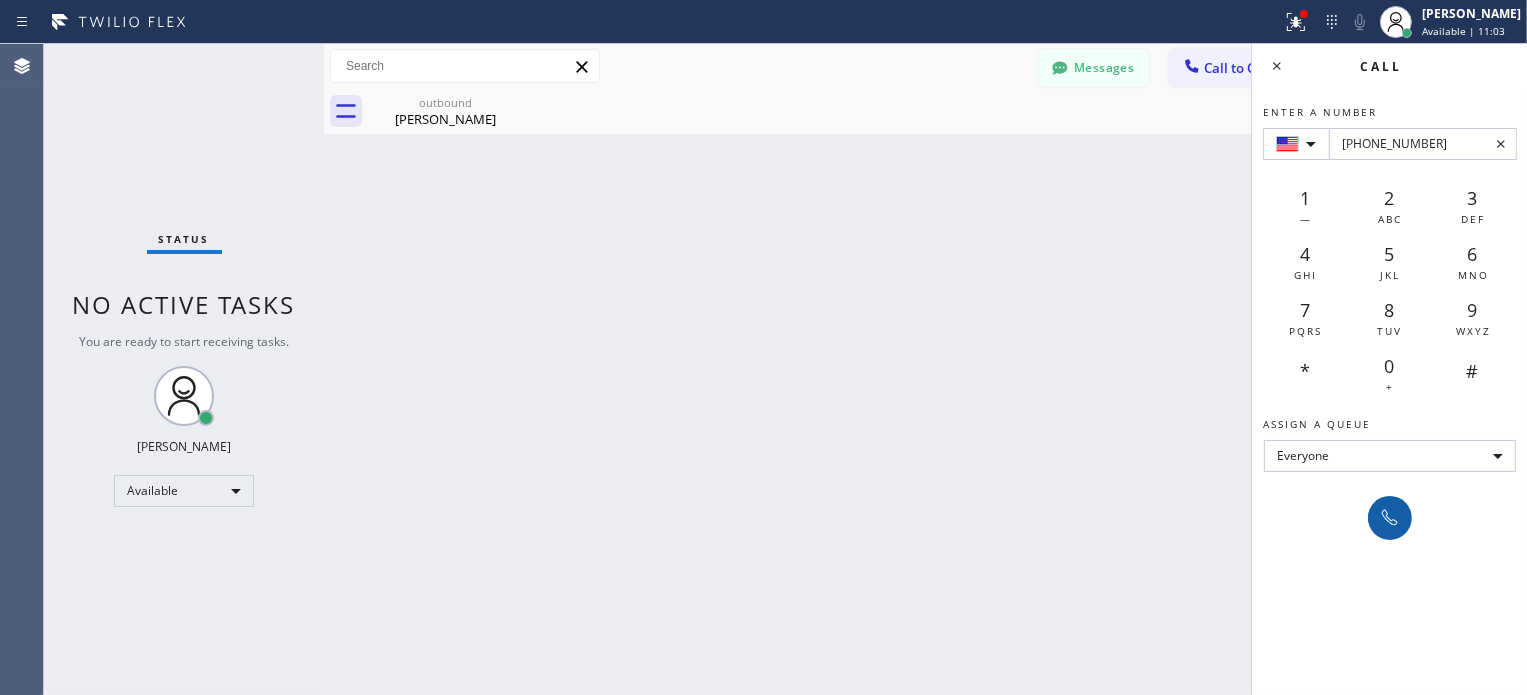 type on "[PHONE_NUMBER]" 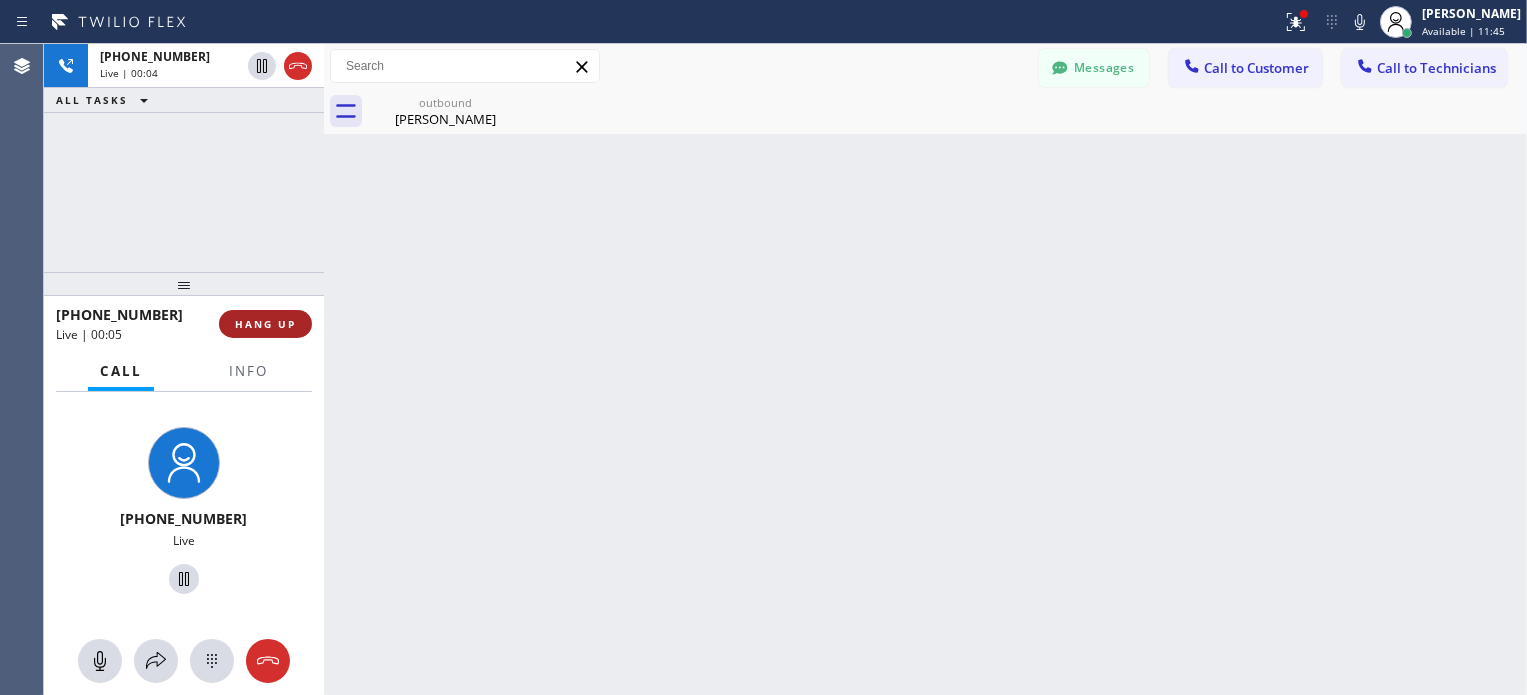 click on "HANG UP" at bounding box center [265, 324] 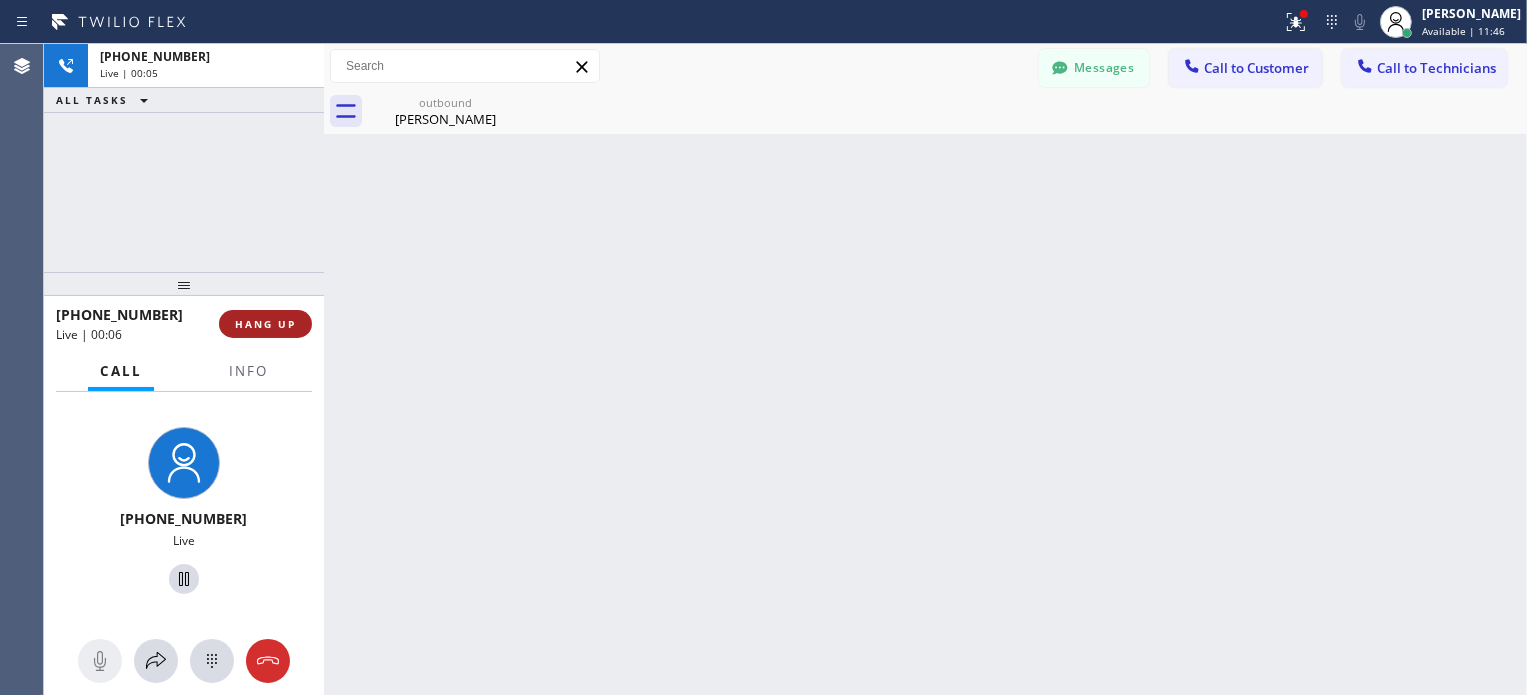 click on "HANG UP" at bounding box center (265, 324) 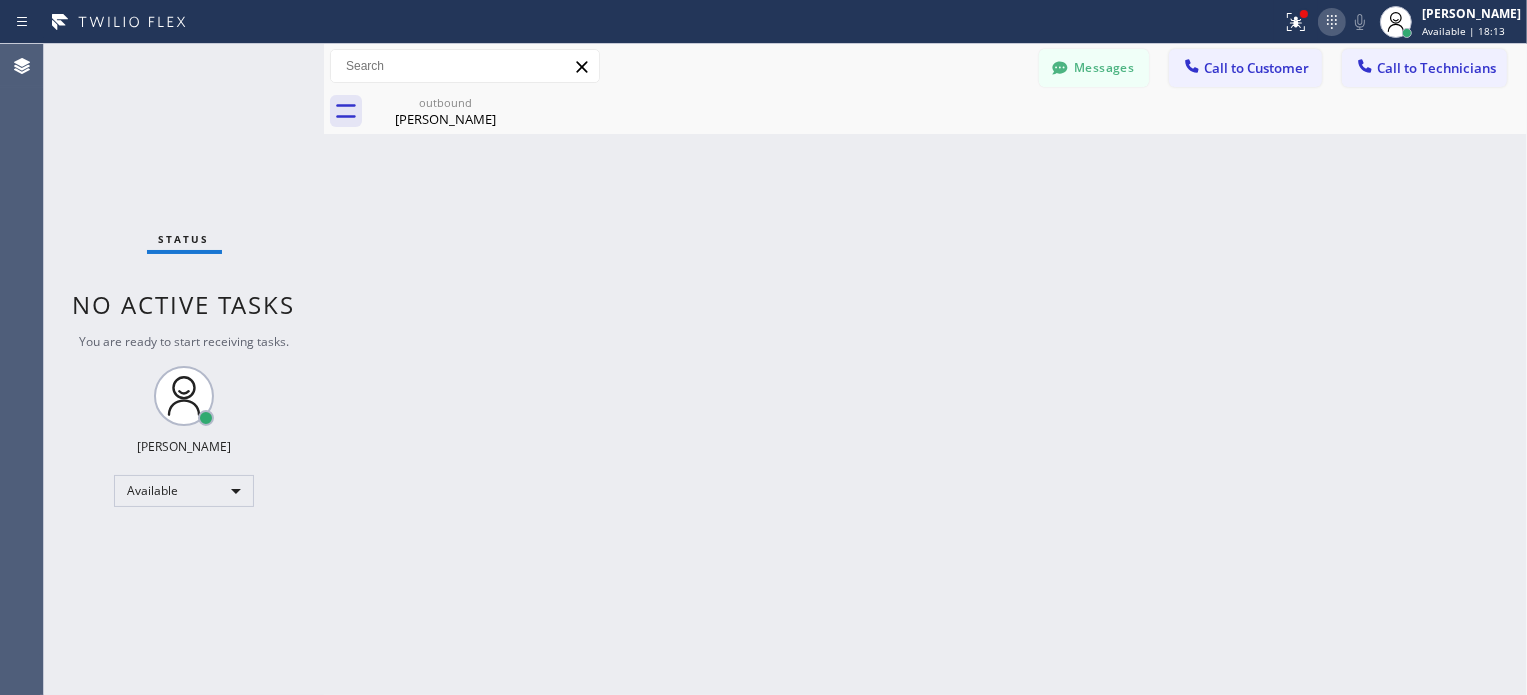 click at bounding box center [1332, 22] 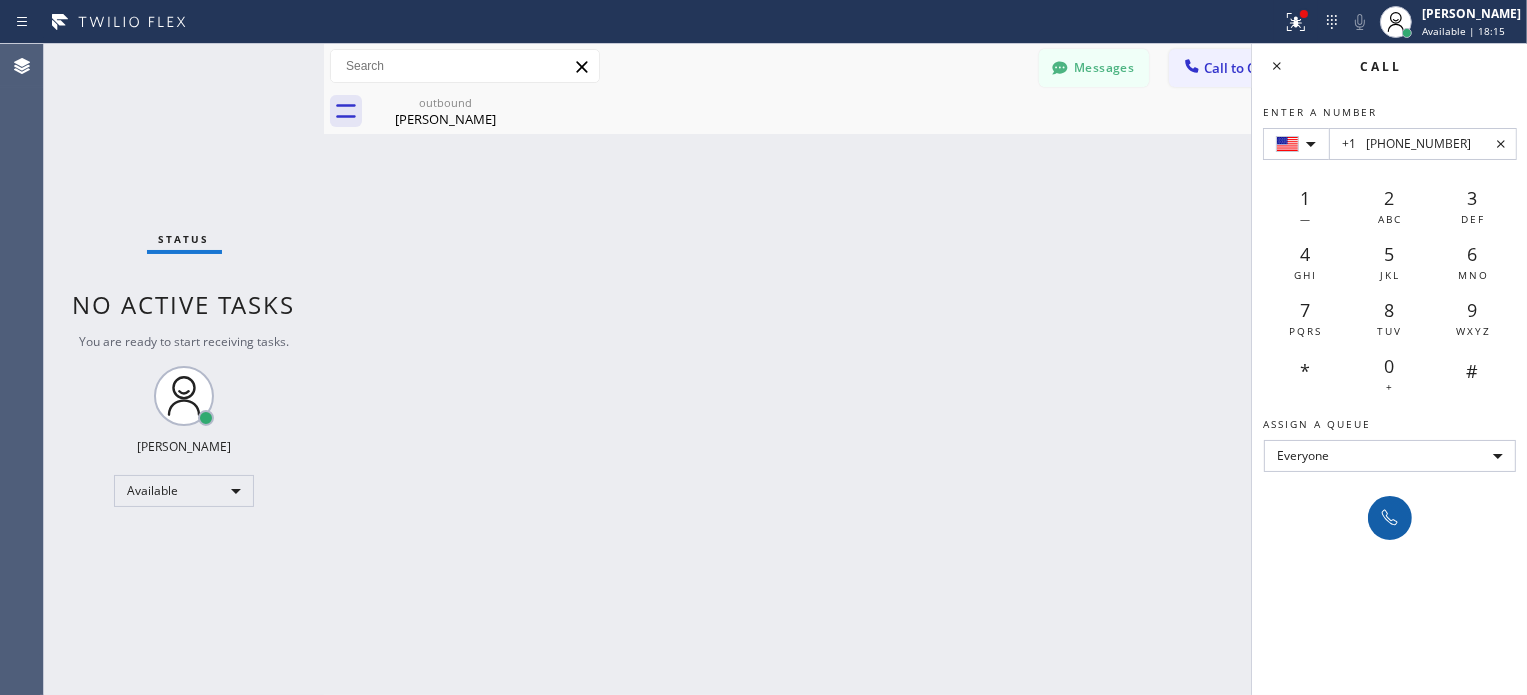type on "+1	[PHONE_NUMBER]" 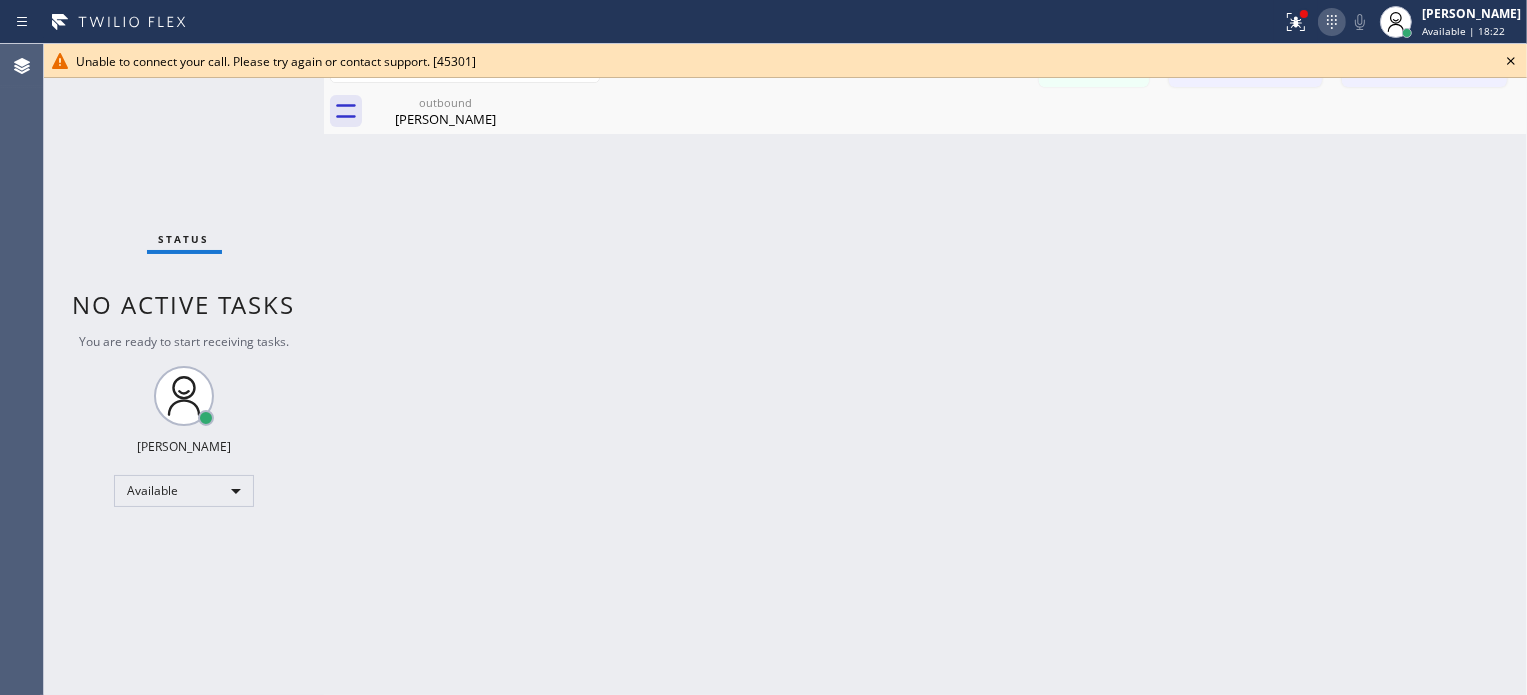 click 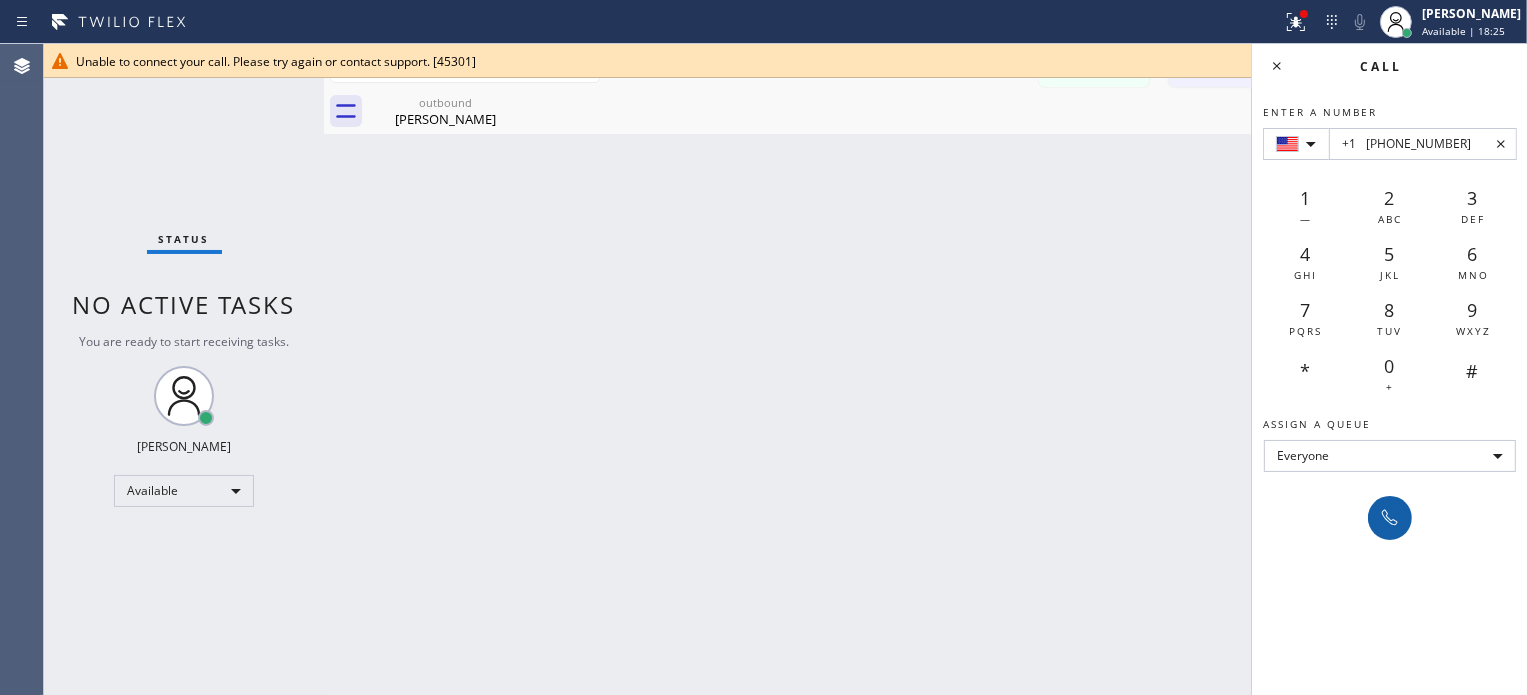 type on "+1	[PHONE_NUMBER]" 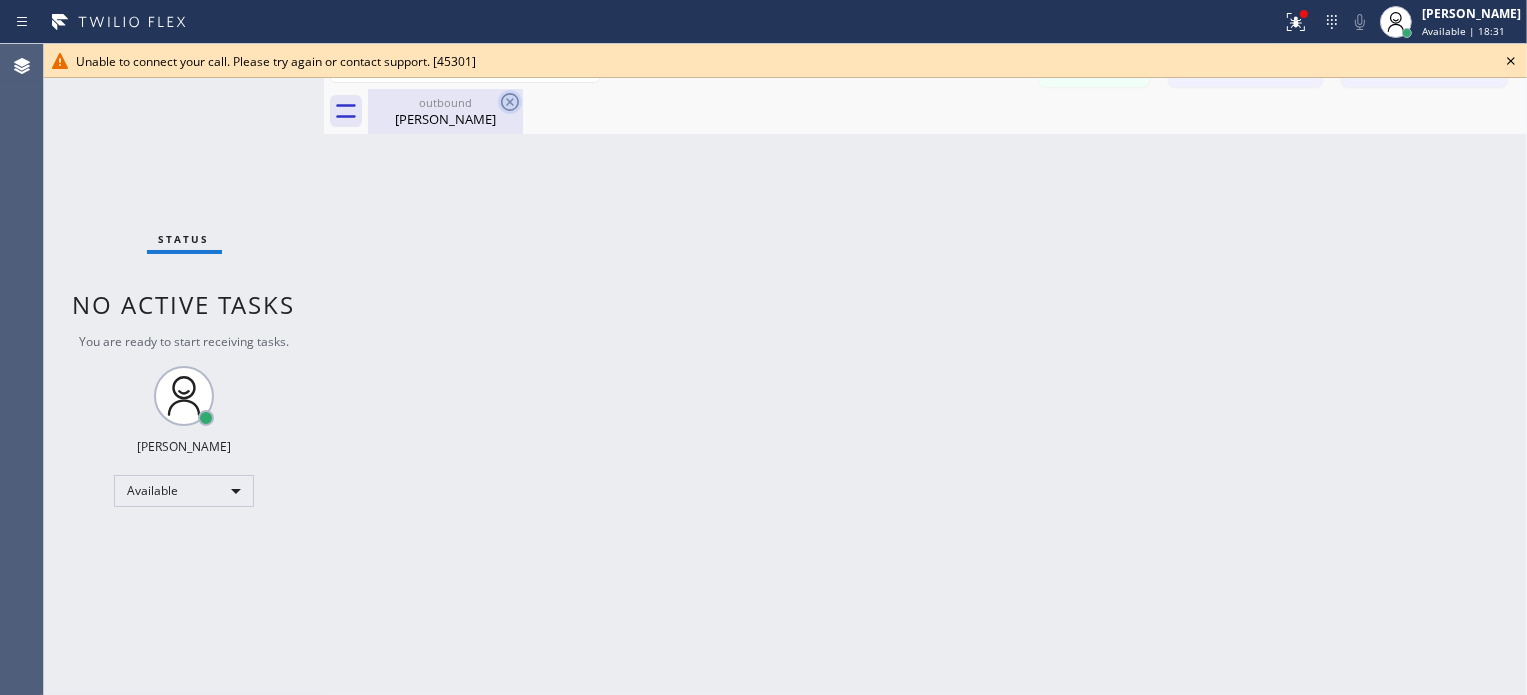 click 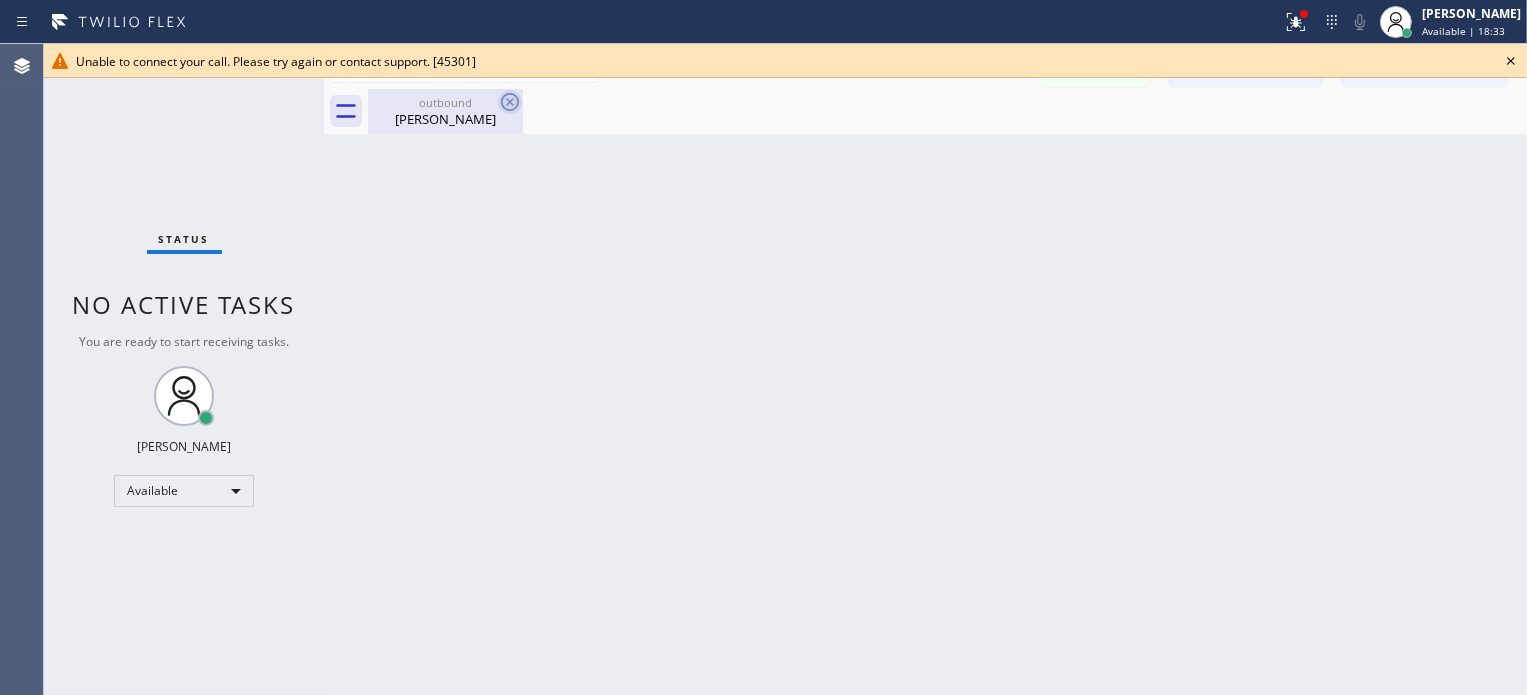 click 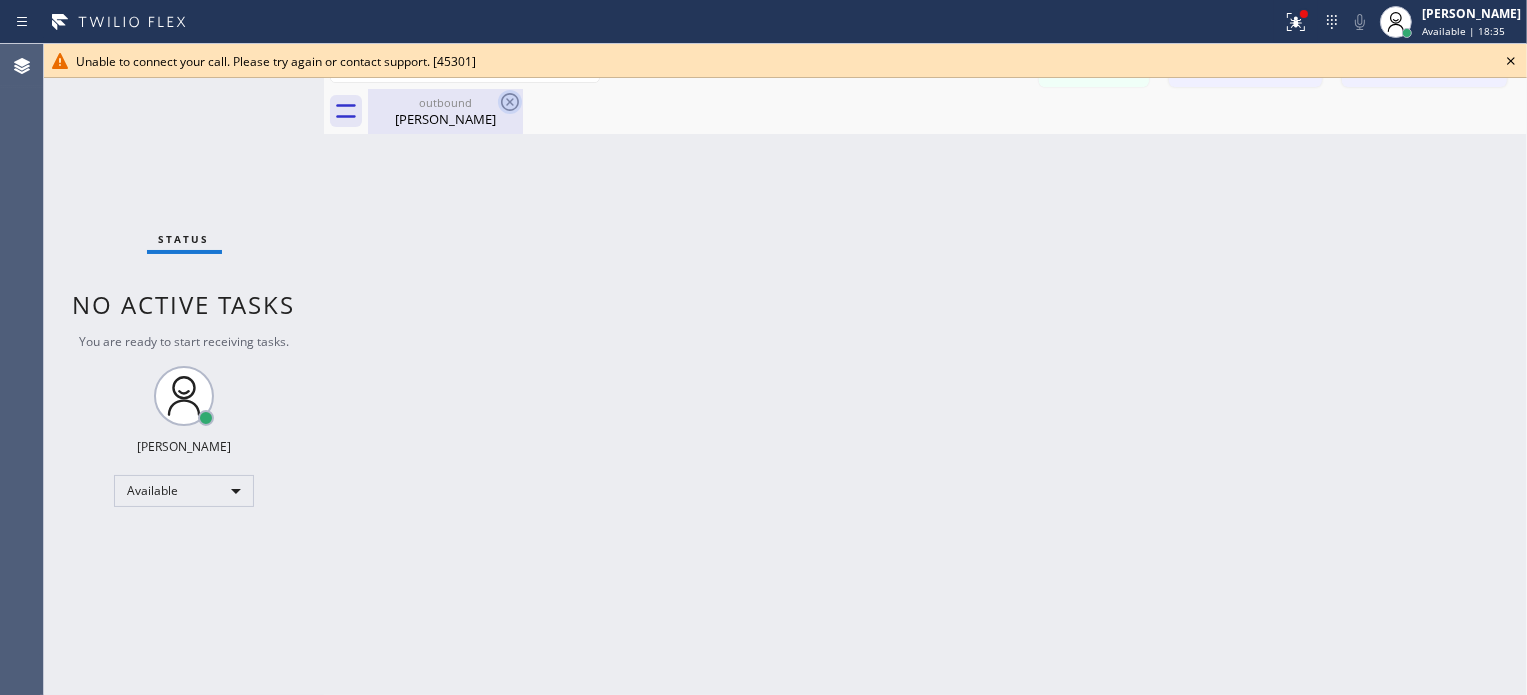 click 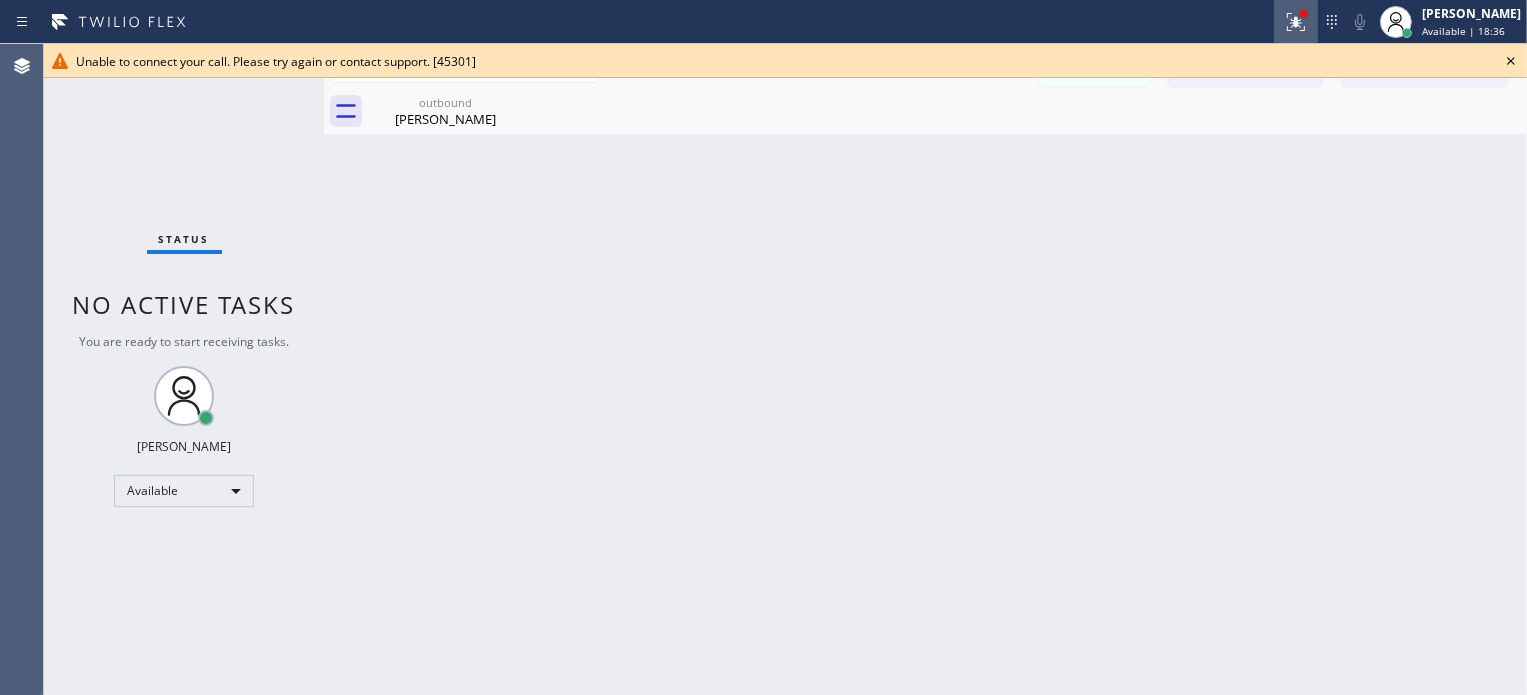 click 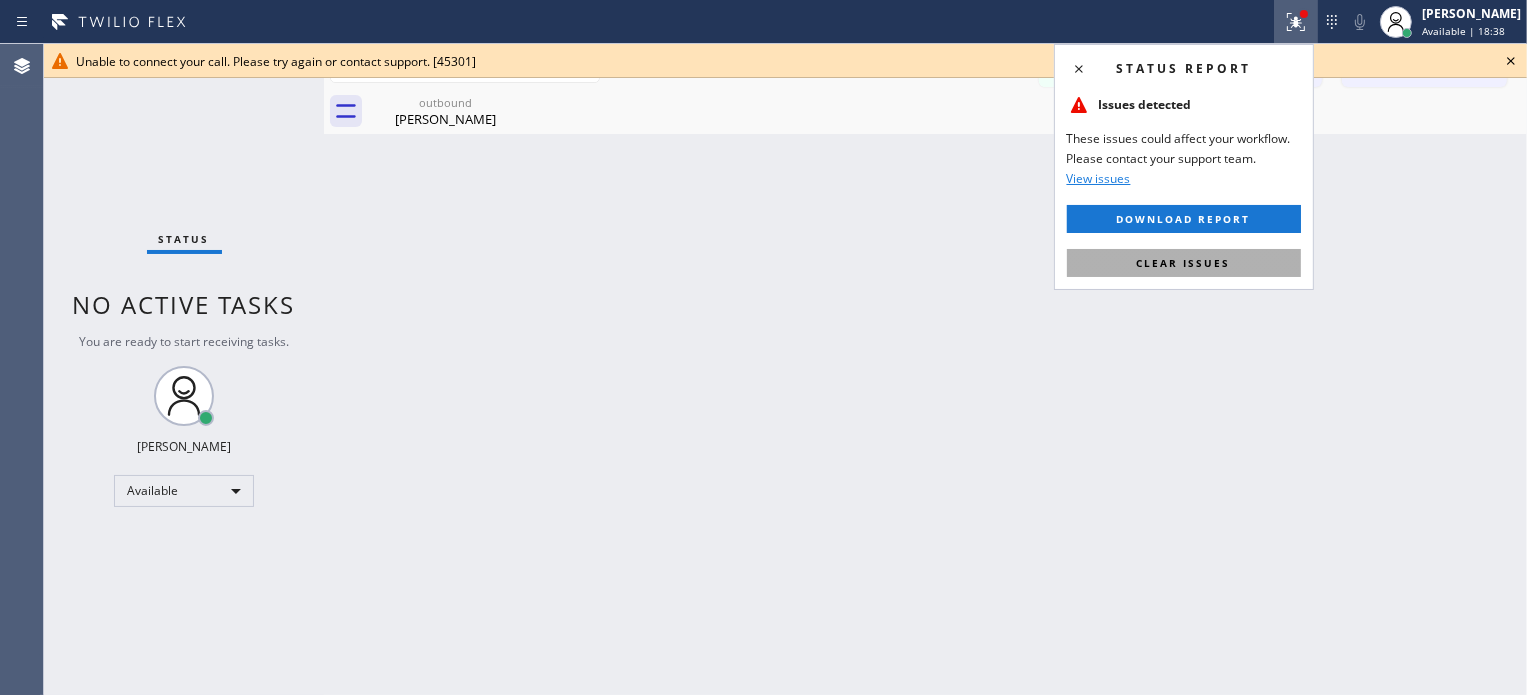 click on "Clear issues" at bounding box center (1184, 263) 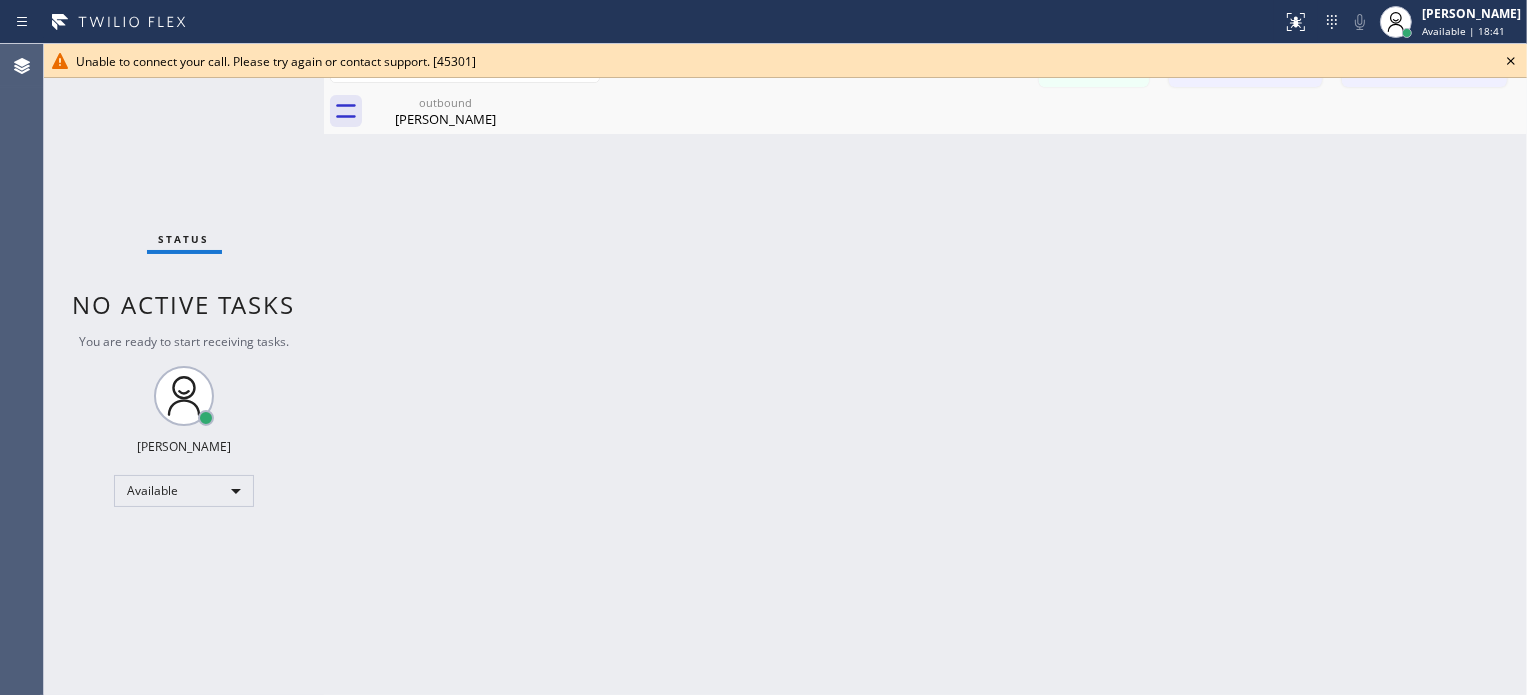 click 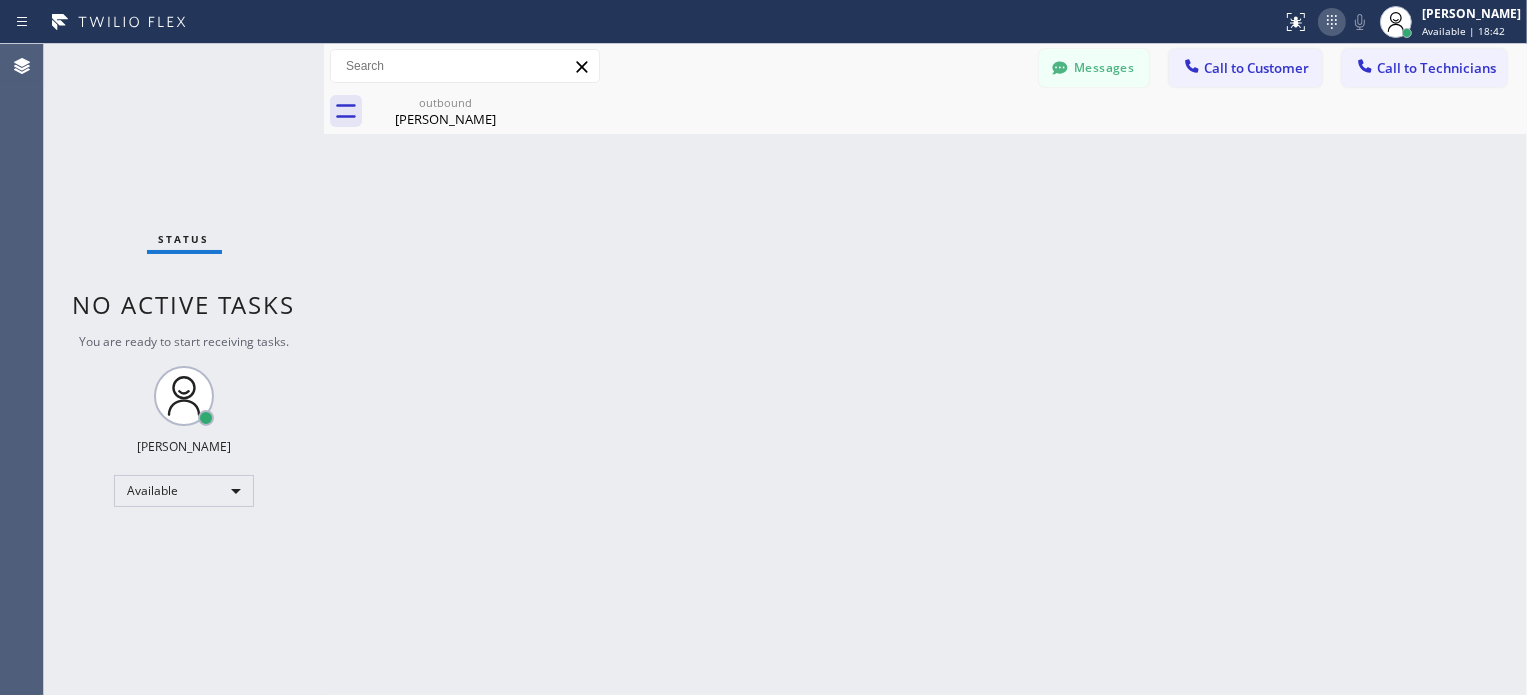 click 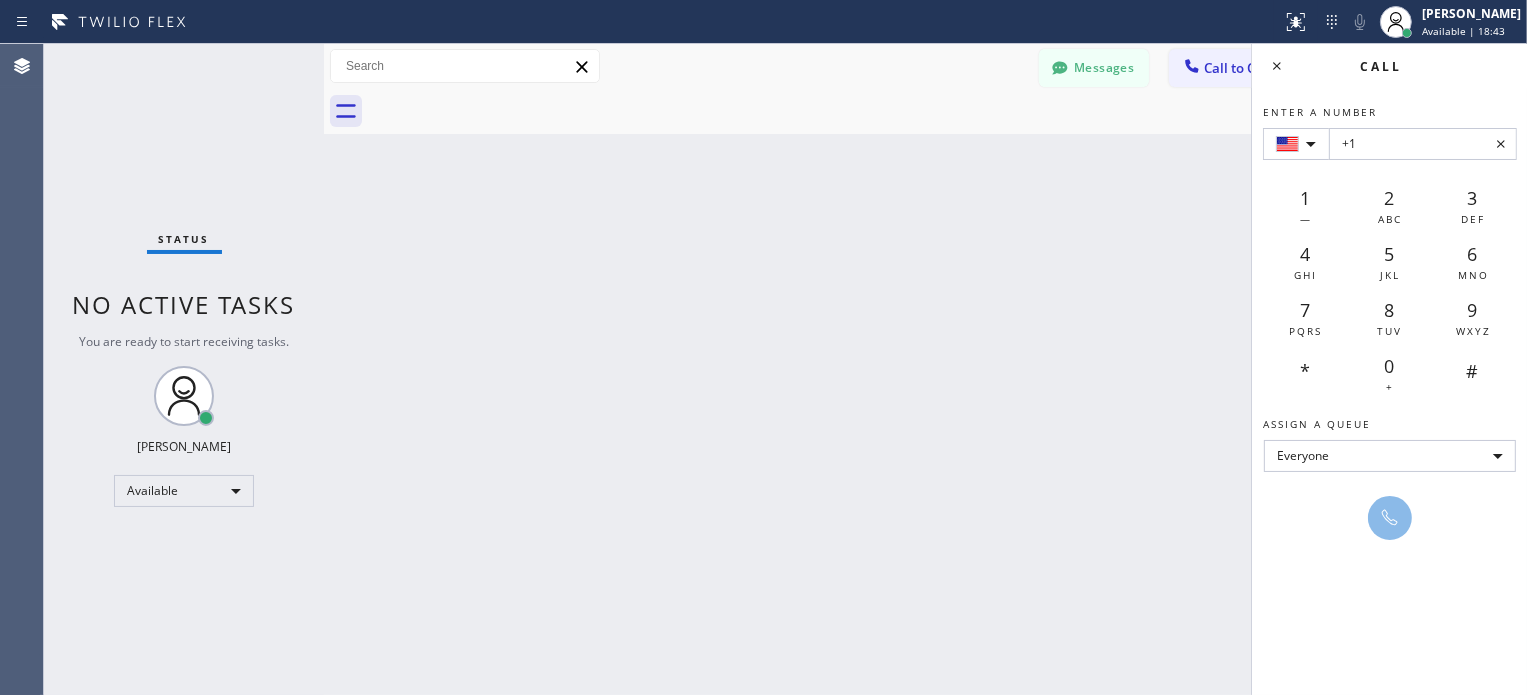 click on "Back to Dashboard Change Sender ID Customers Technicians [PHONE_NUMBER] SEARCH RESULTS: [PERSON_NAME]  [DATE] 10:29 PM Thank you DM [PERSON_NAME] [DATE] 02:46 AM Can you pls make sure the tech calls that number and not mine.  SO [PERSON_NAME] [DATE] 01:35 AM Thank you. BW [PERSON_NAME] [DATE] 12:28 AM Thank you so much. I will let the technician know that we are waiting for the deposit. He will order the parts as soon as you are able to send us the cc information. Please feel free to contact us in case of any questions. Have a great day, [PERSON_NAME].  SN [PERSON_NAME] [DATE] 08:58 PM Thank you,[PERSON_NAME].Have a great day. [PERSON_NAME] [DATE] 08:42 PM All of them are asking for the refund [PERSON_NAME]  [PHONE_NUMBER] Choose phone number [PHONE_NUMBER] [PHONE_NUMBER][GEOGRAPHIC_DATA] FL Contact Full Information Call to Customer [DATE] Hi,thi is [PERSON_NAME] [DATE] 10:28 PM We will process the full refund for you,[PERSON_NAME] [DATE] 10:28 PM [PERSON_NAME] [DATE] 10:28 PM Thank you" at bounding box center (925, 369) 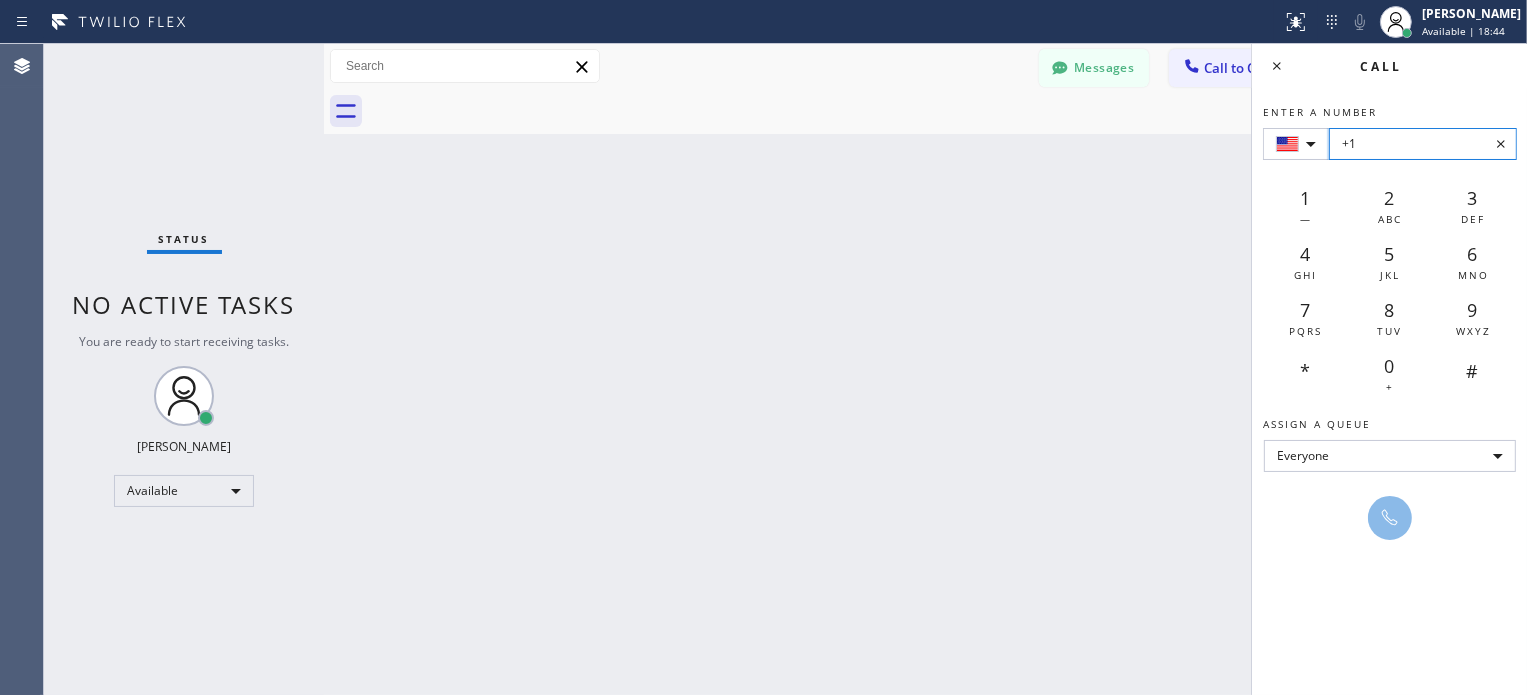 click on "+1" at bounding box center (1423, 144) 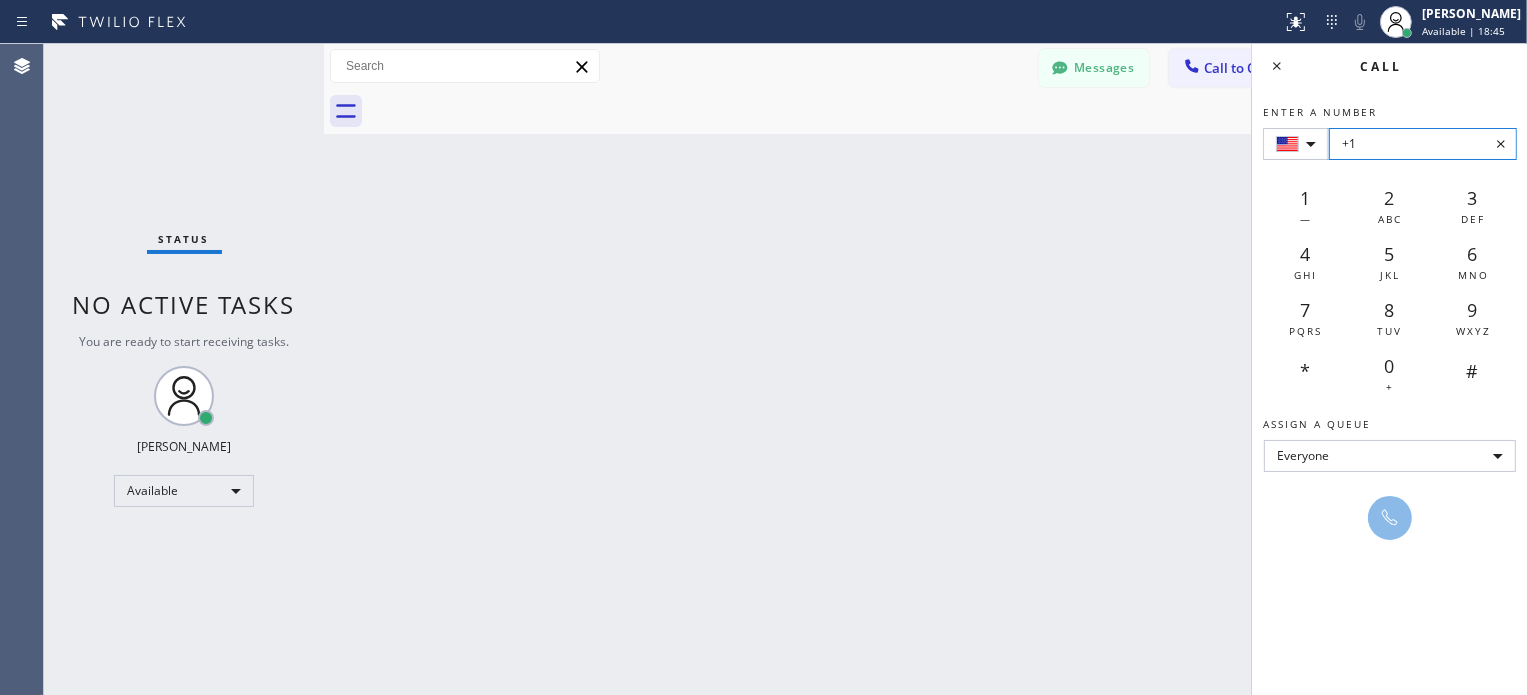 paste on "[PHONE_NUMBER]" 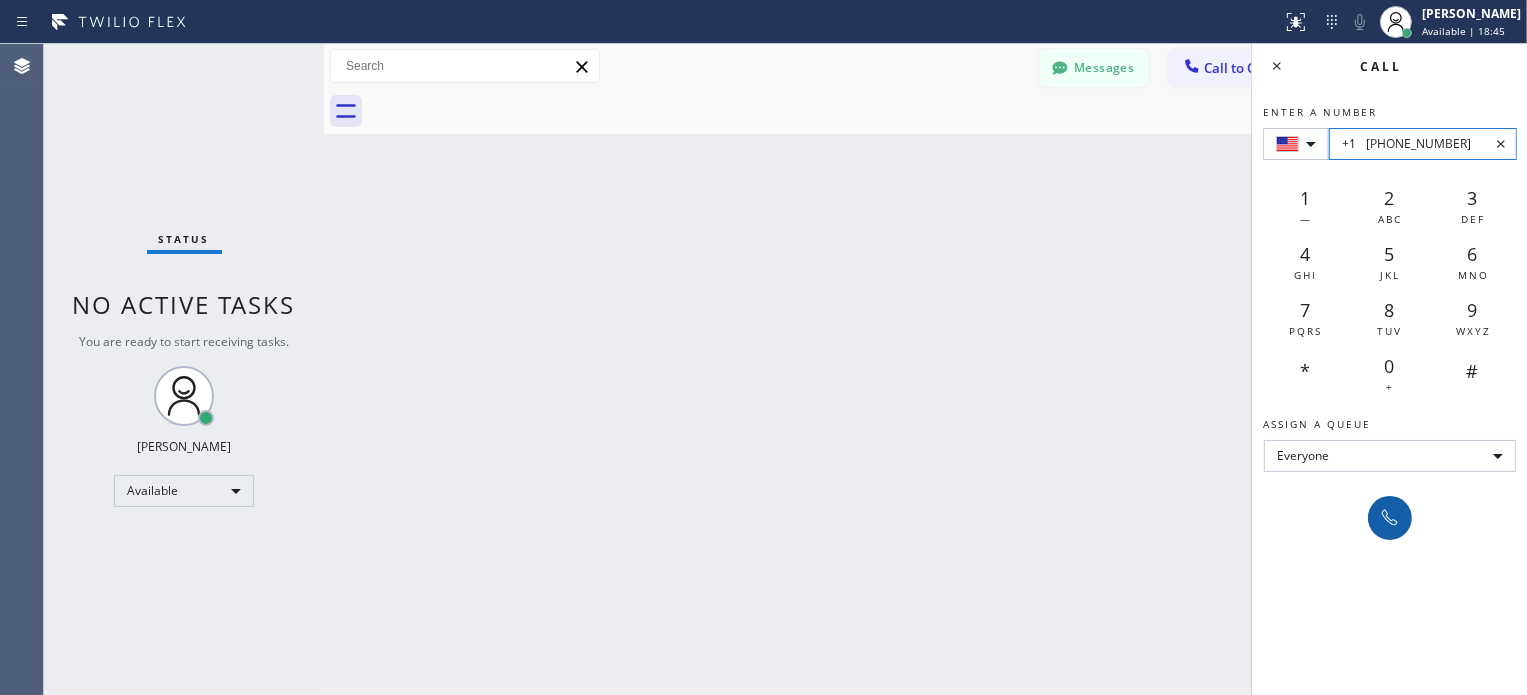 type on "+1	[PHONE_NUMBER]" 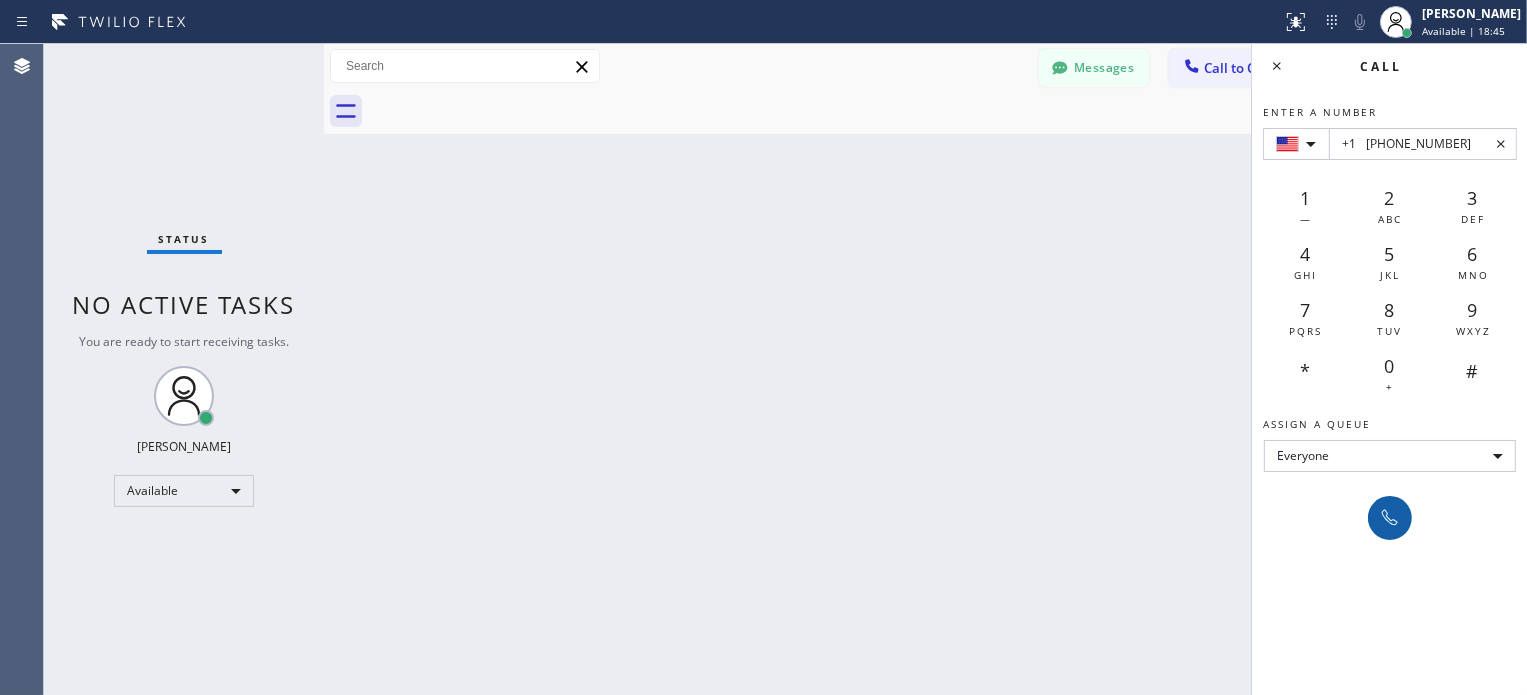 click 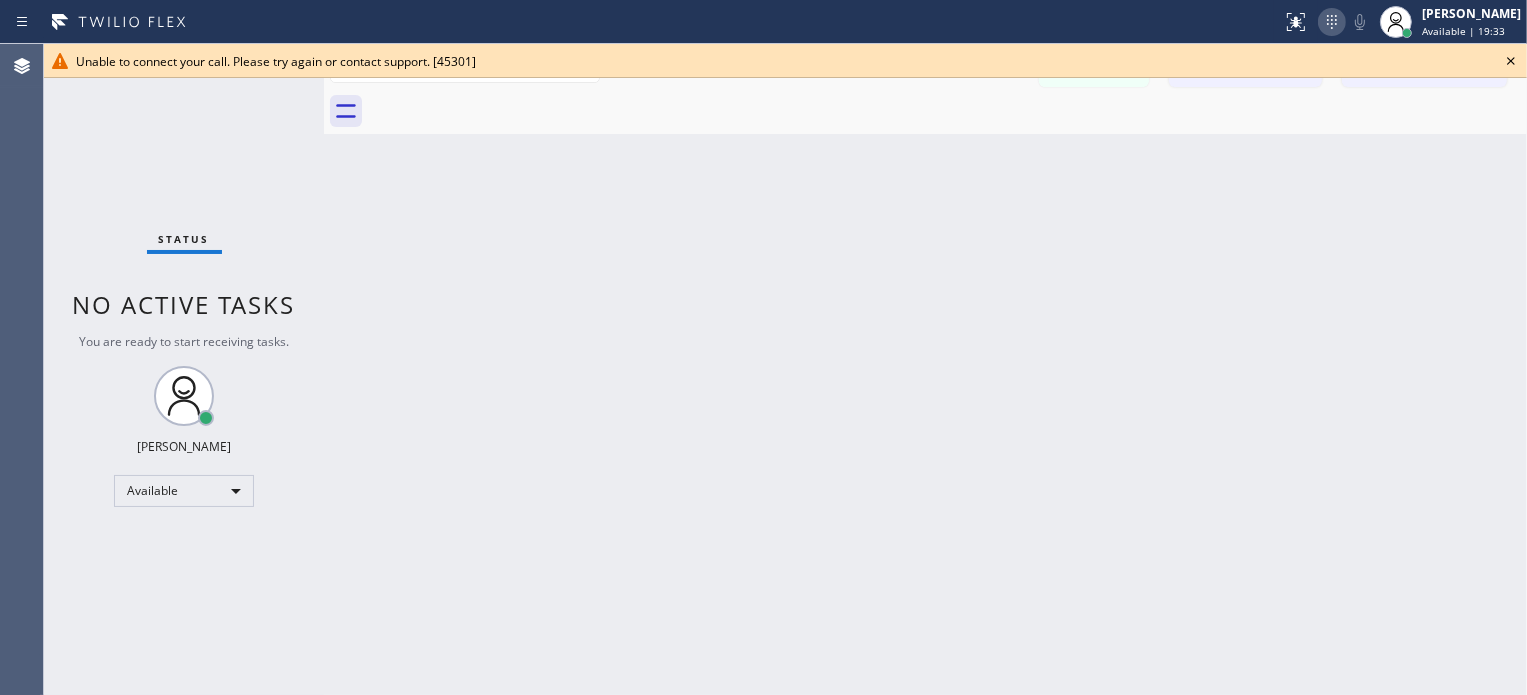 click 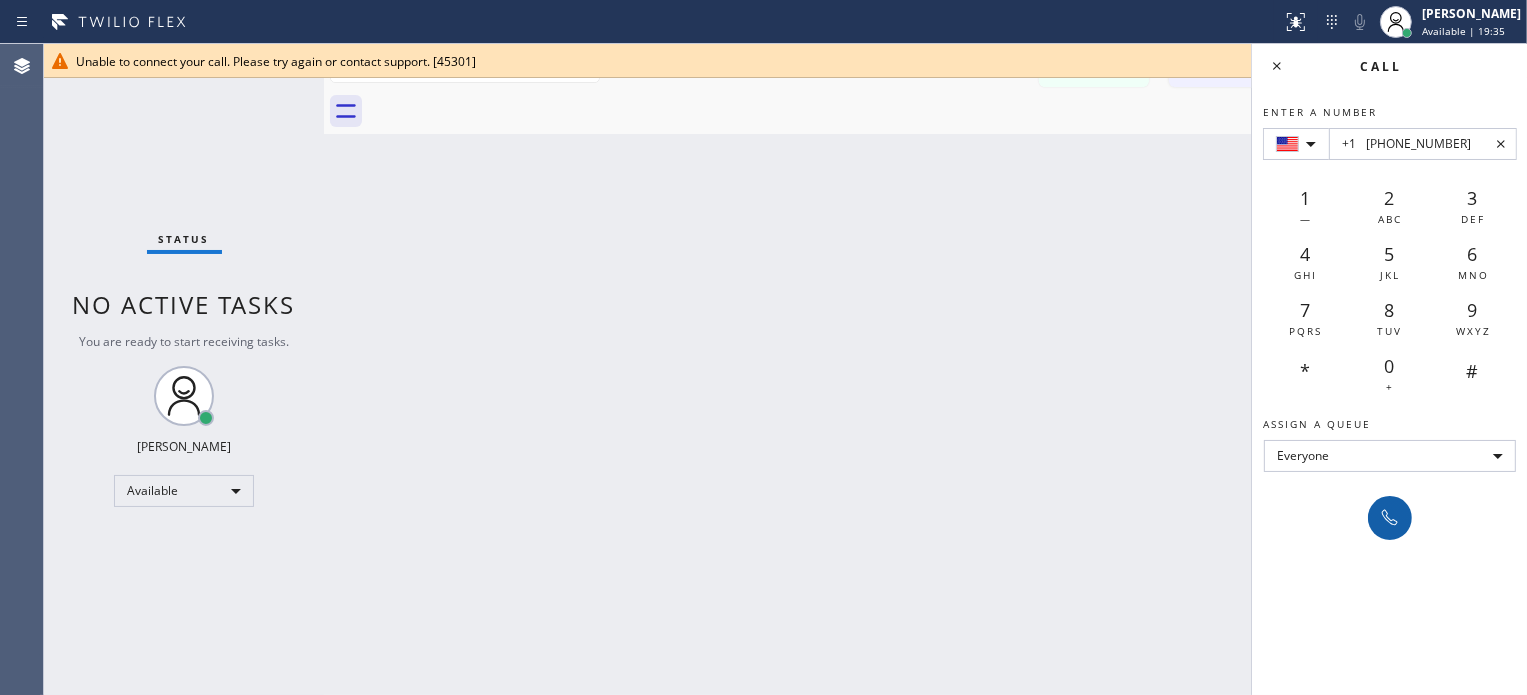 type on "+1	[PHONE_NUMBER]" 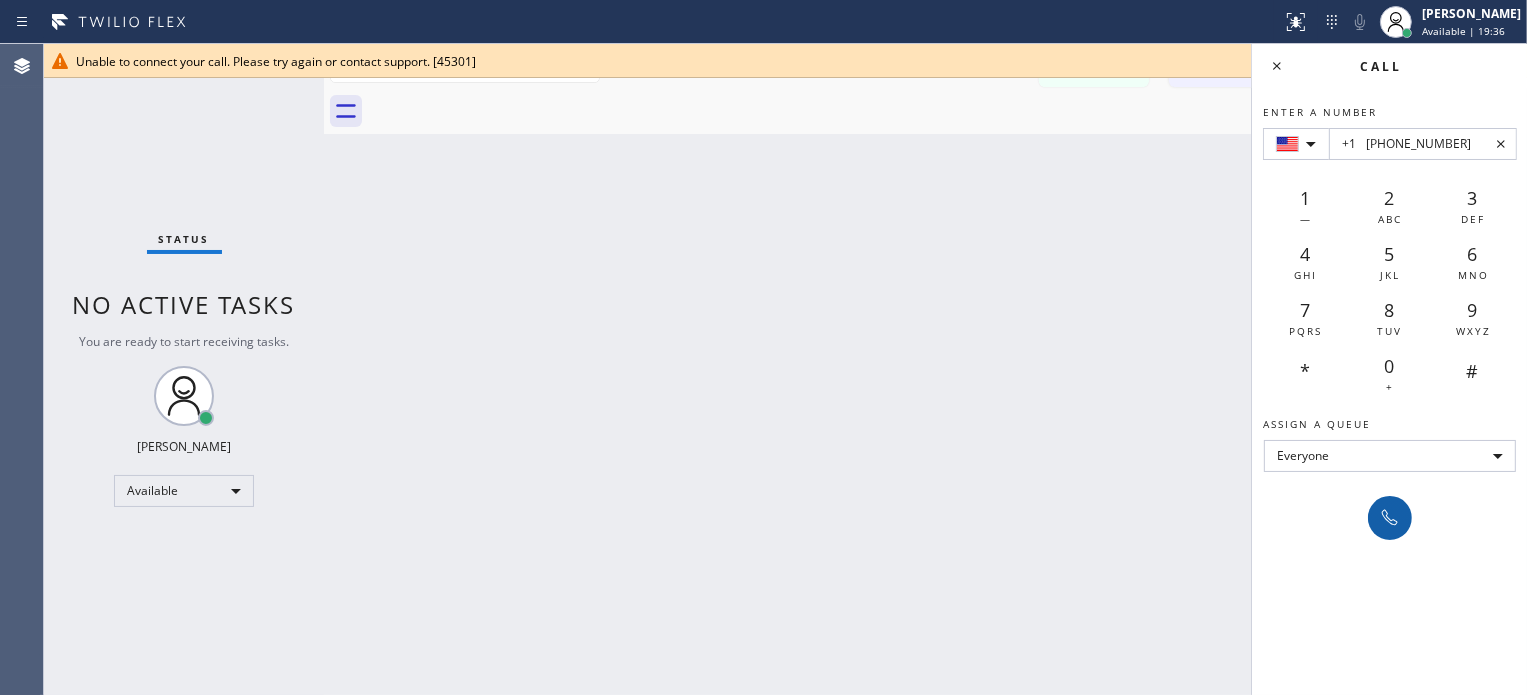 click 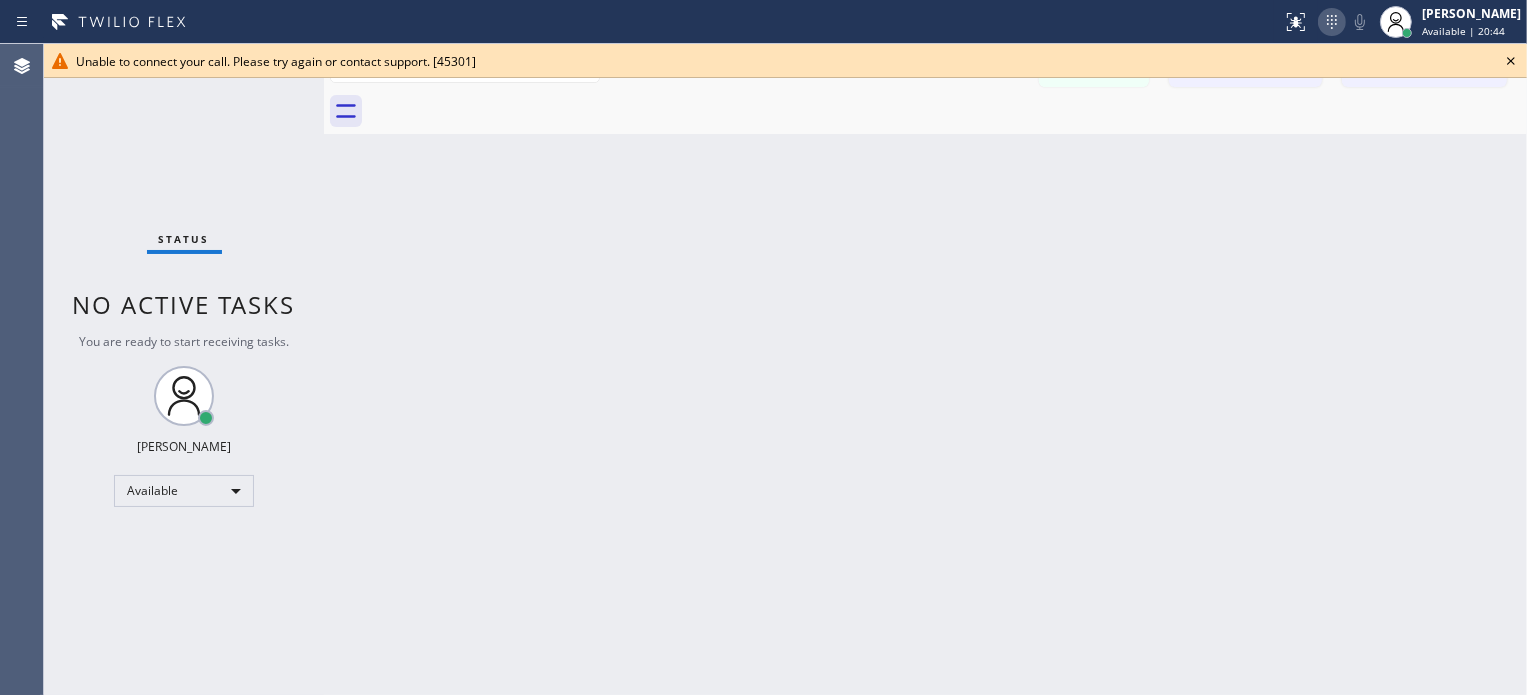 click 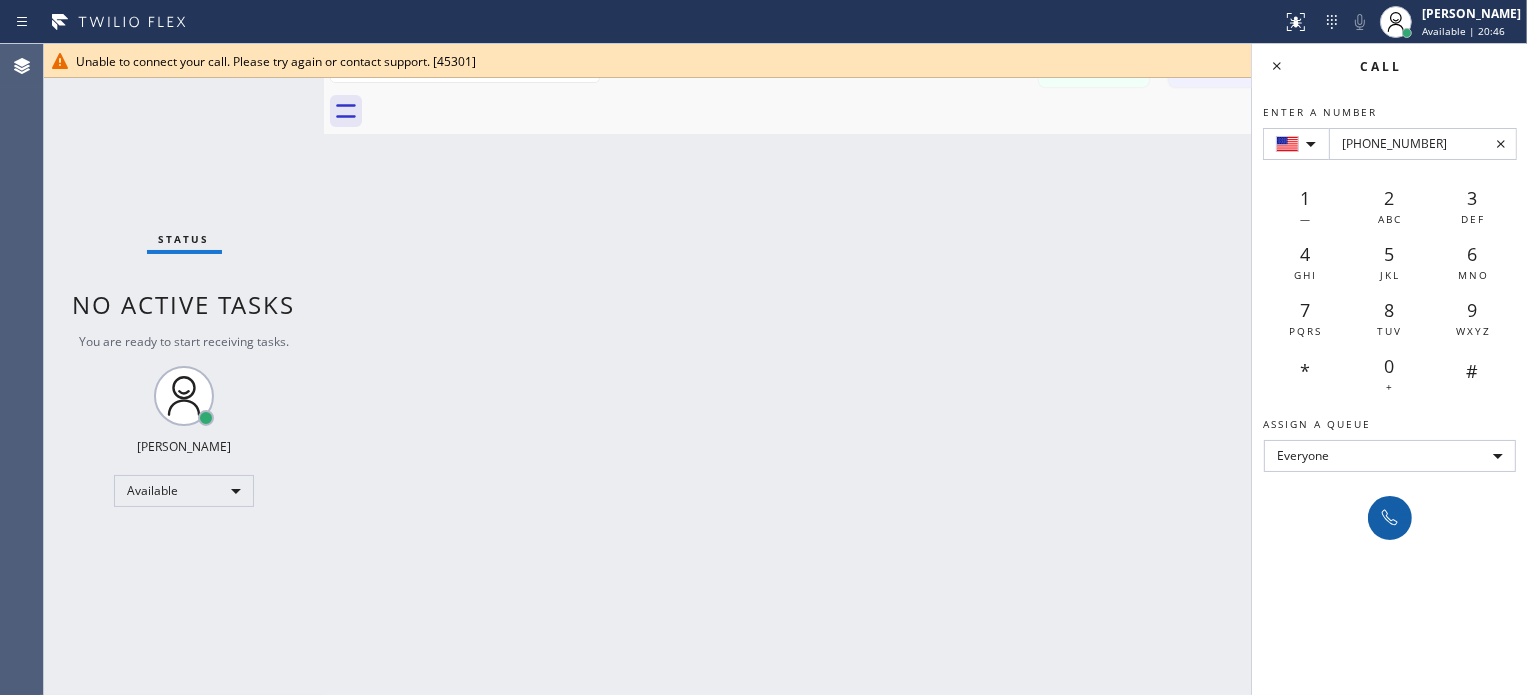 type on "[PHONE_NUMBER]" 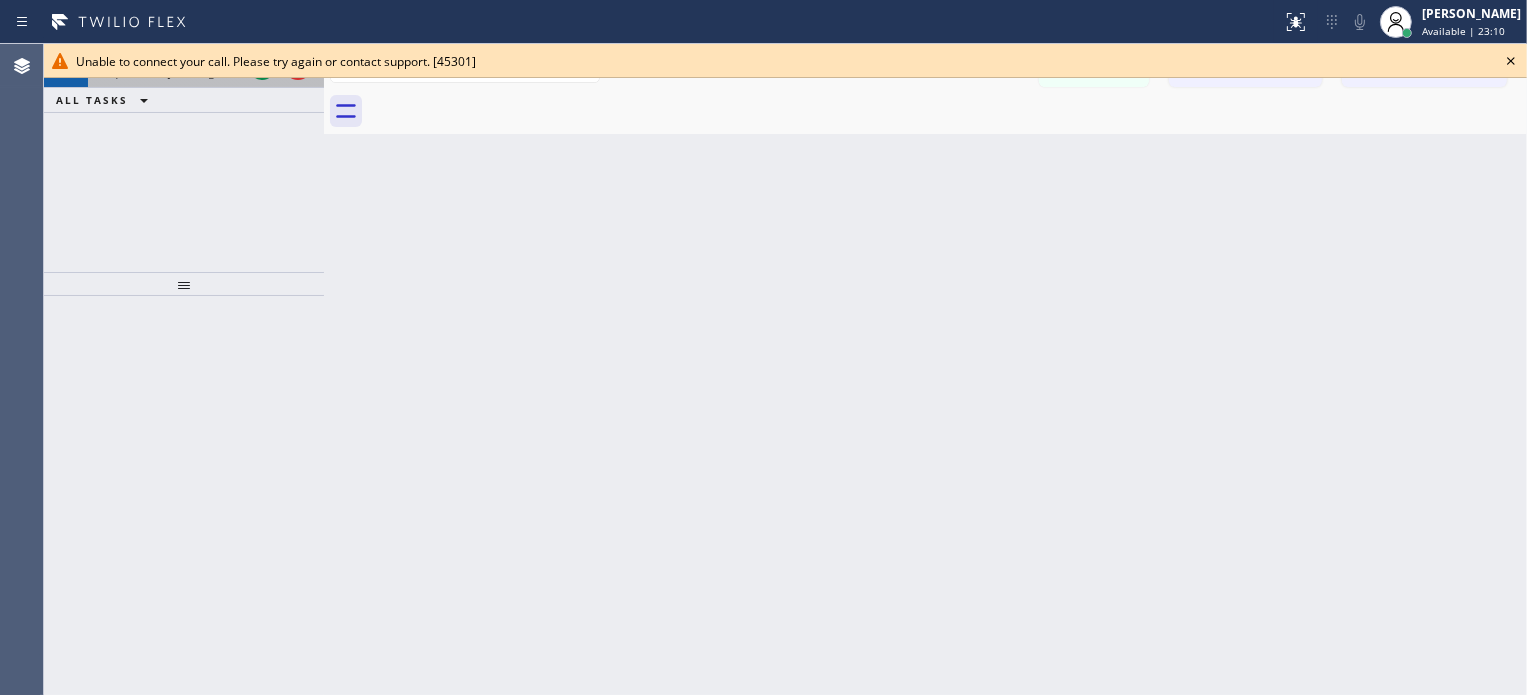 click at bounding box center (280, 66) 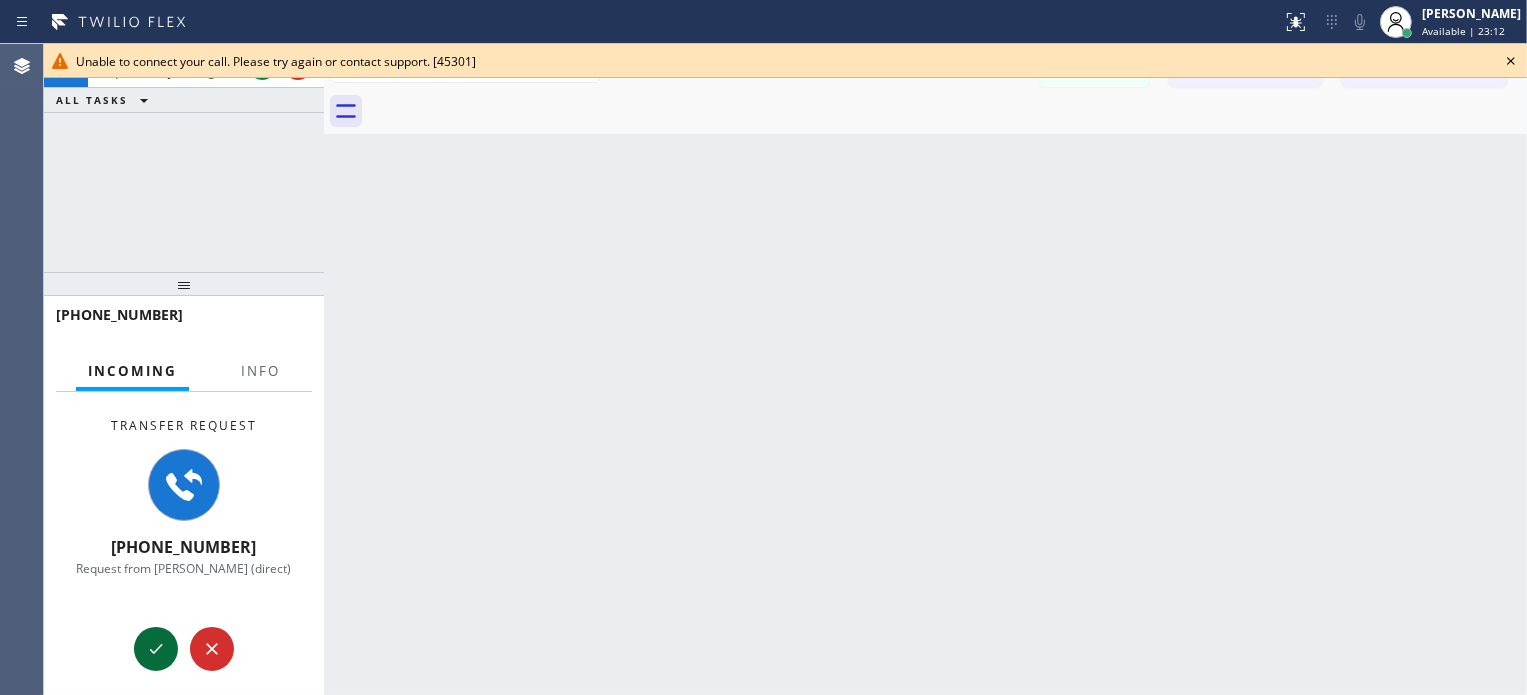 click 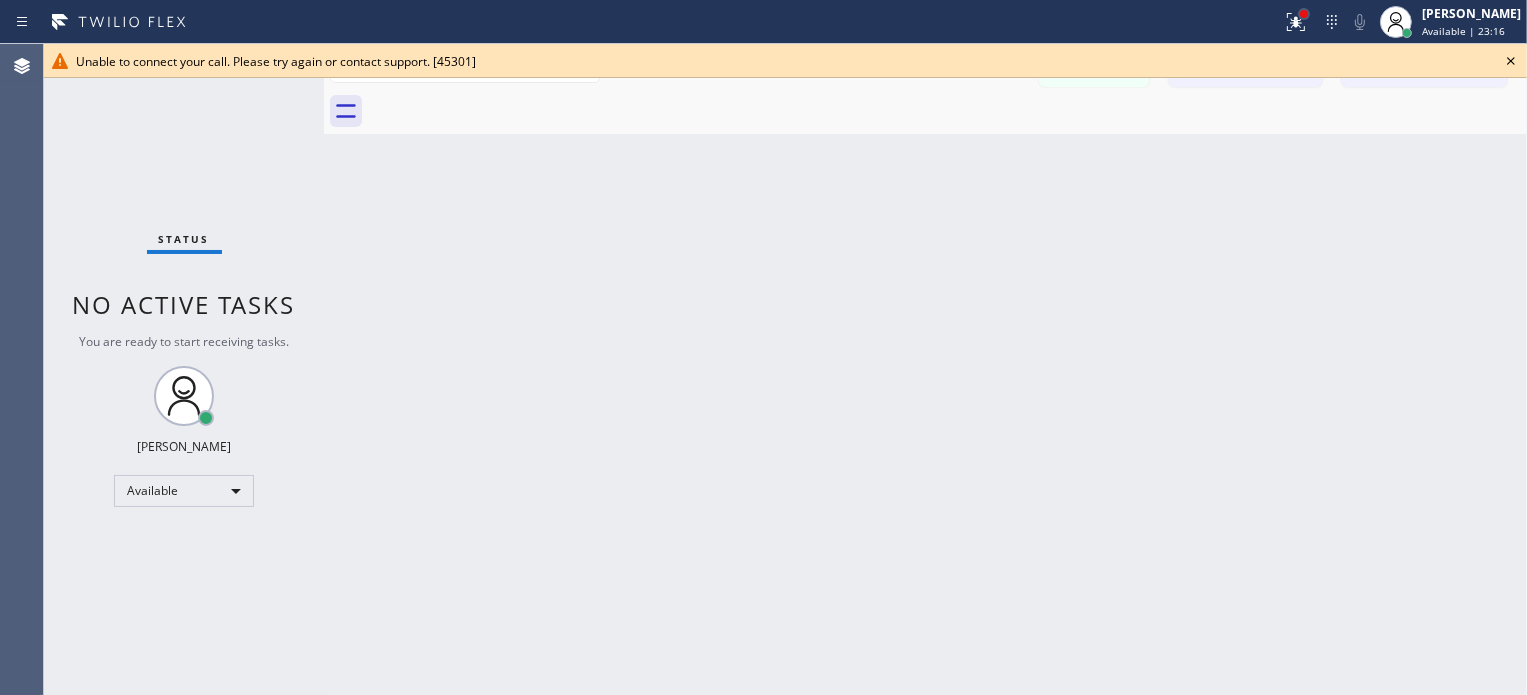 click at bounding box center (1304, 14) 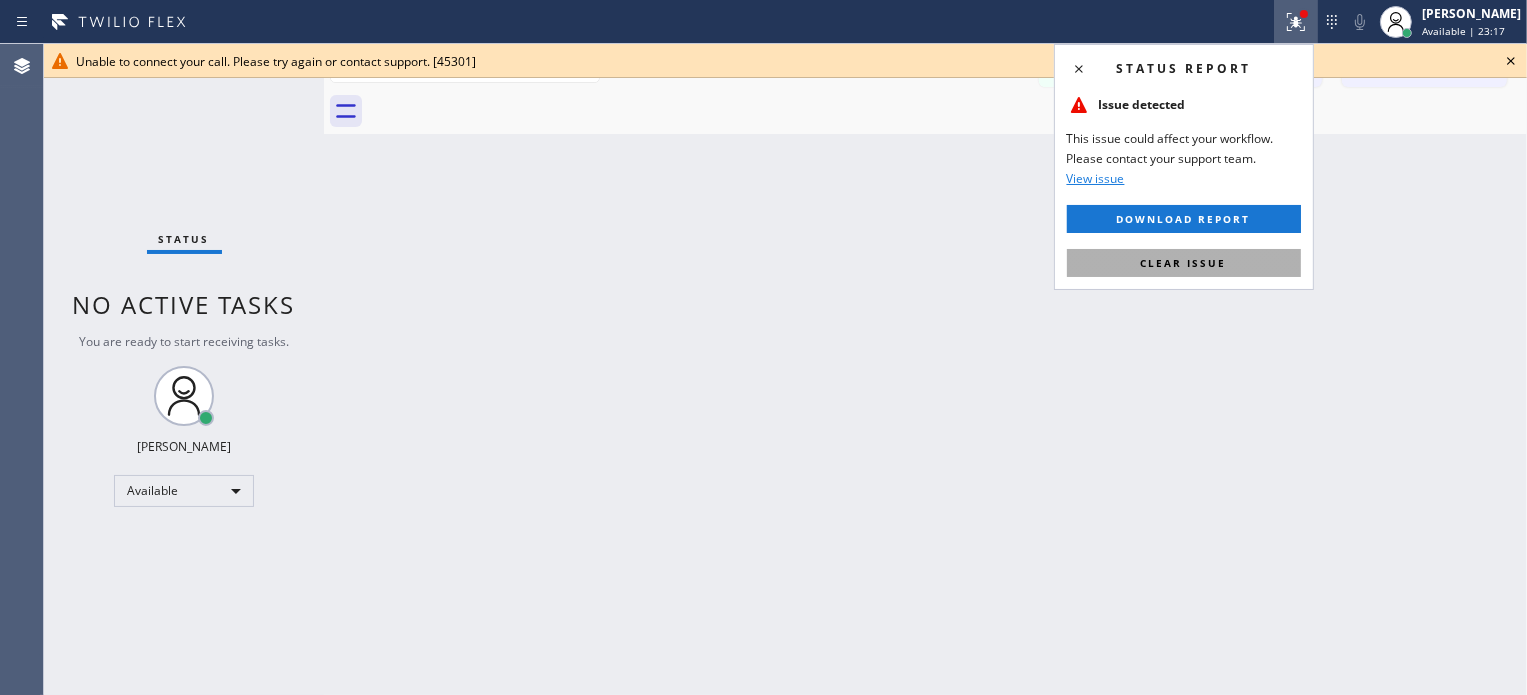click on "Clear issue" at bounding box center (1184, 263) 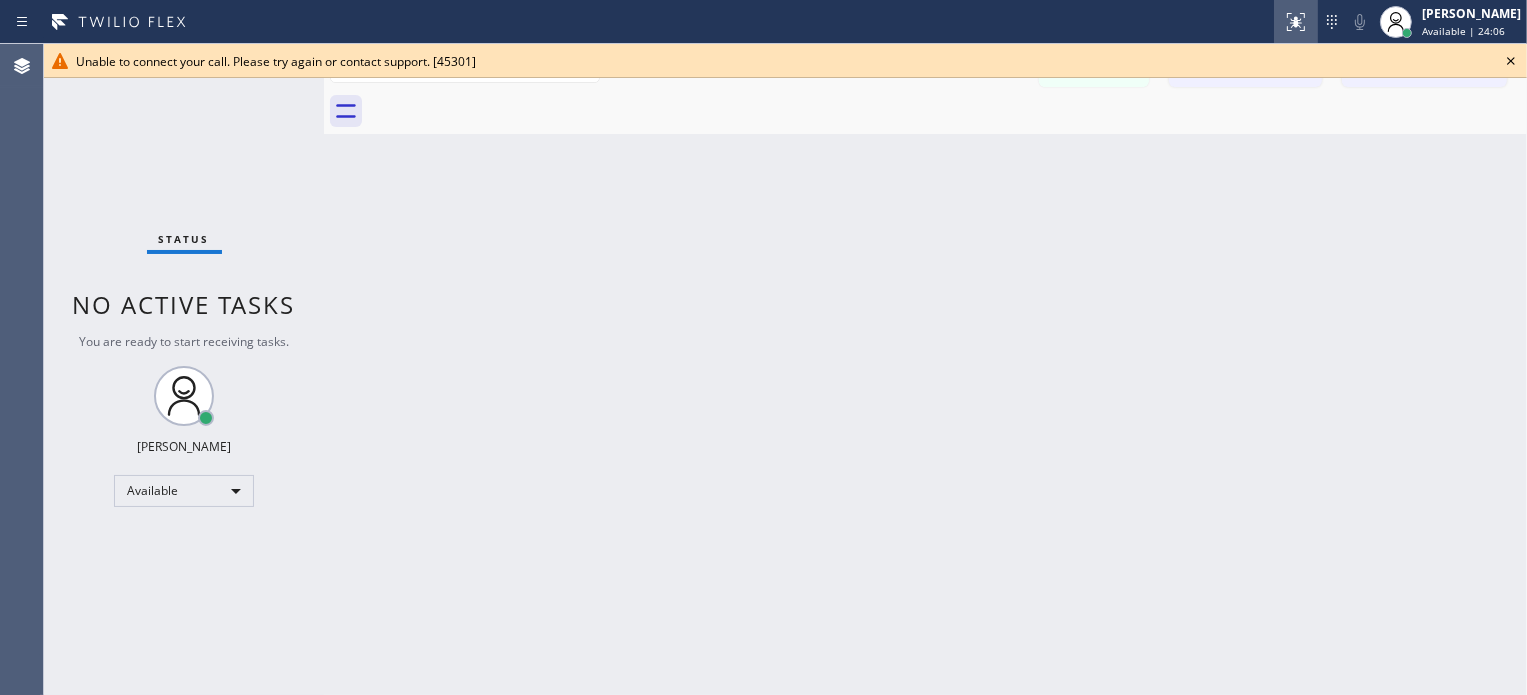 click 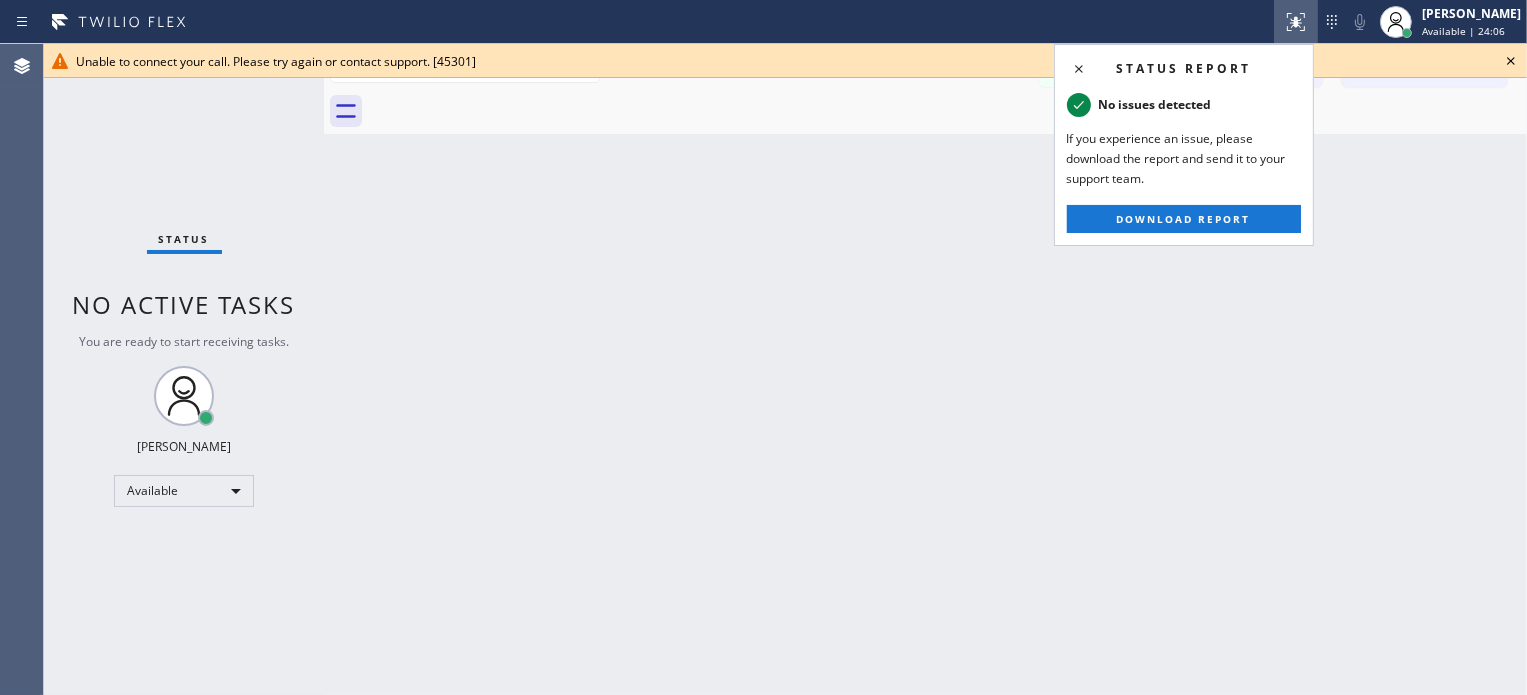 click on "Back to Dashboard Change Sender ID Customers Technicians [PHONE_NUMBER] SEARCH RESULTS: [PERSON_NAME]  [DATE] 10:29 PM Thank you DM [PERSON_NAME] [DATE] 02:46 AM Can you pls make sure the tech calls that number and not mine.  SO [PERSON_NAME] [DATE] 01:35 AM Thank you. BW [PERSON_NAME] [DATE] 12:28 AM Thank you so much. I will let the technician know that we are waiting for the deposit. He will order the parts as soon as you are able to send us the cc information. Please feel free to contact us in case of any questions. Have a great day, [PERSON_NAME].  SN [PERSON_NAME] [DATE] 08:58 PM Thank you,[PERSON_NAME].Have a great day. [PERSON_NAME] [DATE] 08:42 PM All of them are asking for the refund [PERSON_NAME]  [PHONE_NUMBER] Choose phone number [PHONE_NUMBER] [PHONE_NUMBER][GEOGRAPHIC_DATA] FL Contact Full Information Call to Customer [DATE] Hi,thi is [PERSON_NAME] [DATE] 10:28 PM We will process the full refund for you,[PERSON_NAME] [DATE] 10:28 PM [PERSON_NAME] [DATE] 10:28 PM Thank you" at bounding box center [925, 369] 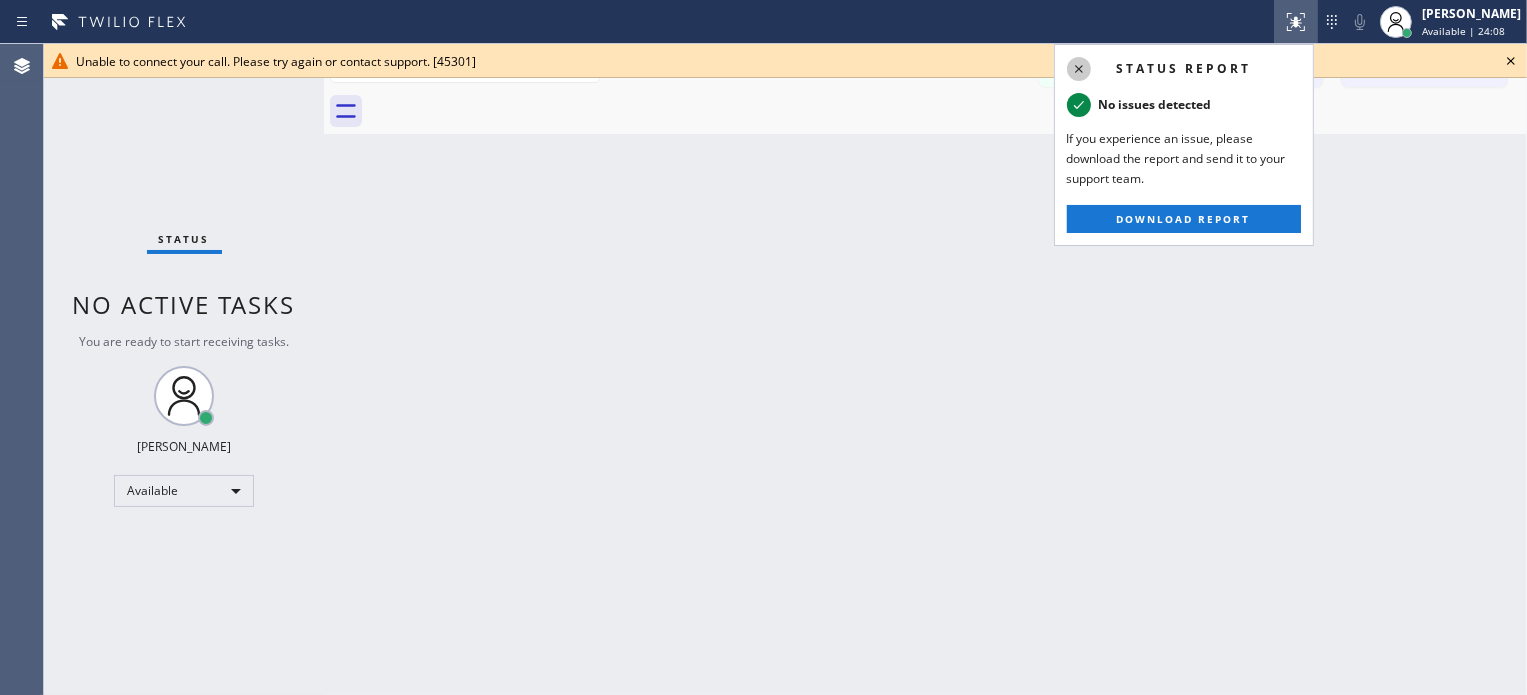 click 